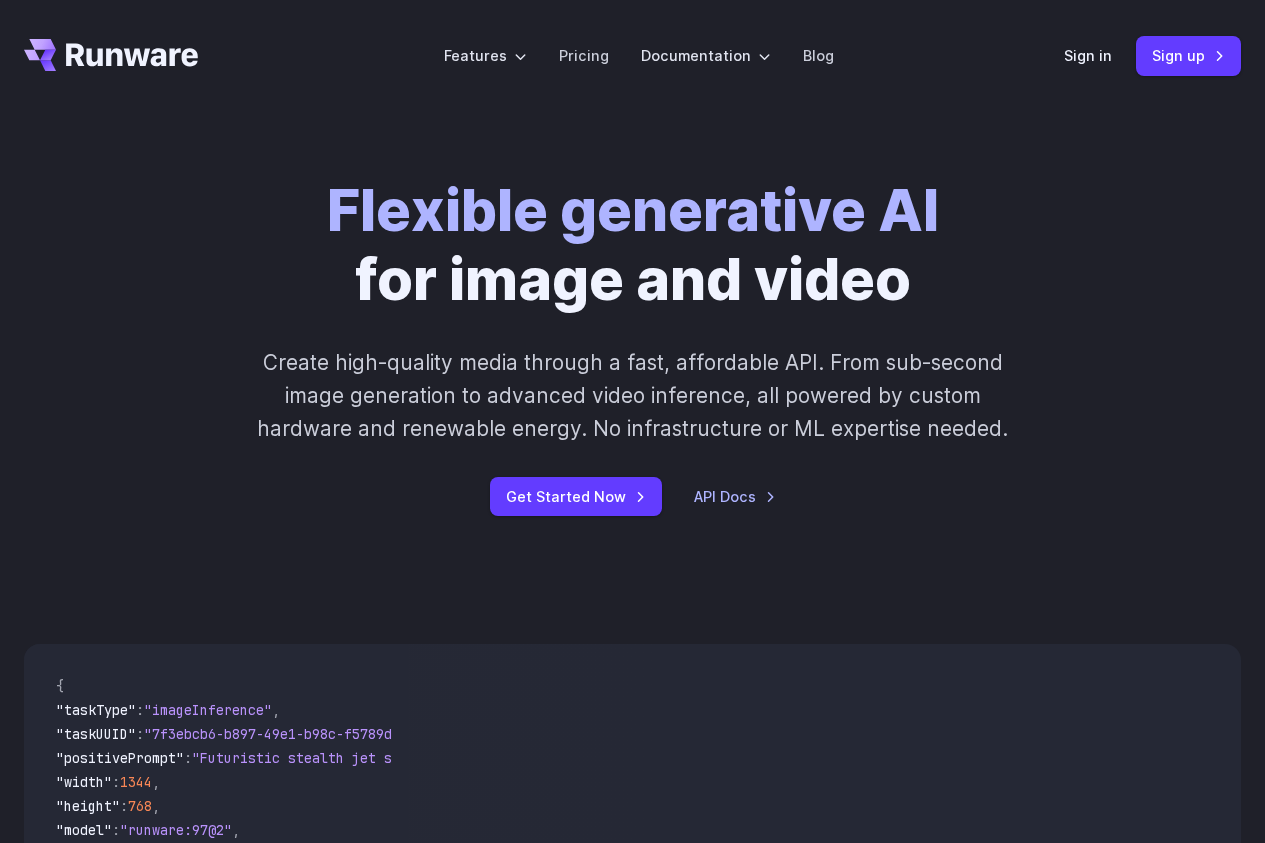 scroll, scrollTop: 0, scrollLeft: 0, axis: both 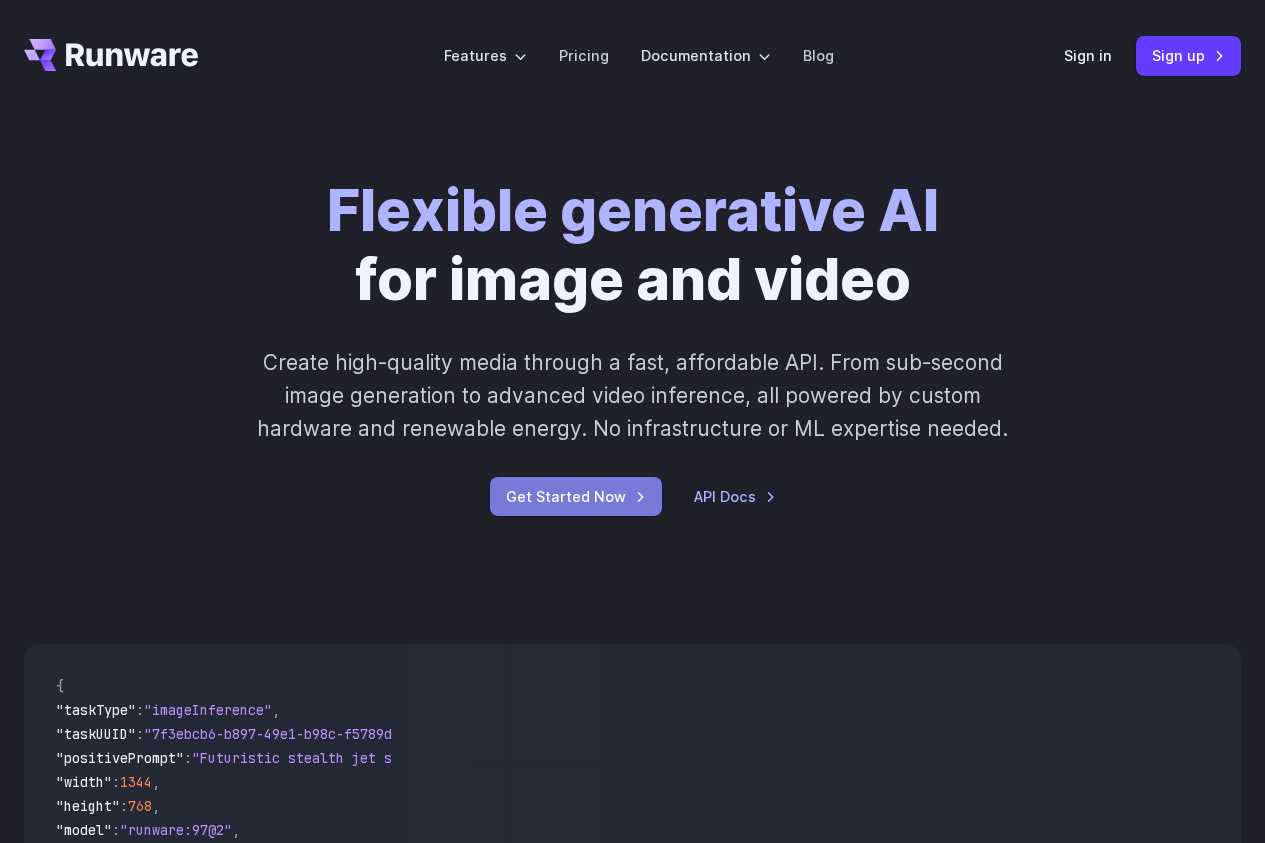 click on "Get Started Now" at bounding box center [576, 496] 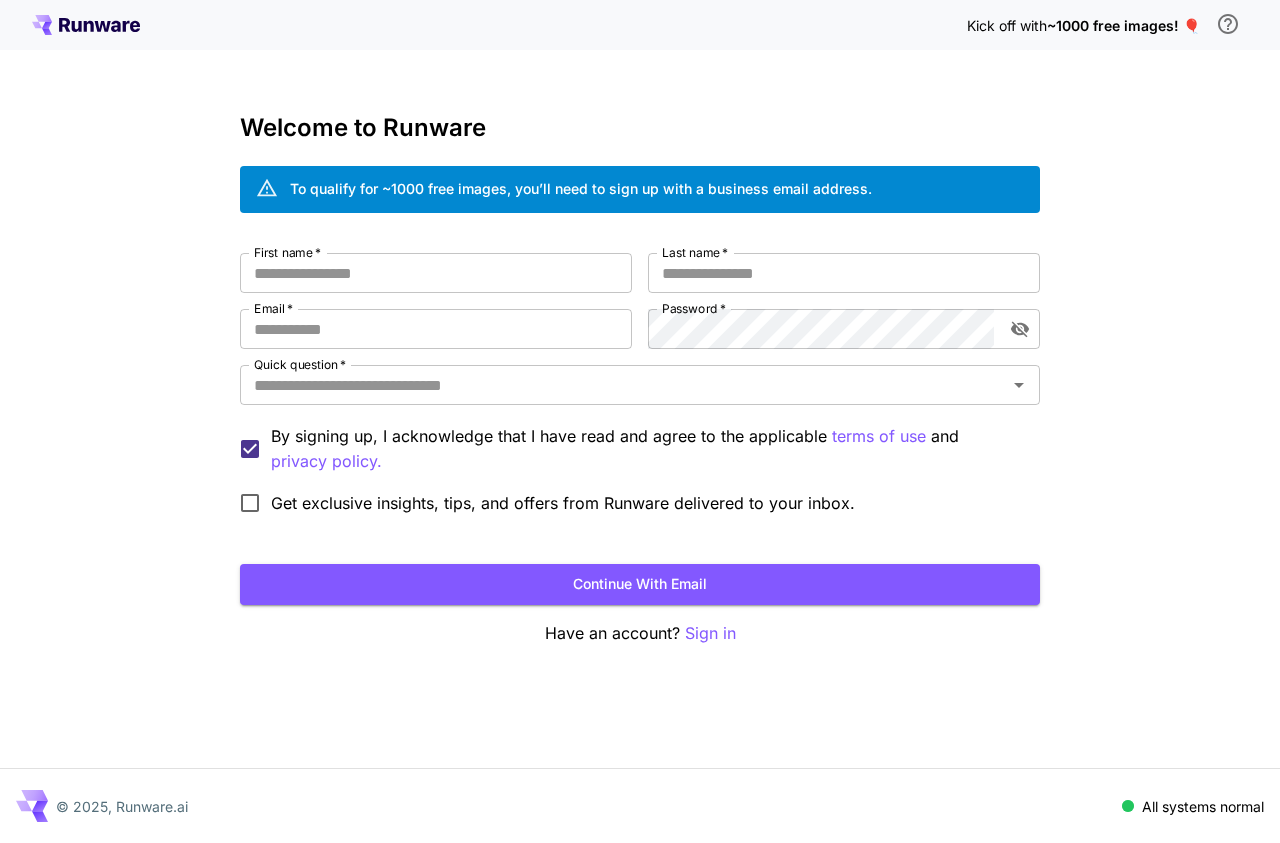 scroll, scrollTop: 0, scrollLeft: 0, axis: both 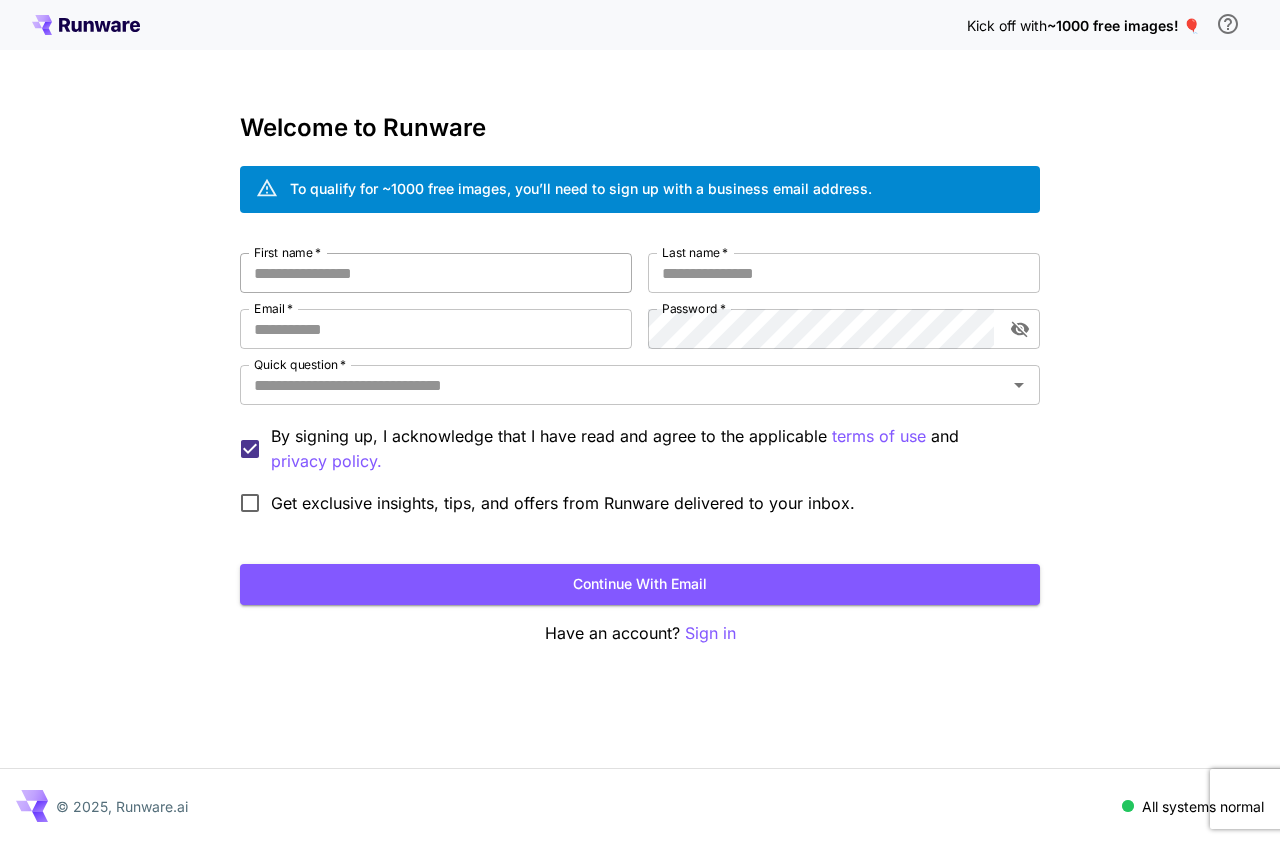 click on "First name   *" at bounding box center (436, 273) 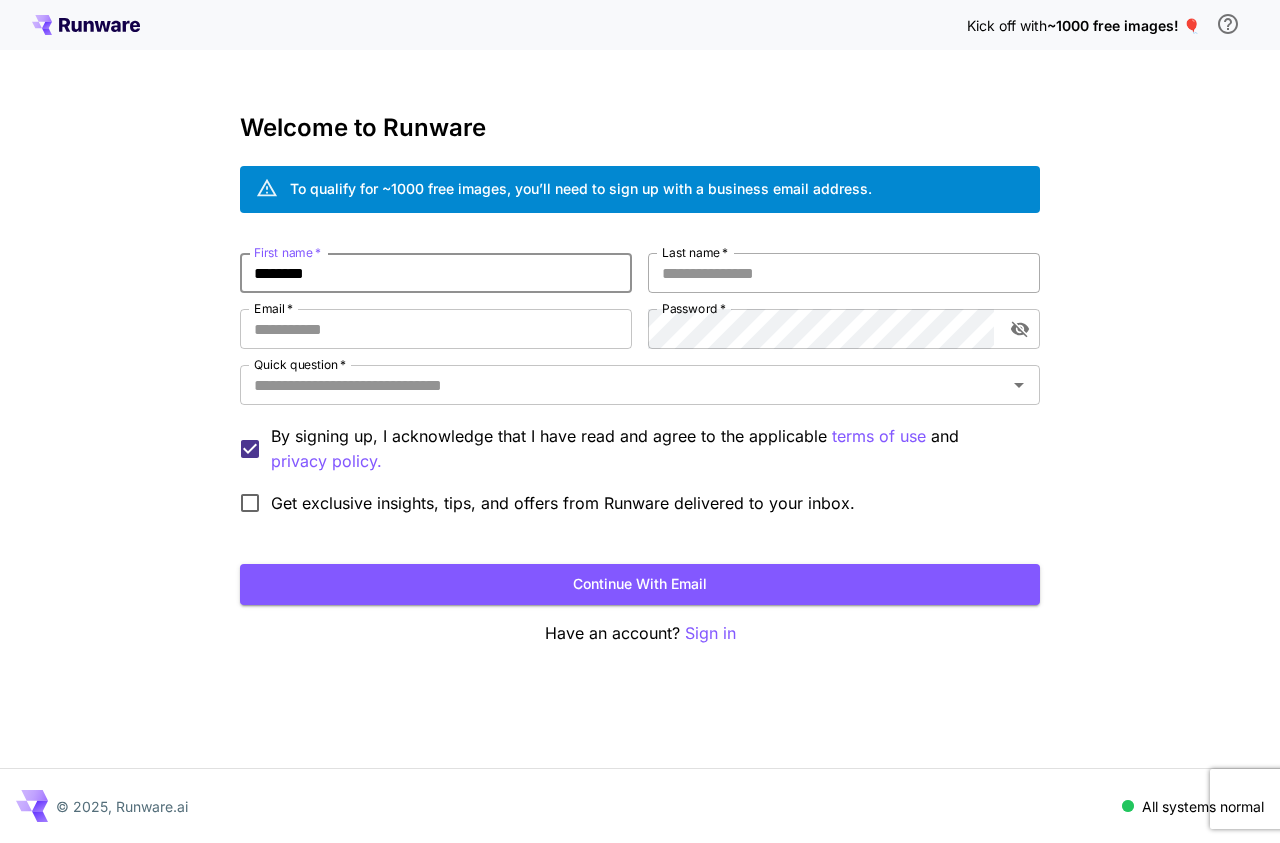 type on "********" 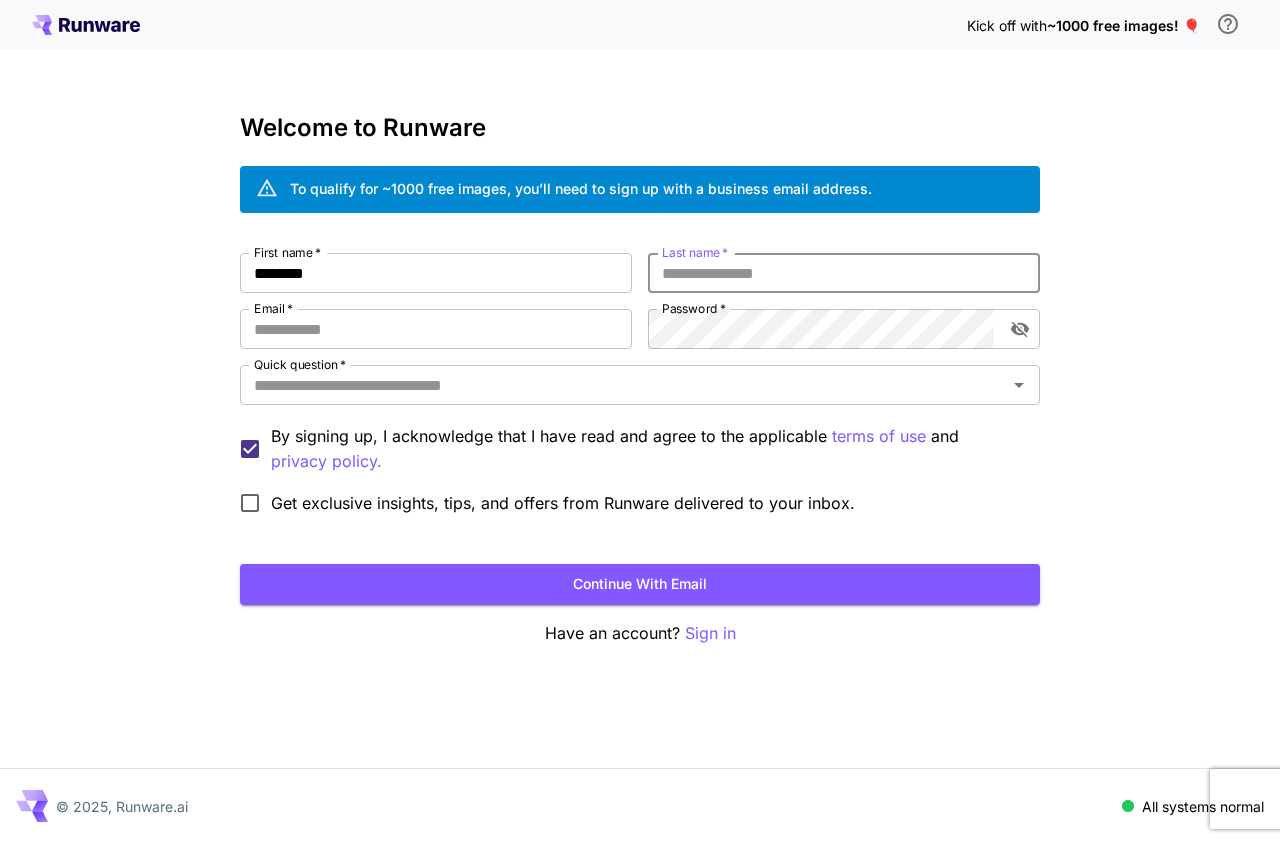 click on "Last name   *" at bounding box center (844, 273) 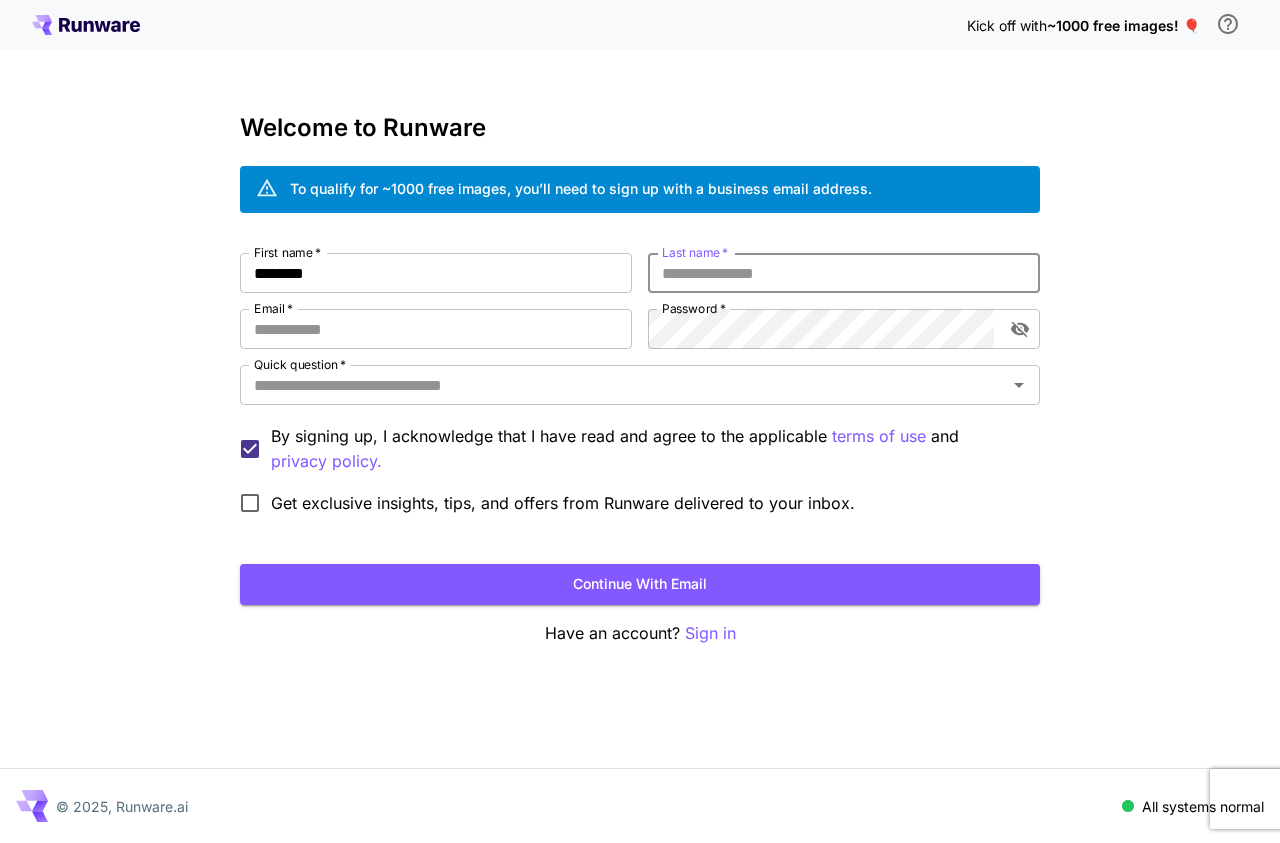 type on "*" 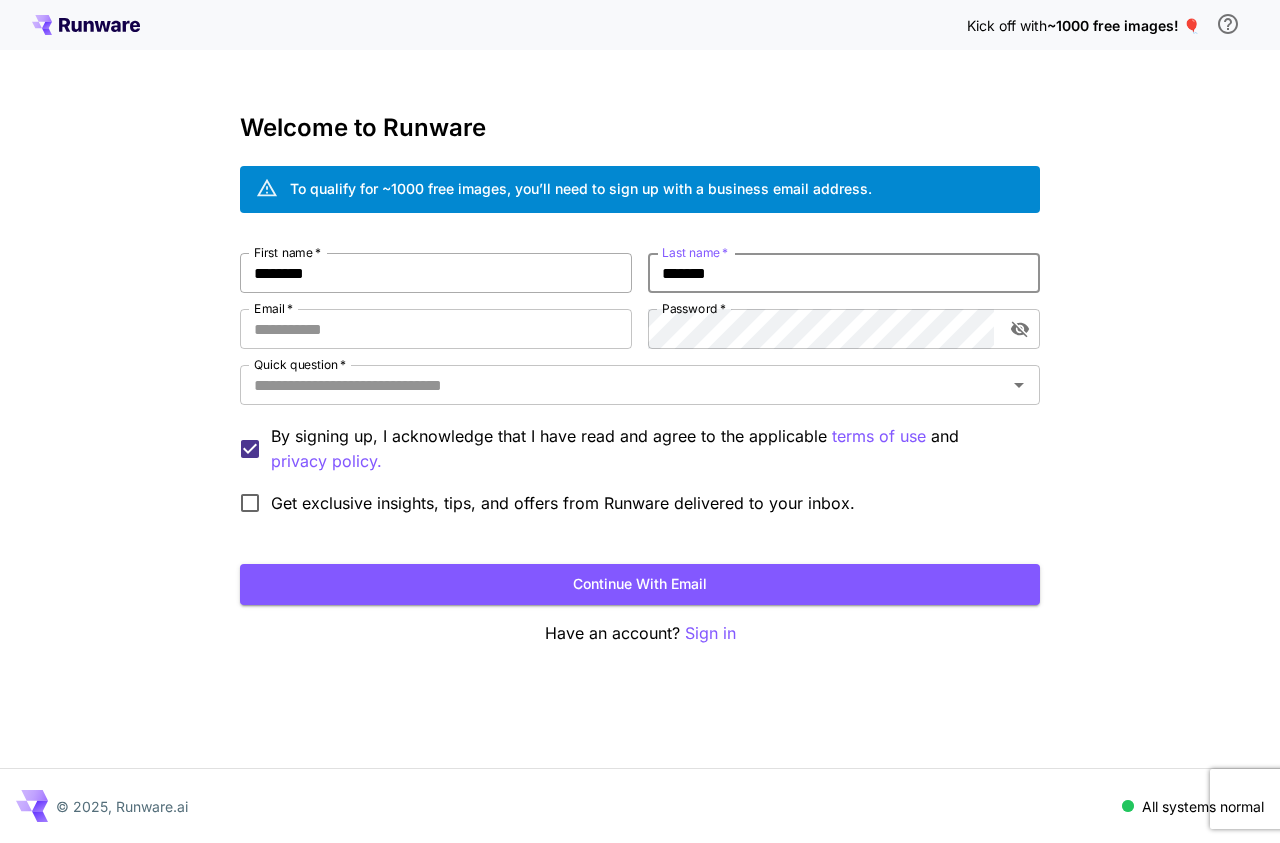 type on "*******" 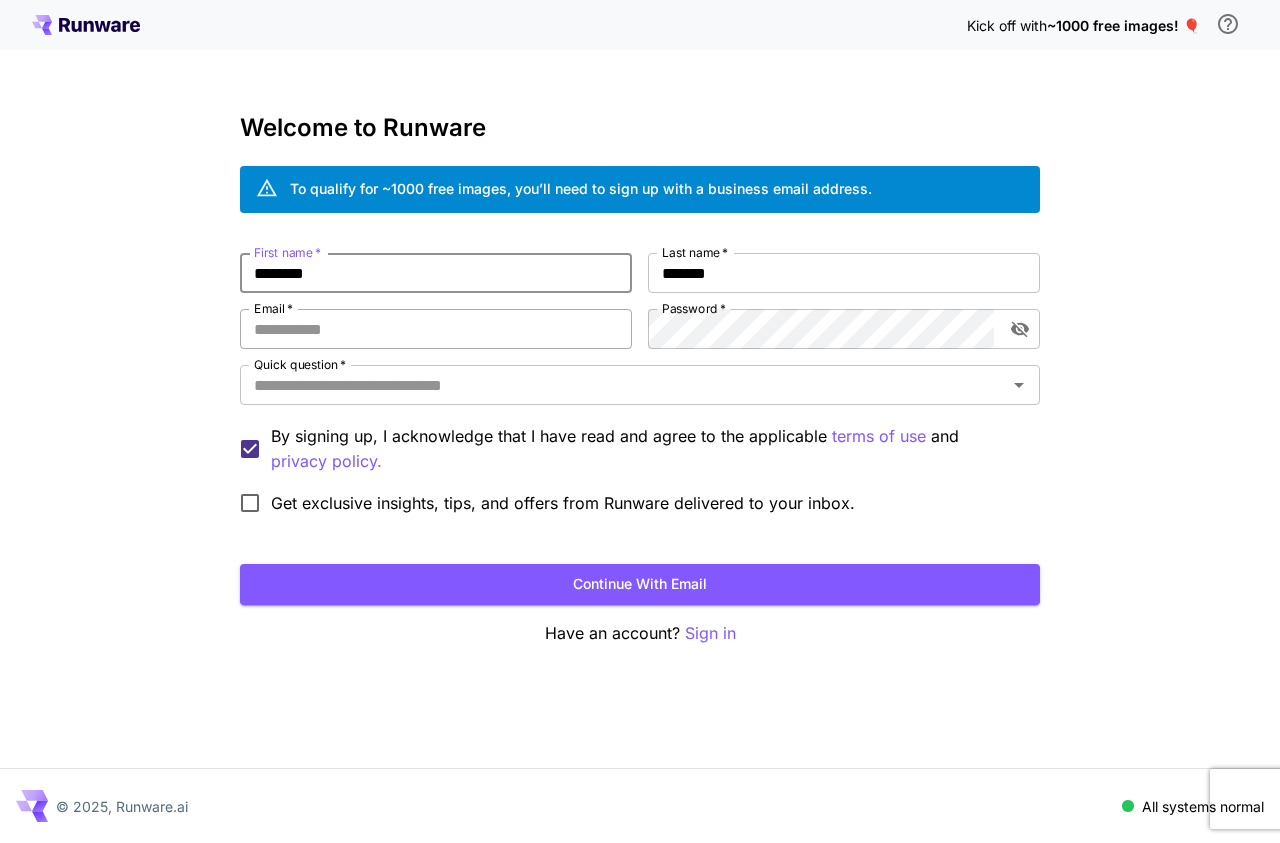 type on "********" 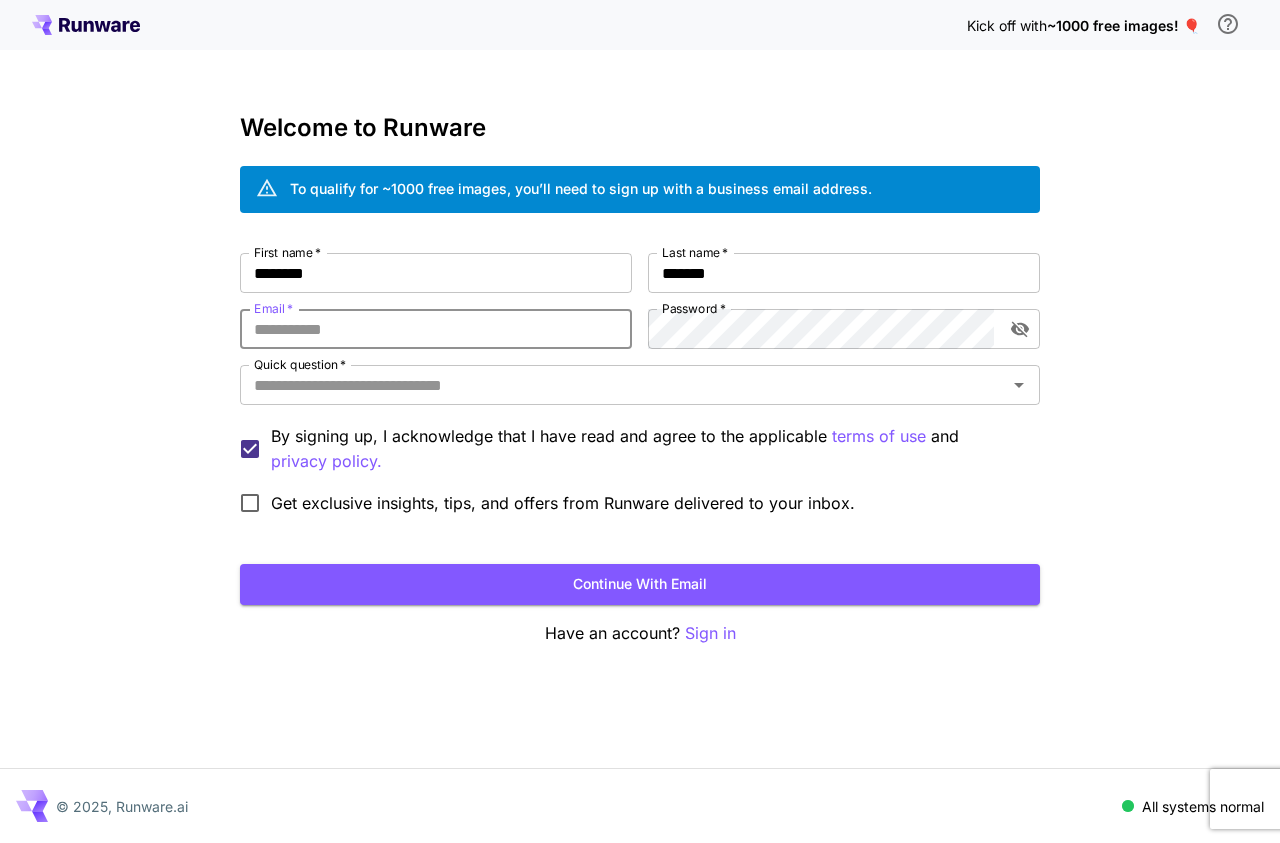 type on "**********" 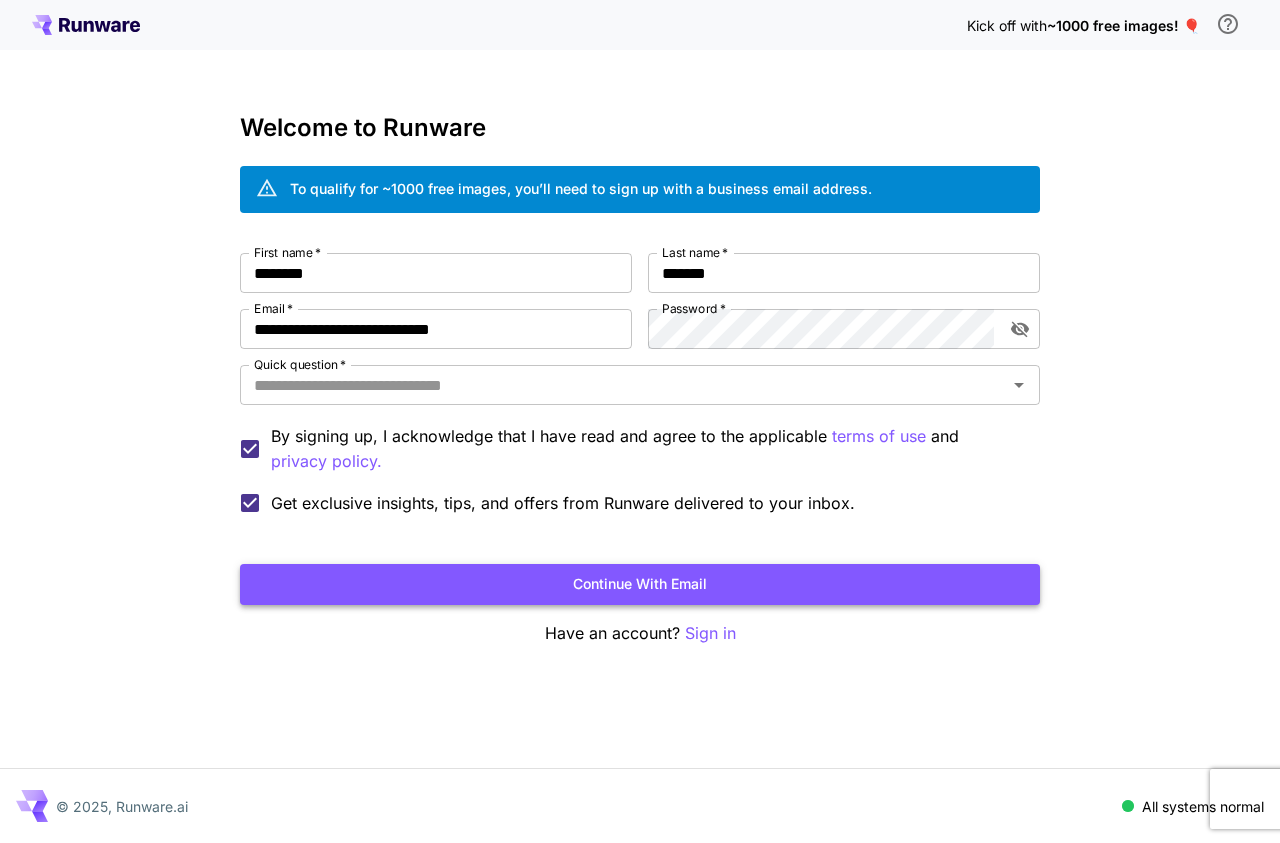 click on "Continue with email" at bounding box center [640, 584] 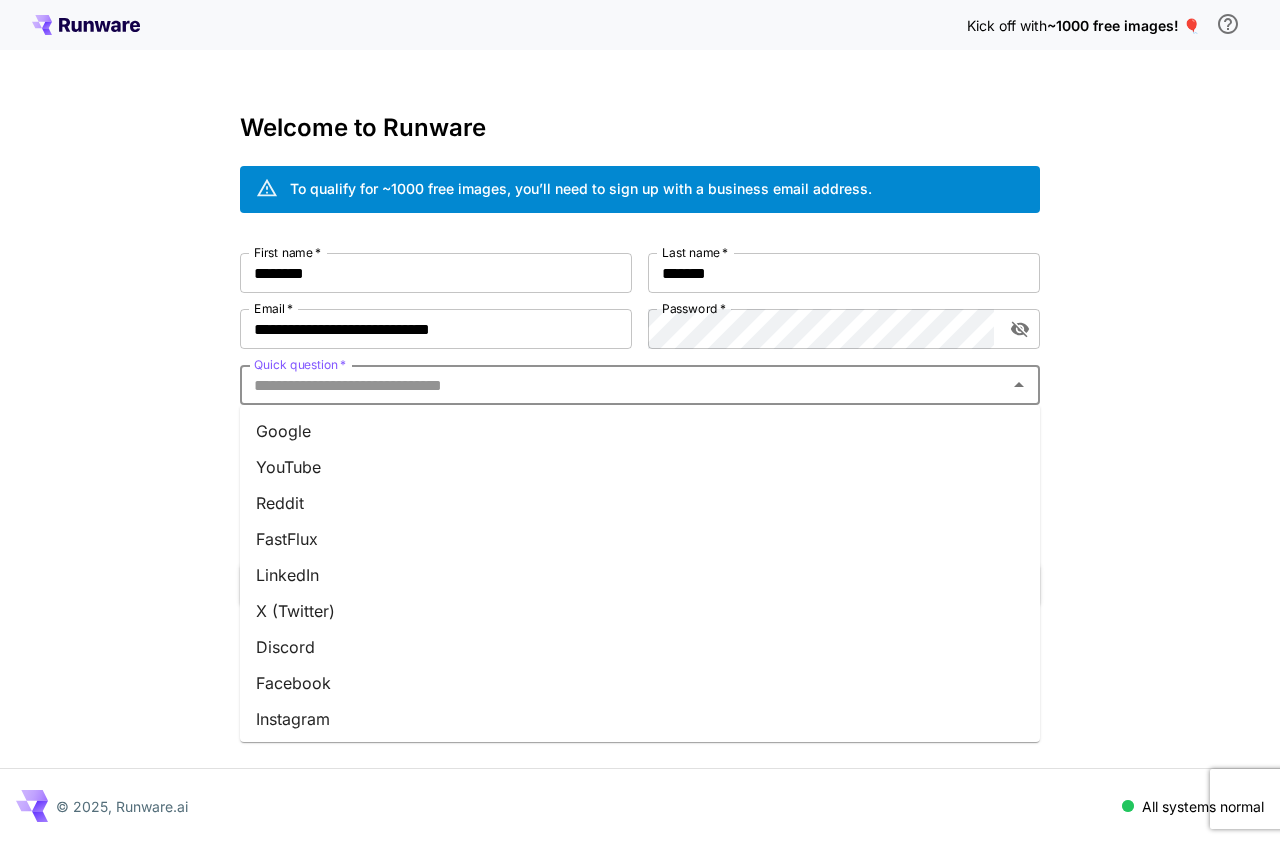 click on "Quick question   *" at bounding box center [623, 385] 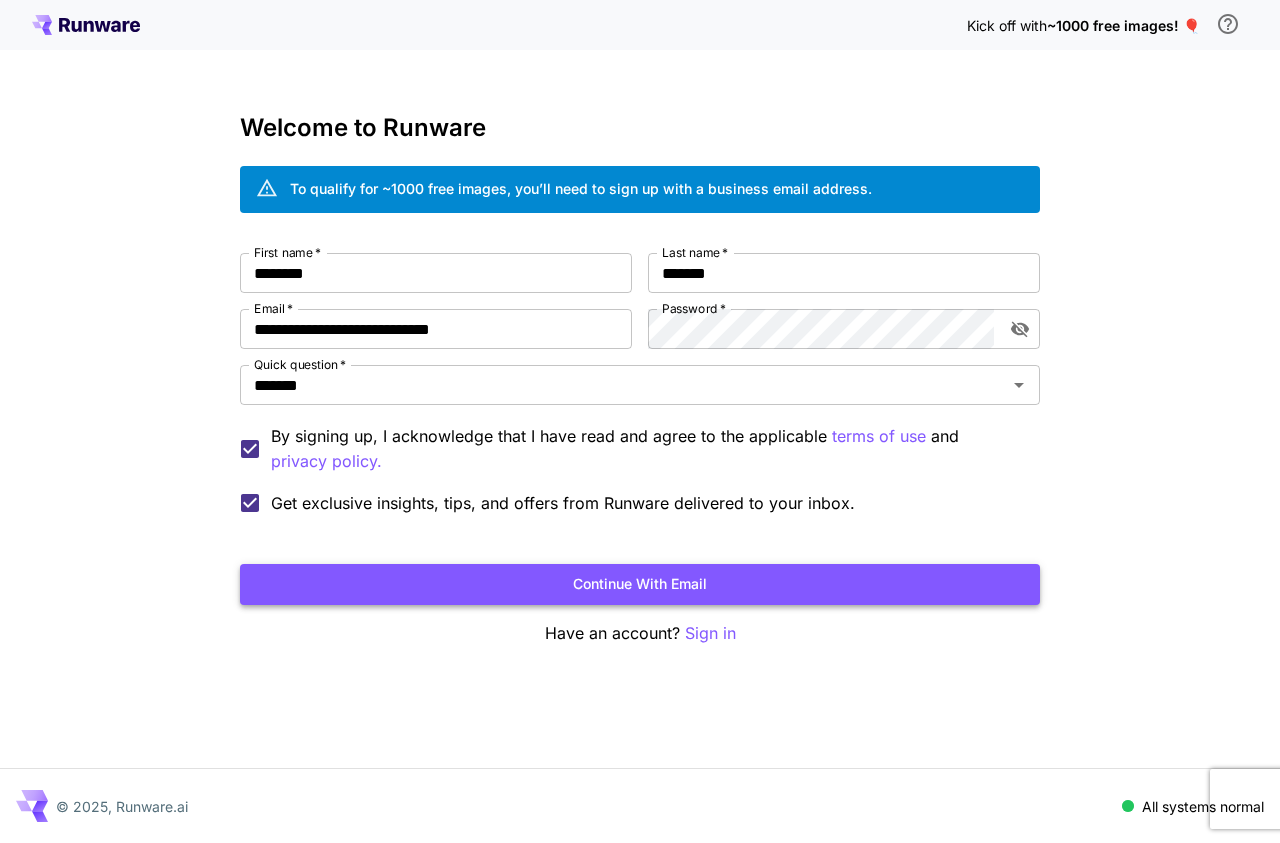 click on "Continue with email" at bounding box center (640, 584) 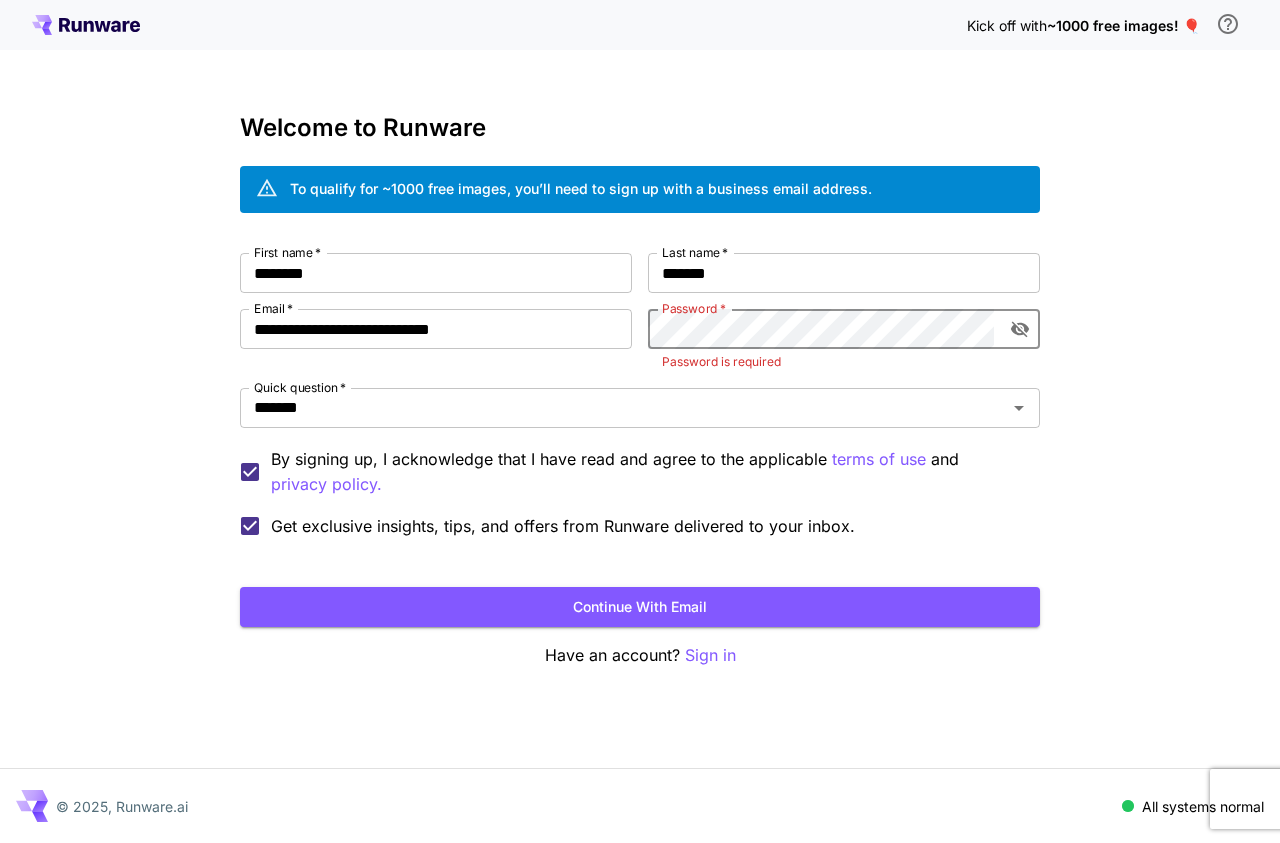click on "Password   * Password   *" at bounding box center [844, 329] 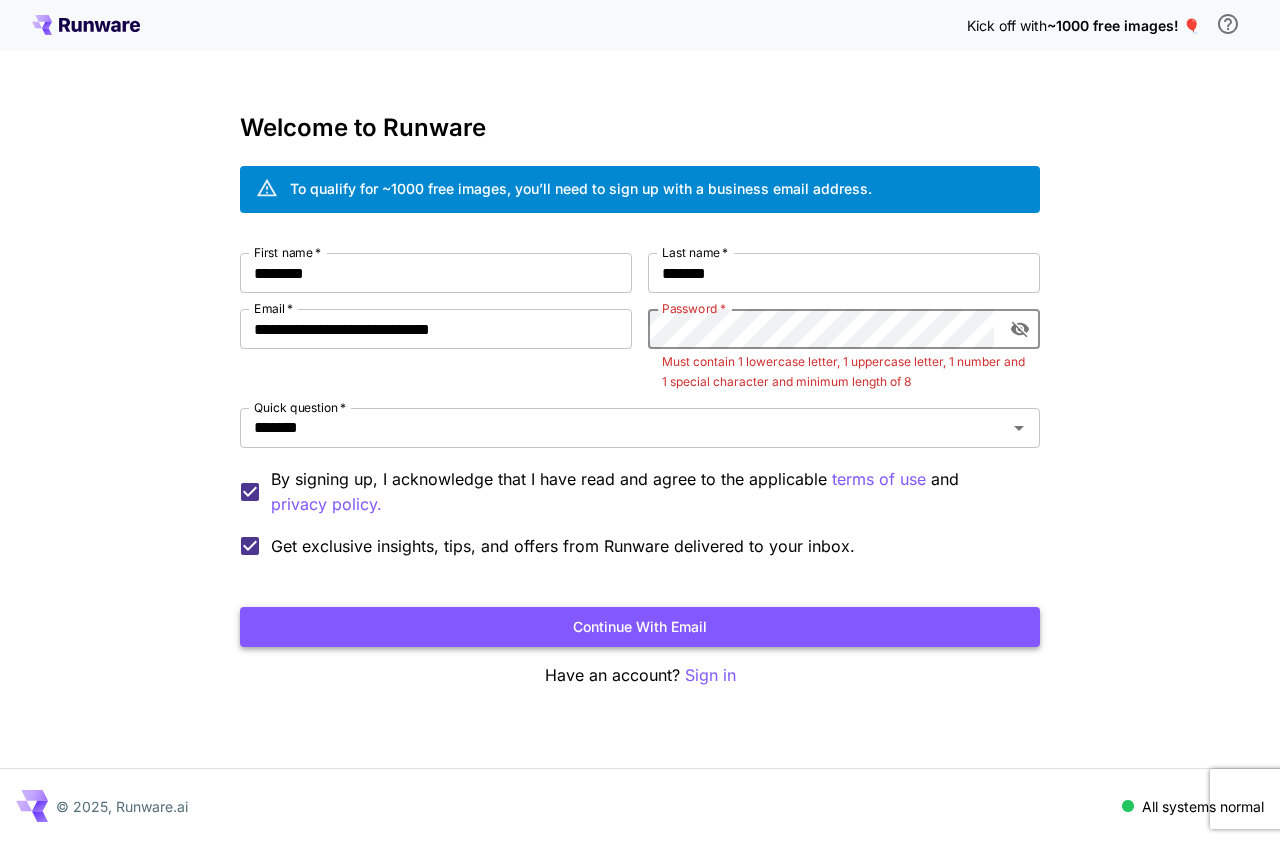 click on "Continue with email" at bounding box center [640, 627] 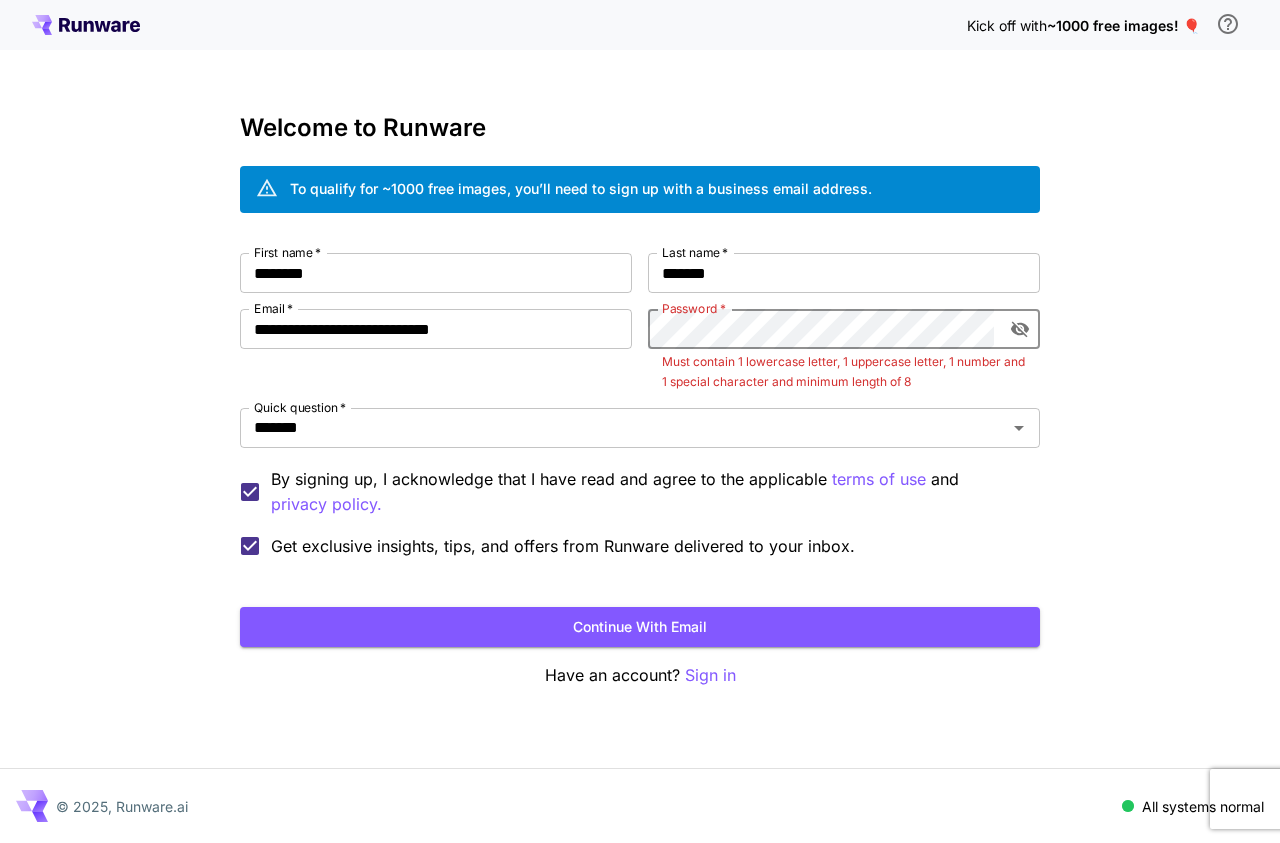 click 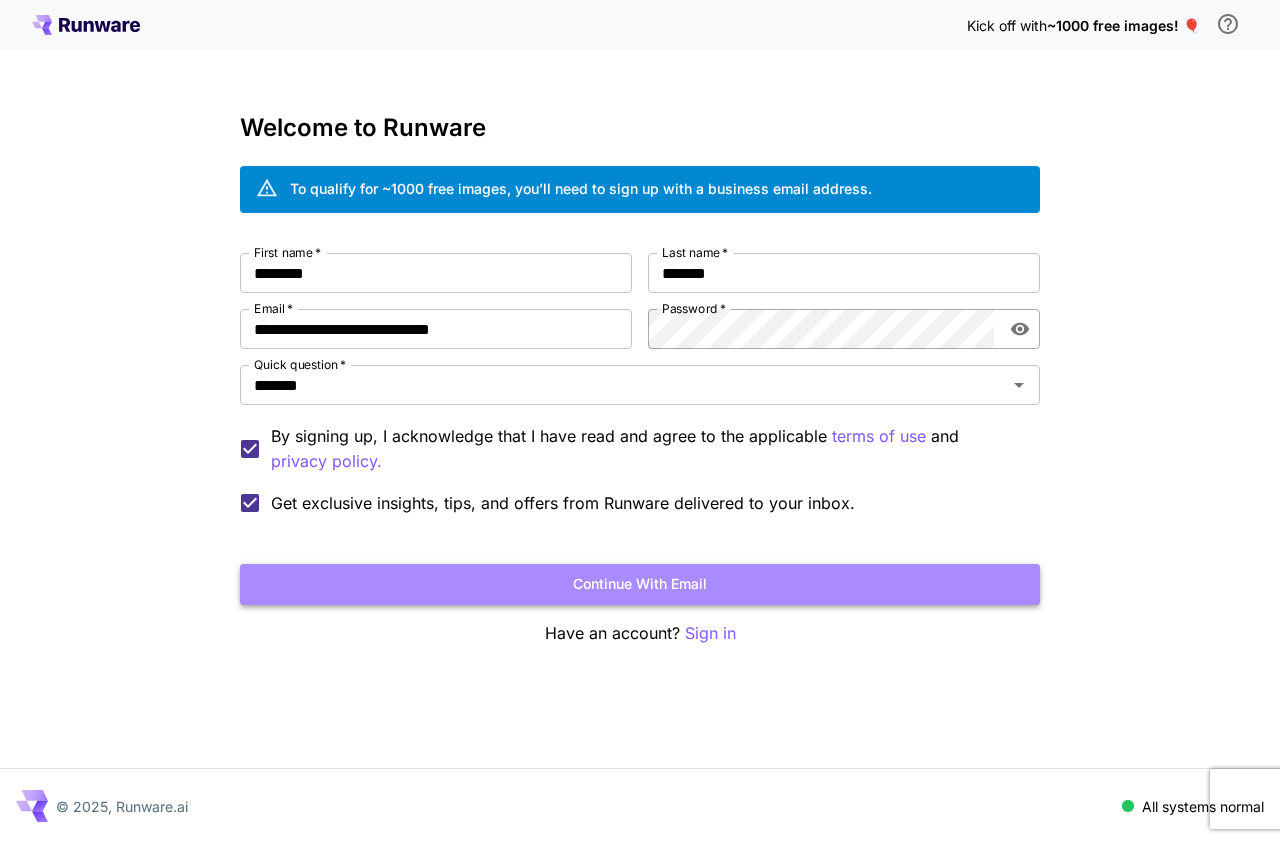 click on "Continue with email" at bounding box center (640, 584) 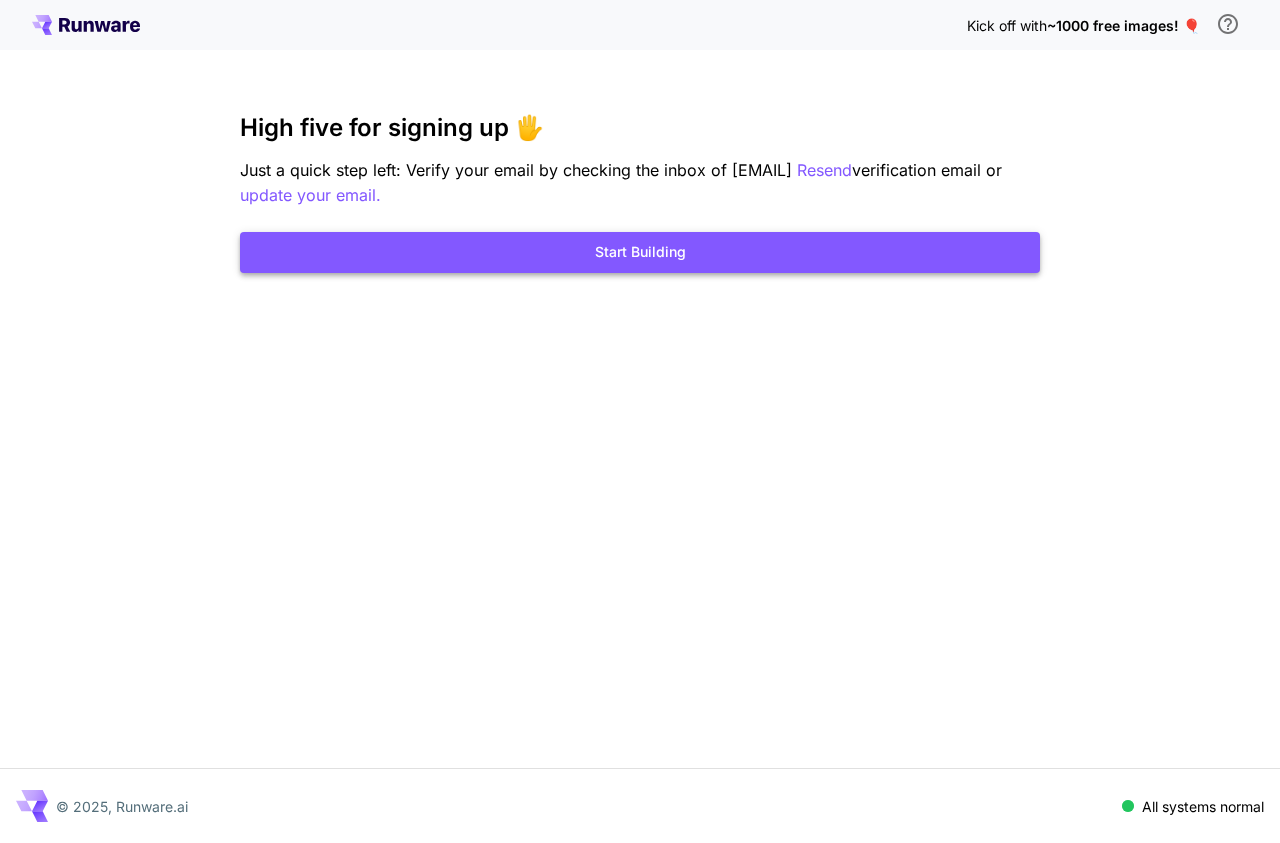 click on "Start Building" at bounding box center (640, 252) 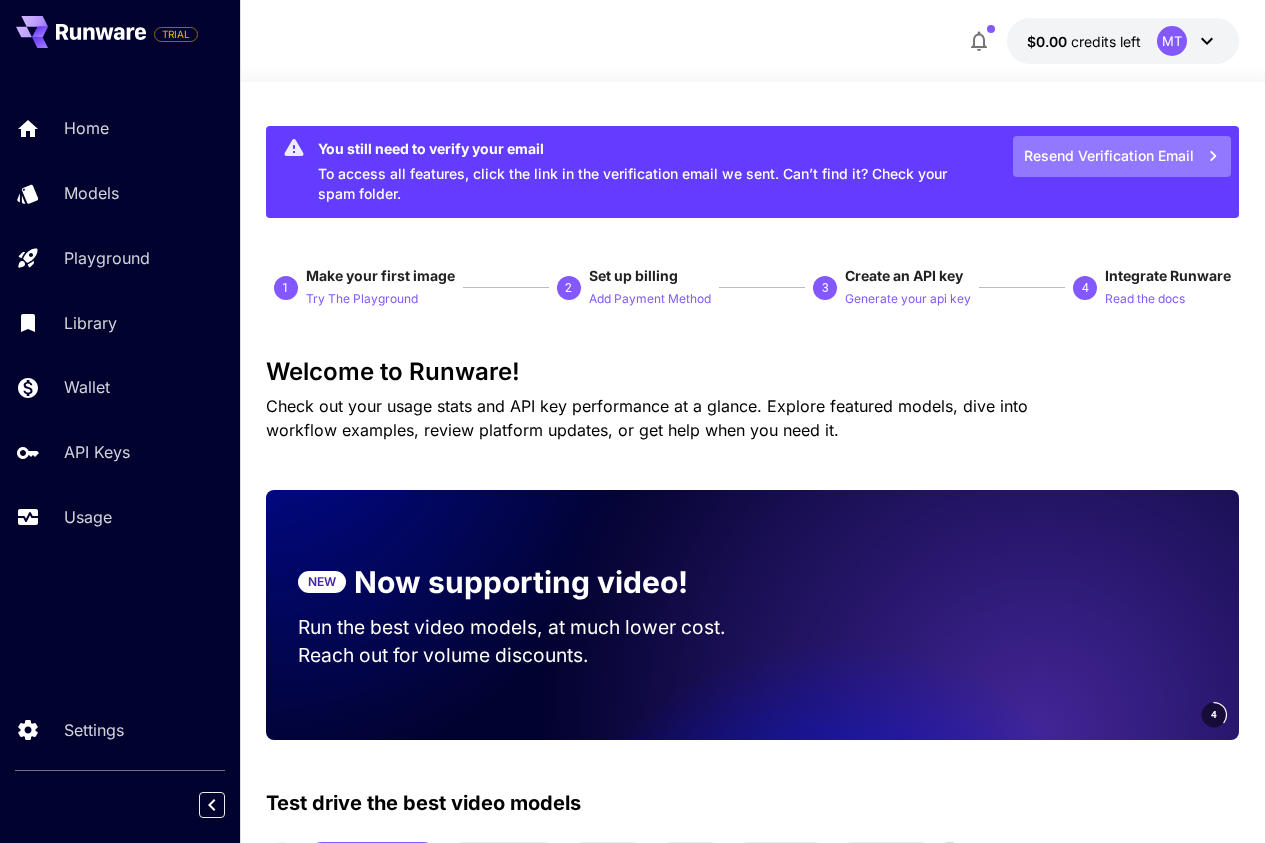 click on "Resend Verification Email" at bounding box center [1122, 156] 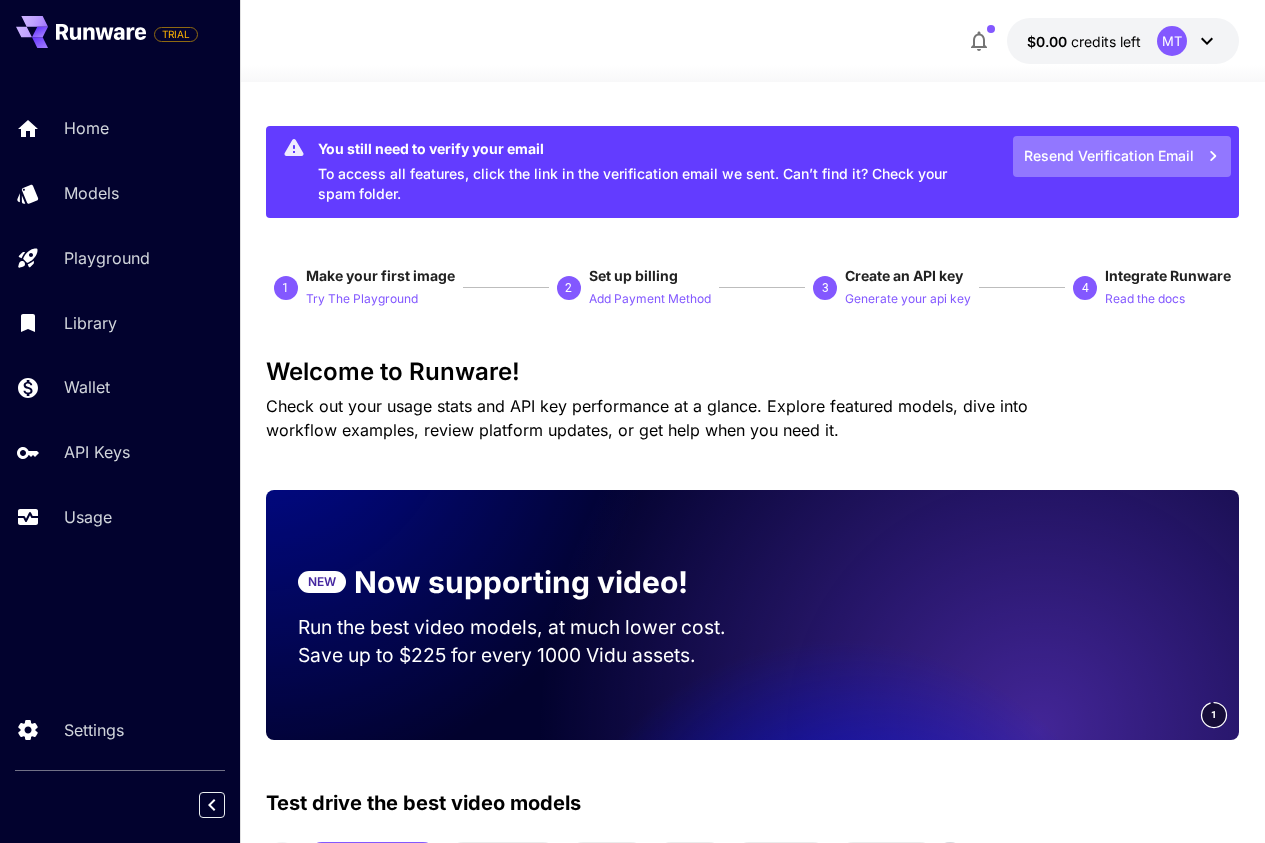 click 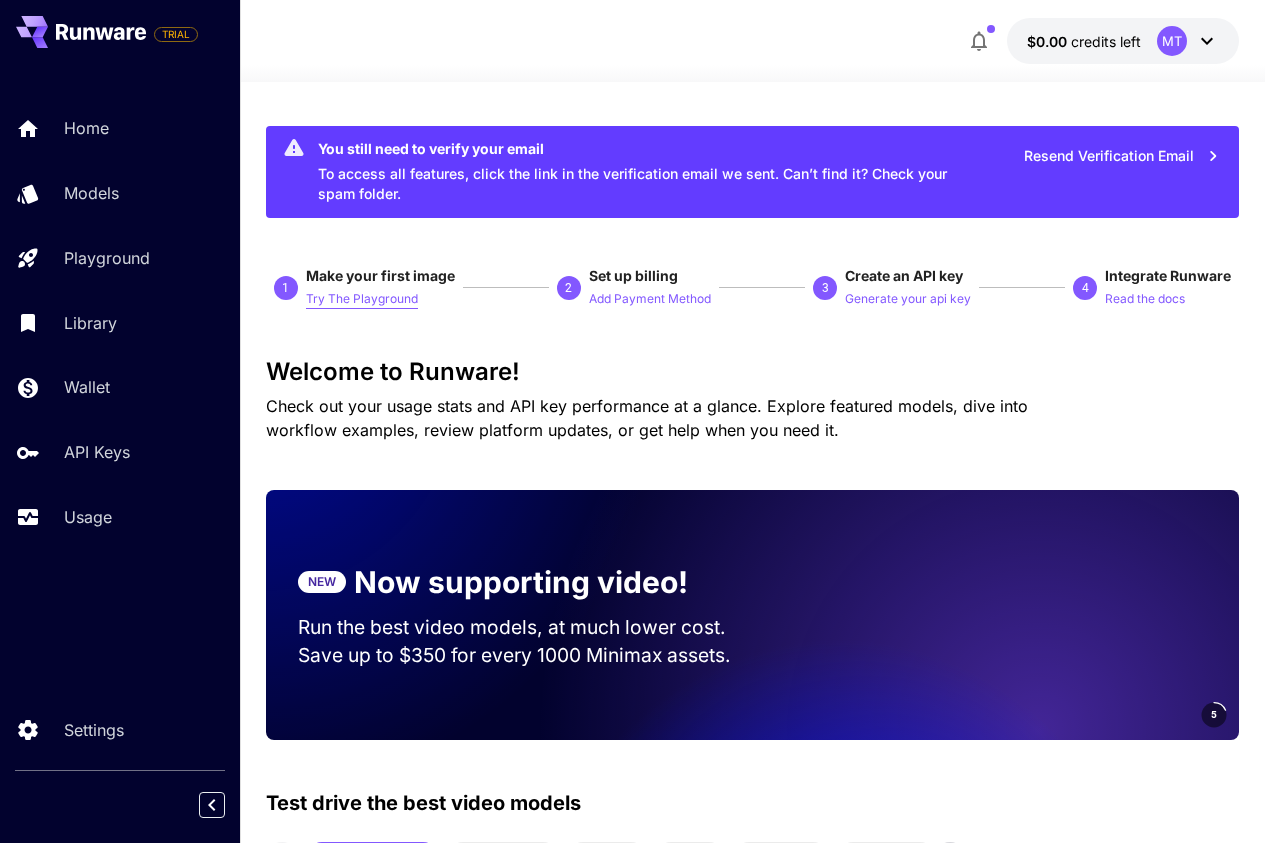 click on "Try The Playground" at bounding box center [362, 299] 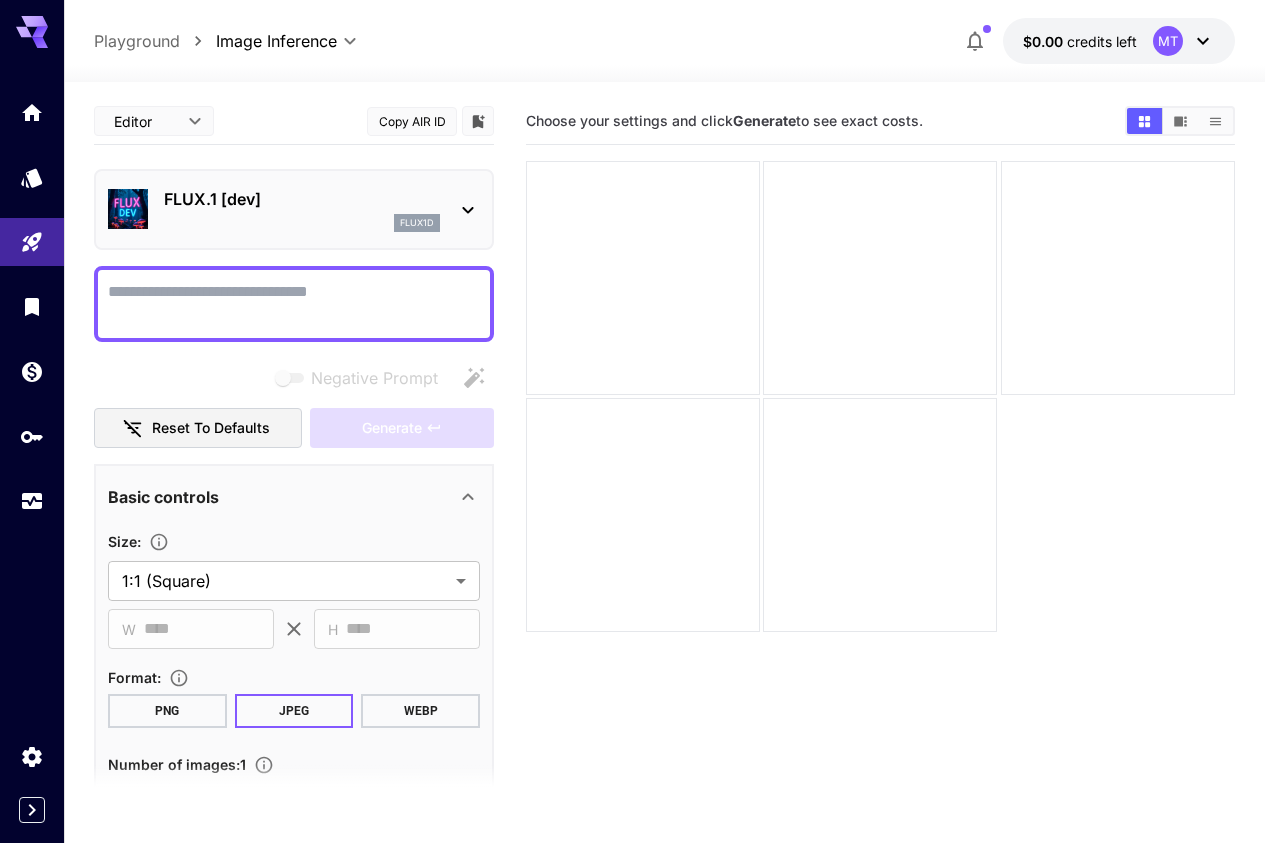 click on "Negative Prompt" at bounding box center (294, 304) 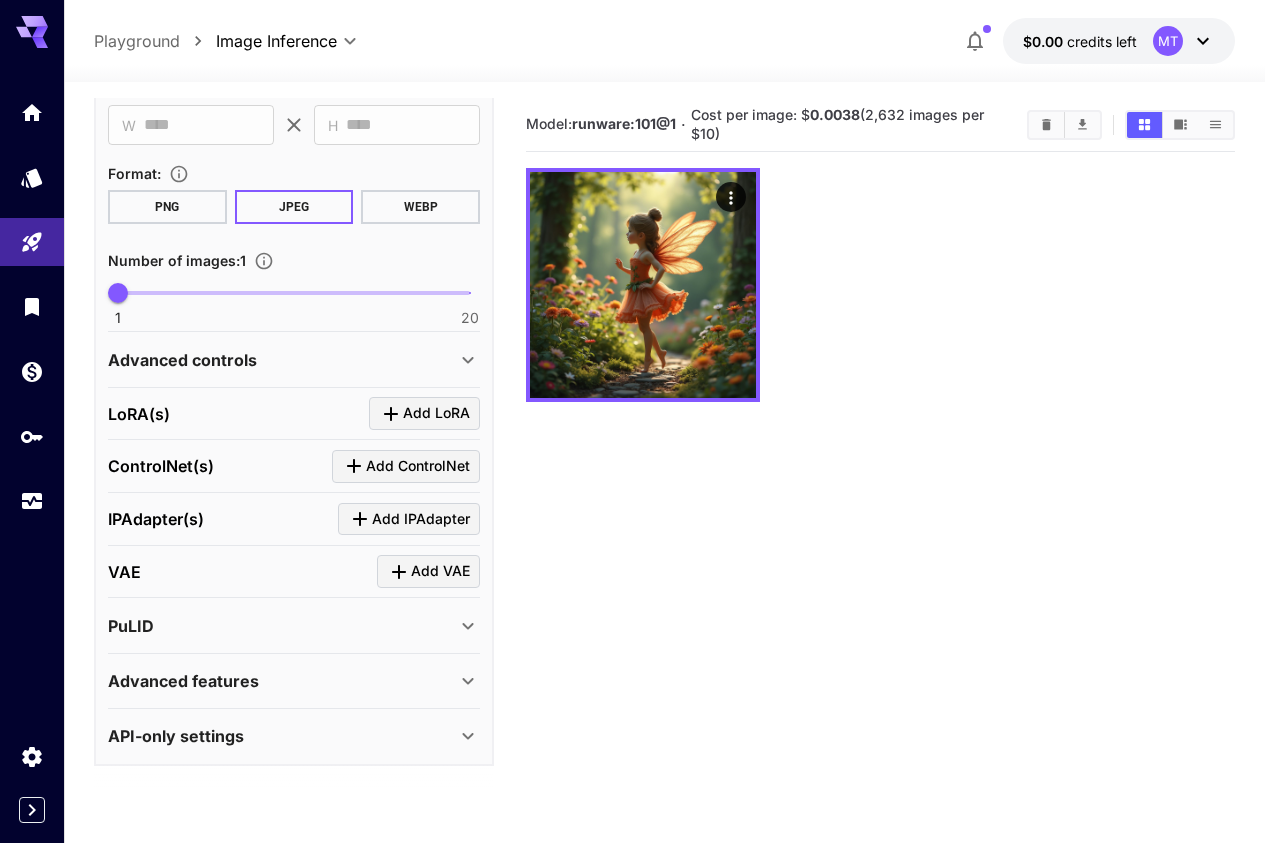 scroll, scrollTop: 505, scrollLeft: 0, axis: vertical 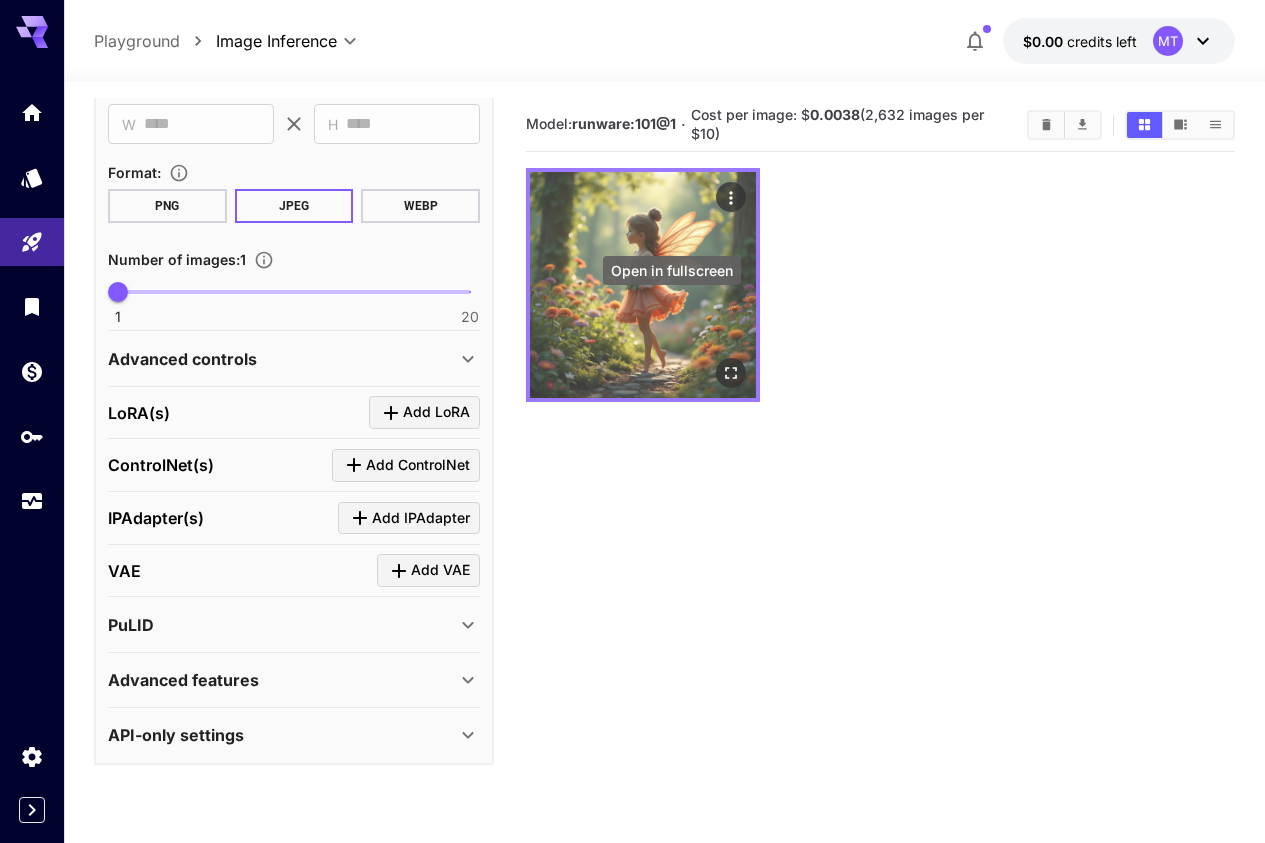 type on "**********" 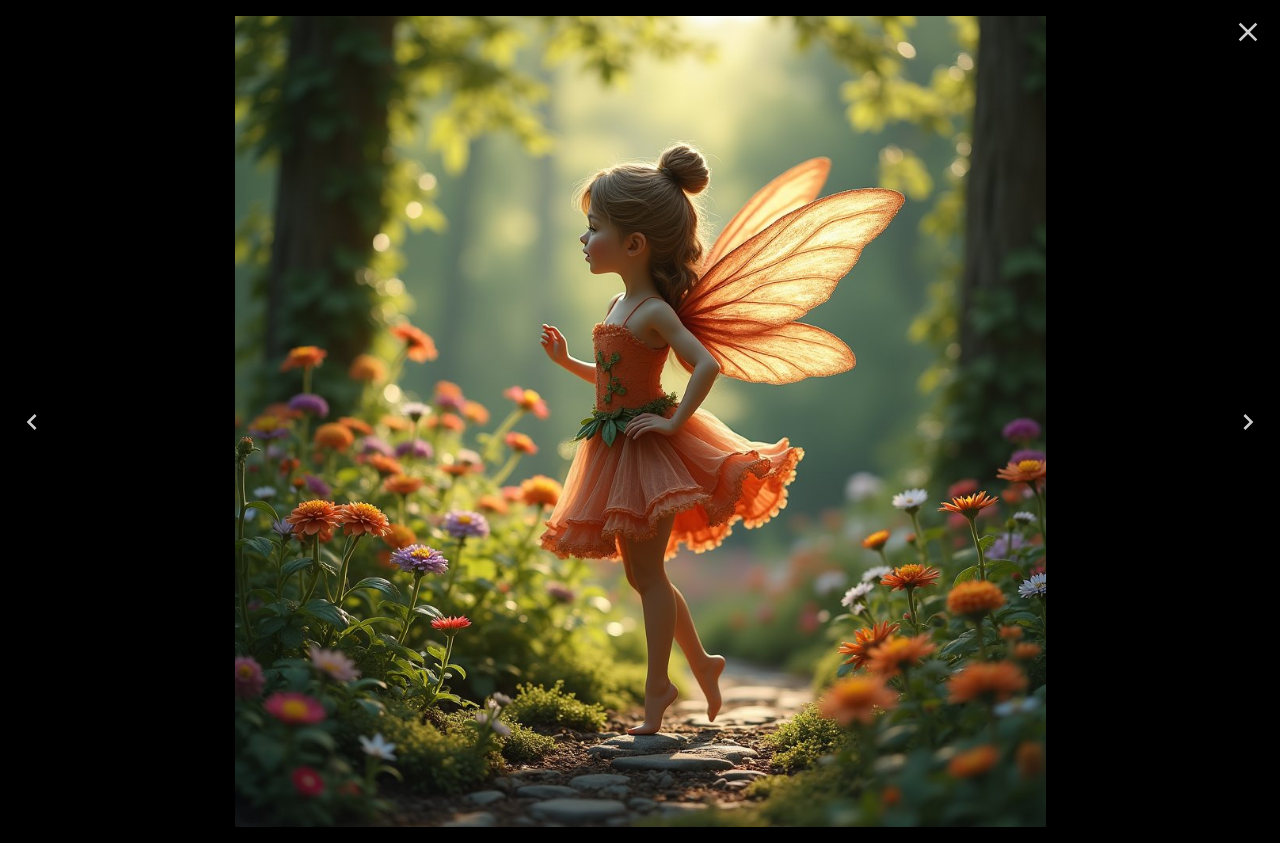 click 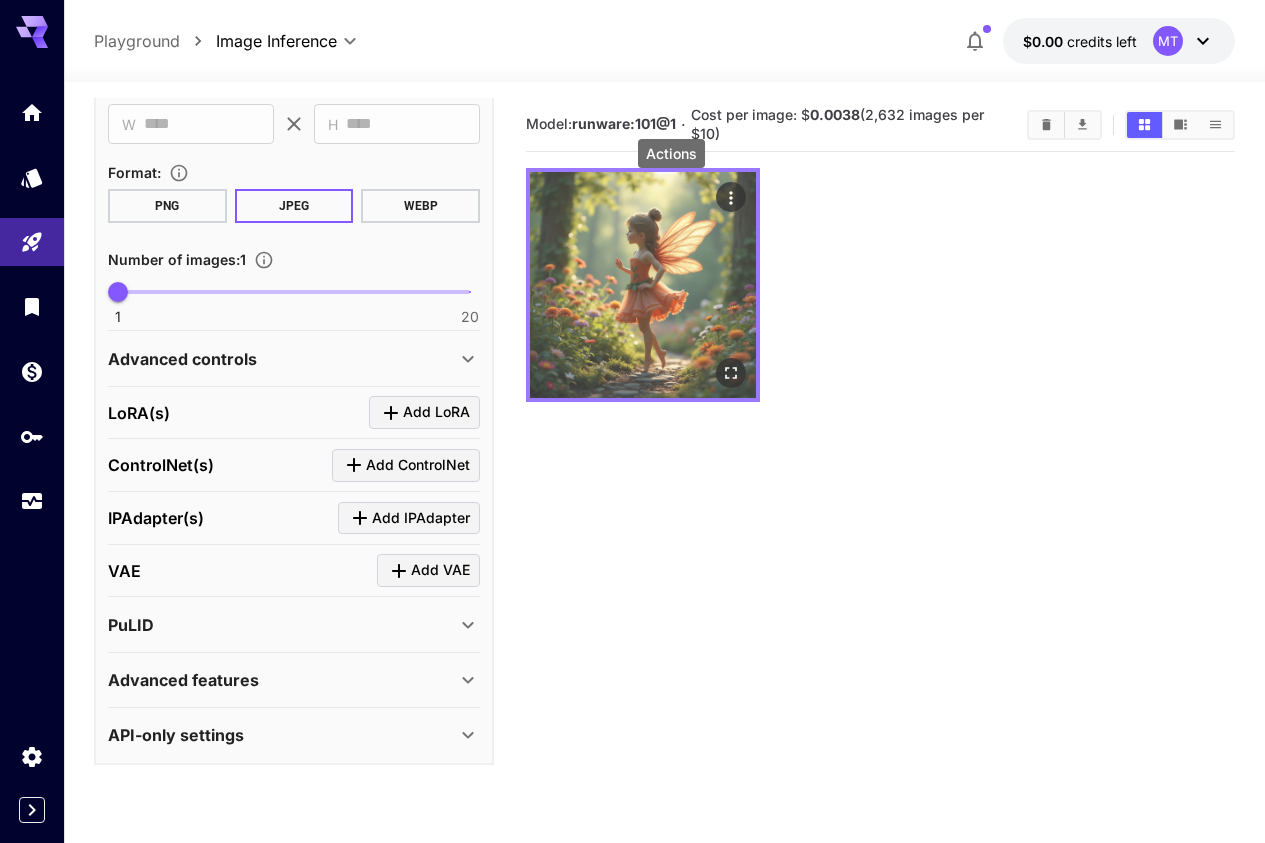 click 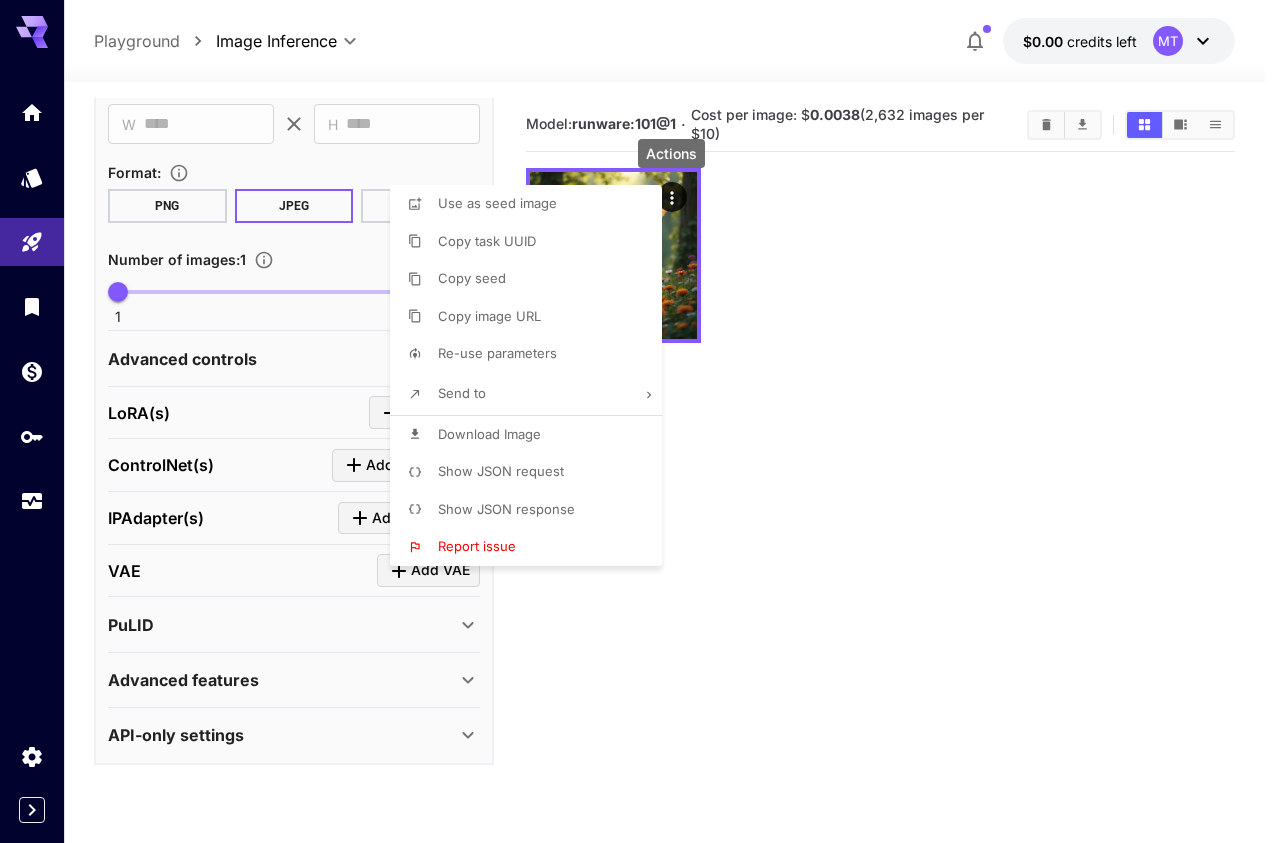 click at bounding box center (640, 421) 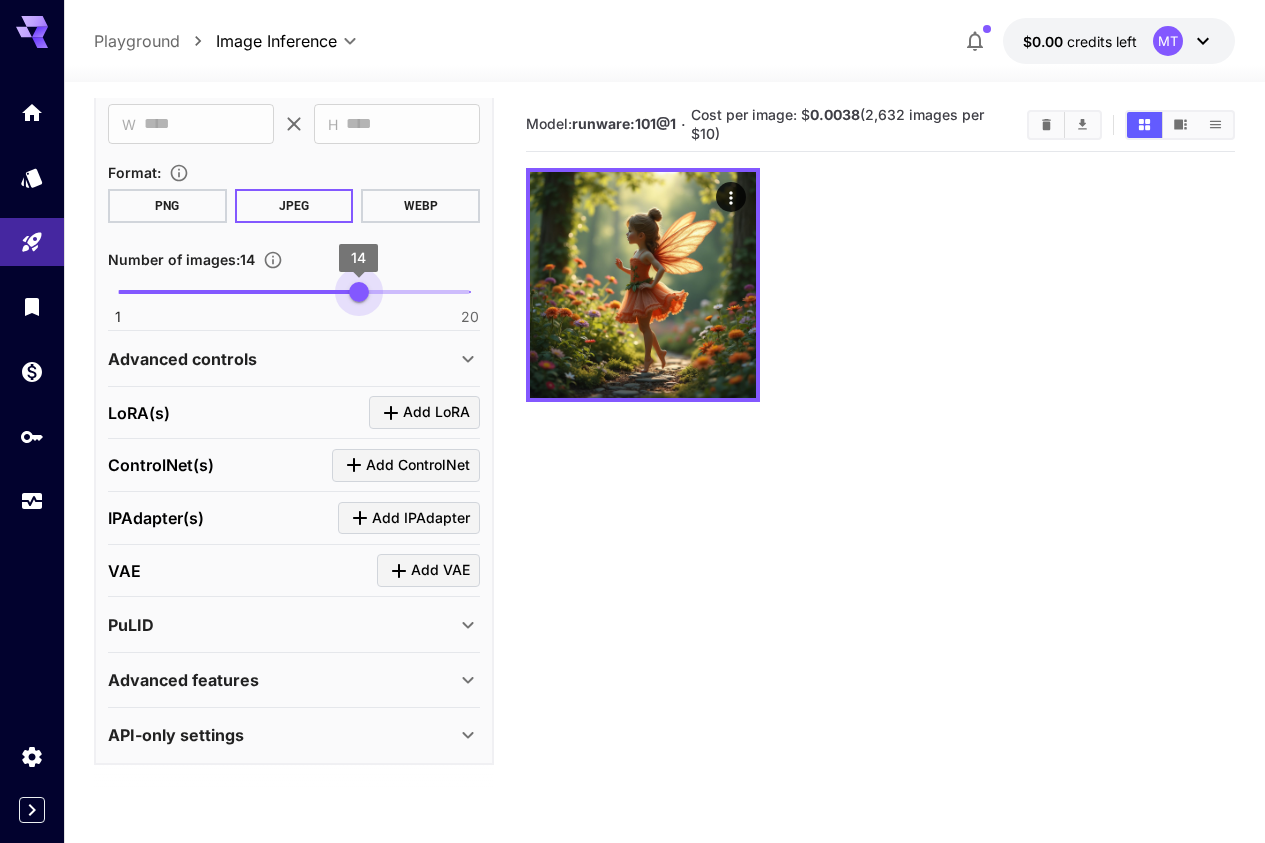 drag, startPoint x: 125, startPoint y: 290, endPoint x: 362, endPoint y: 303, distance: 237.35628 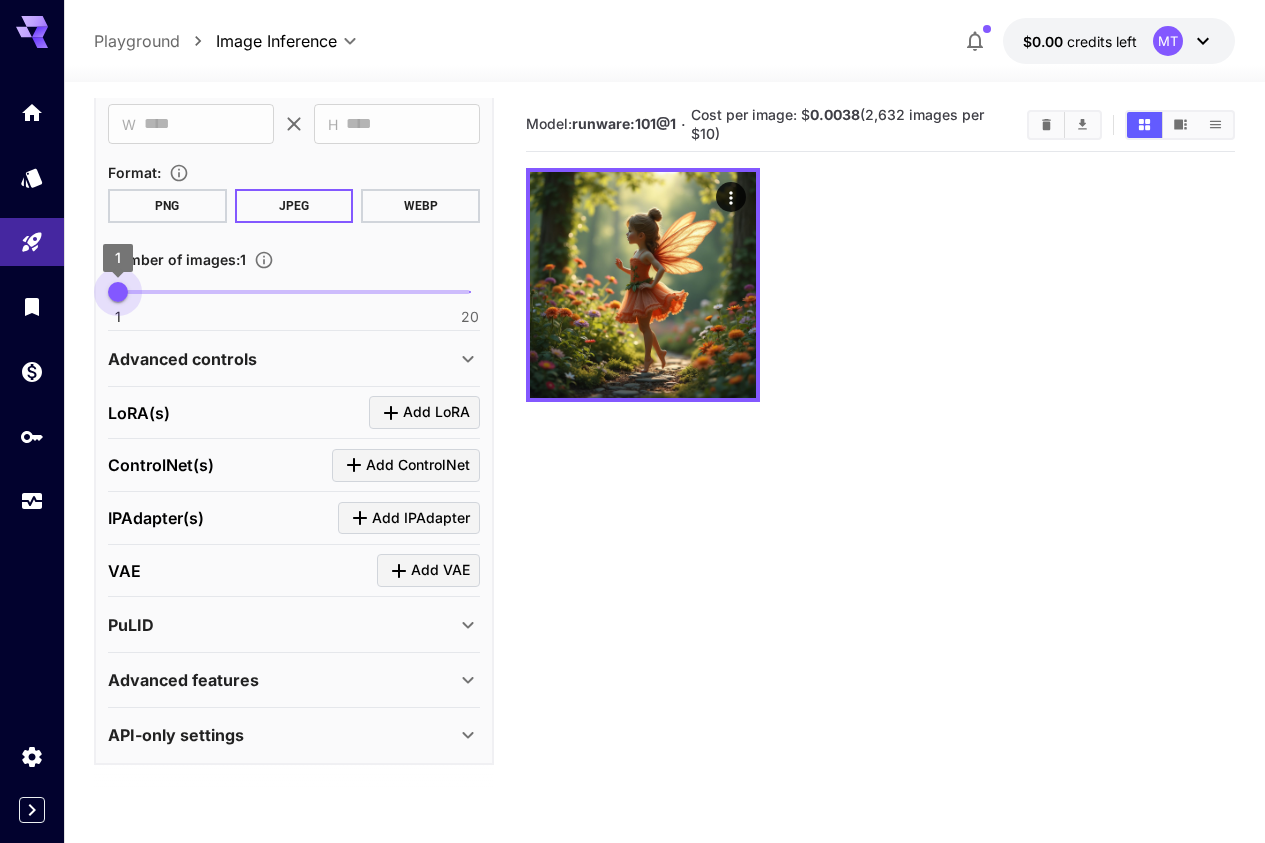drag, startPoint x: 362, startPoint y: 303, endPoint x: 67, endPoint y: 314, distance: 295.20502 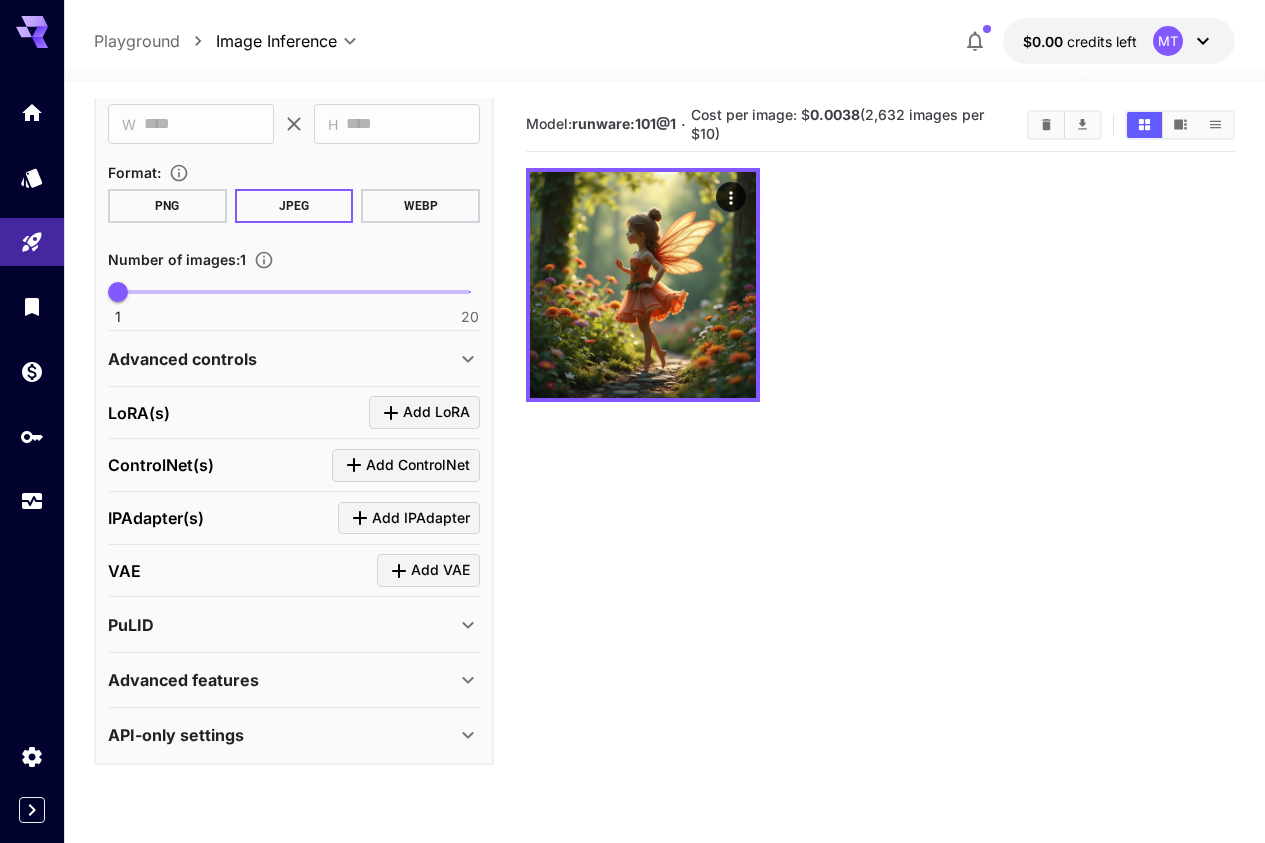 click on "**********" at bounding box center (664, 541) 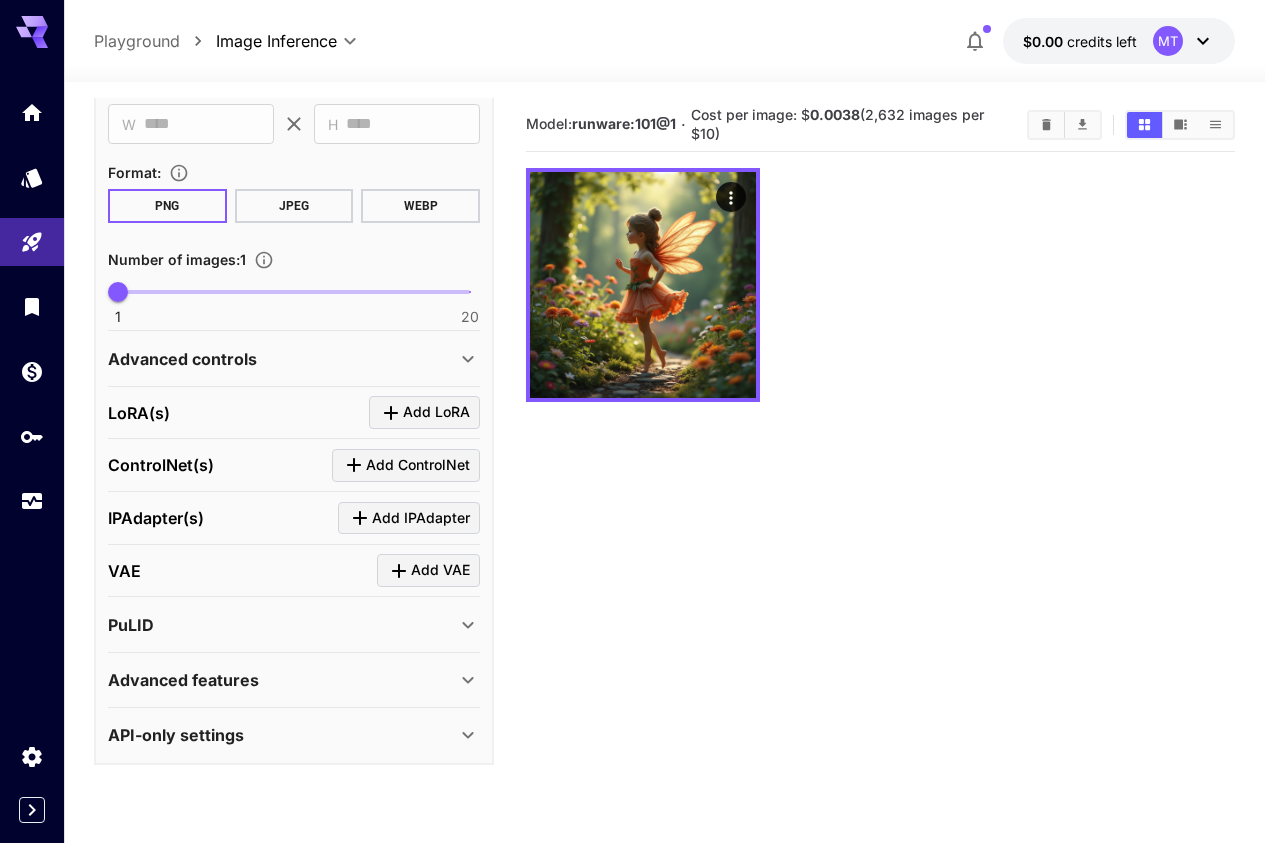 click on "JPEG" at bounding box center (294, 206) 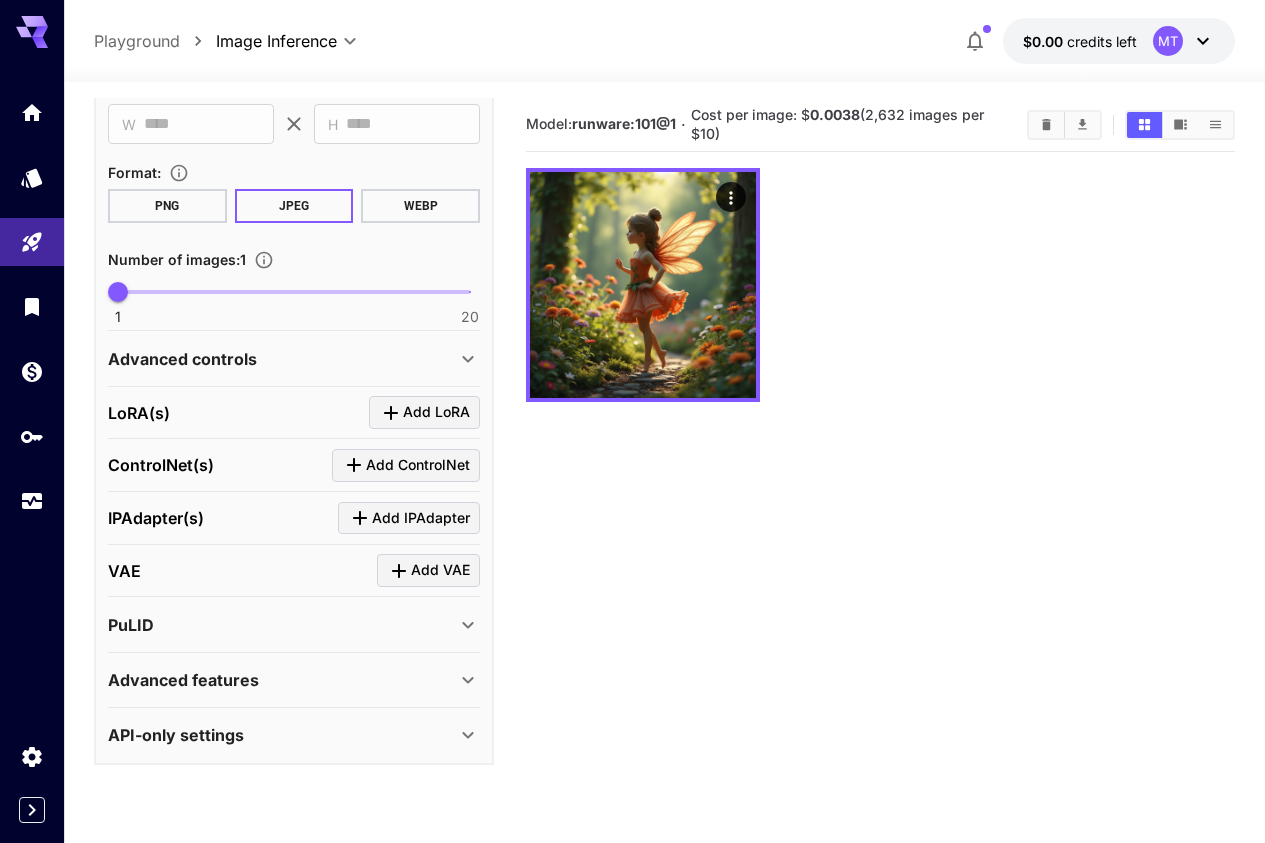 click on "WEBP" at bounding box center (420, 206) 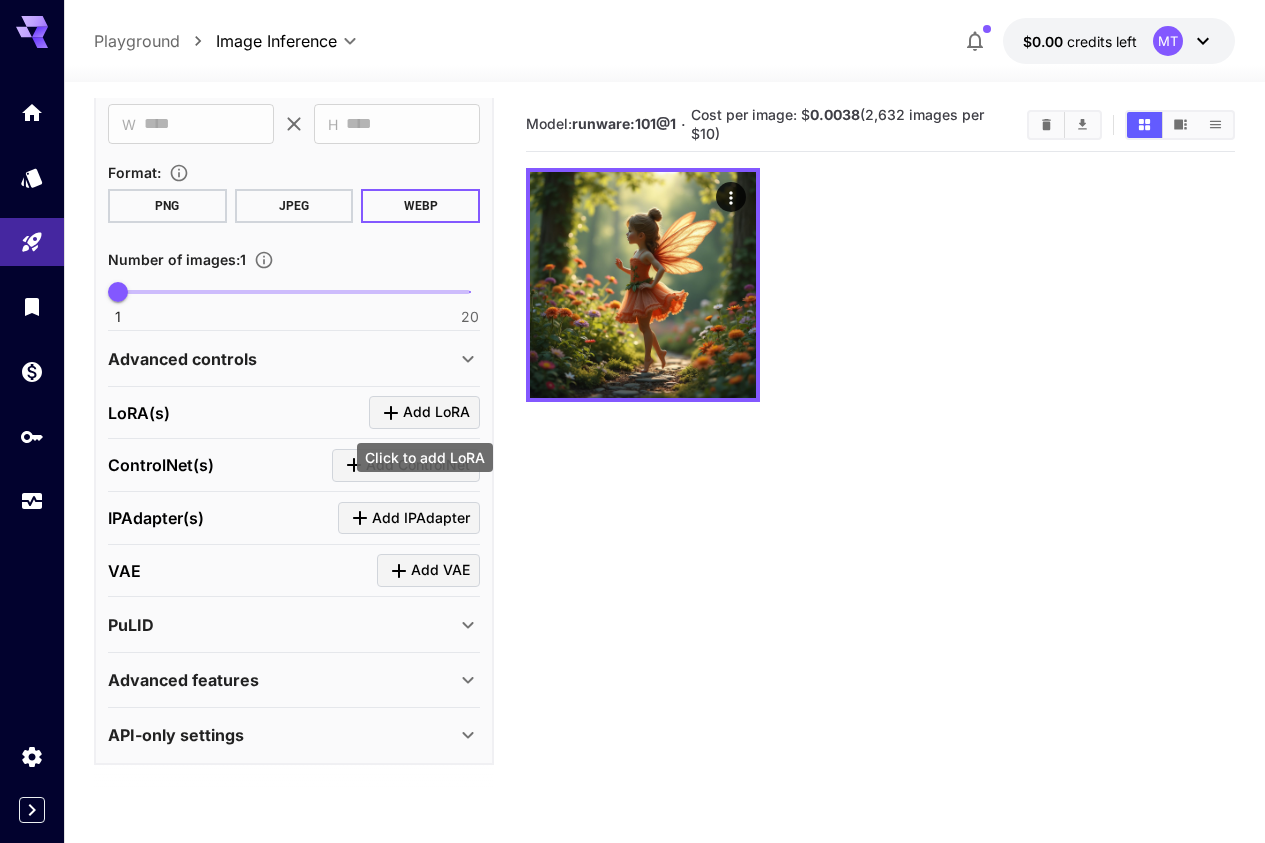 click on "Add LoRA" at bounding box center [436, 412] 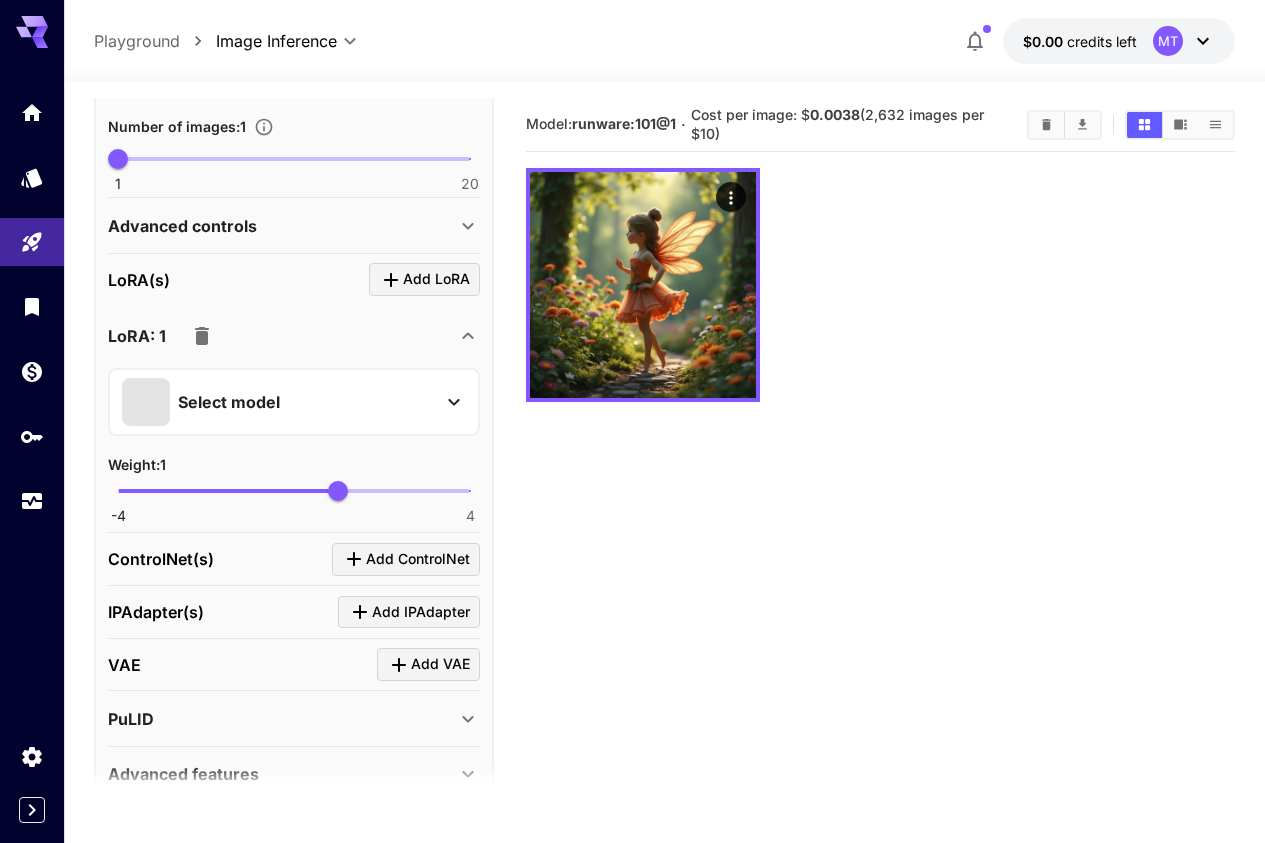 scroll, scrollTop: 732, scrollLeft: 0, axis: vertical 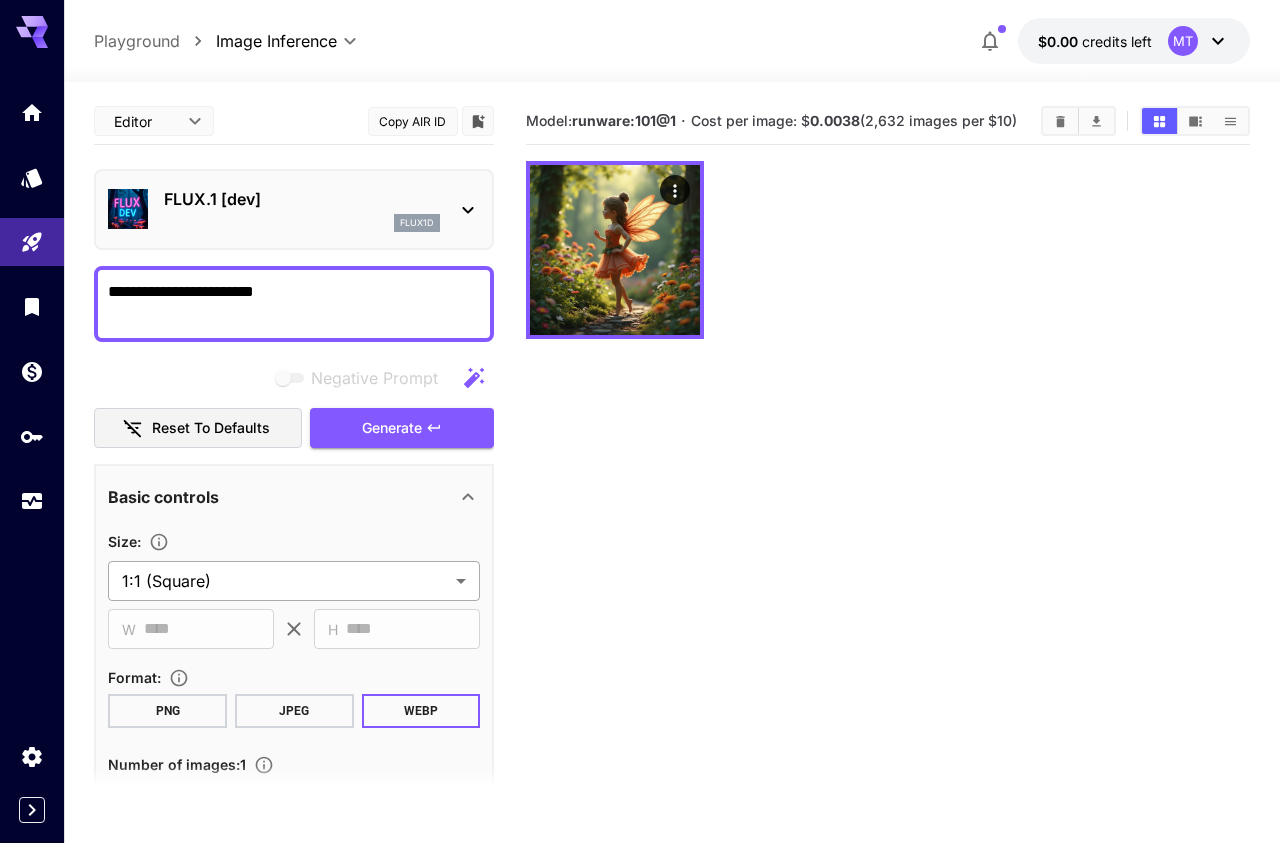 click on "**********" at bounding box center (640, 500) 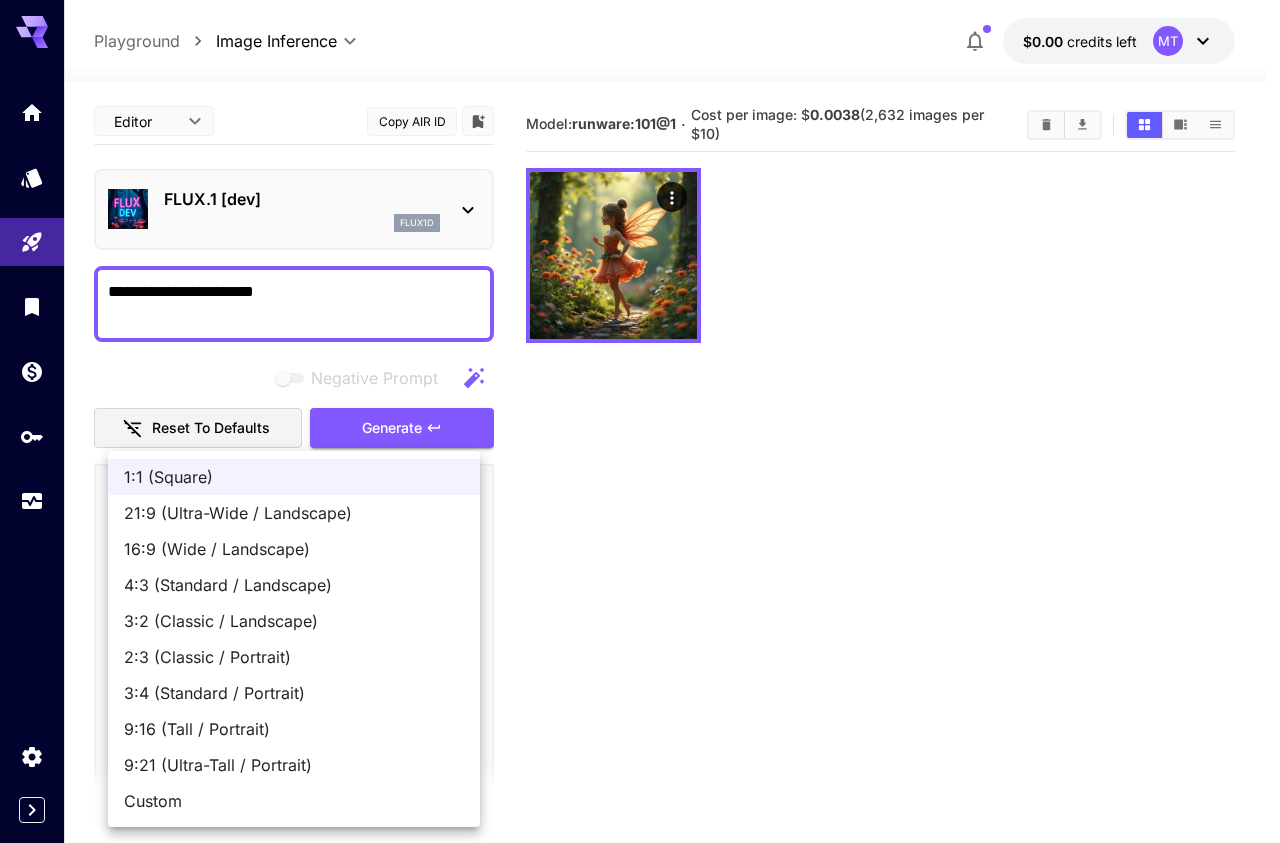 click at bounding box center (640, 421) 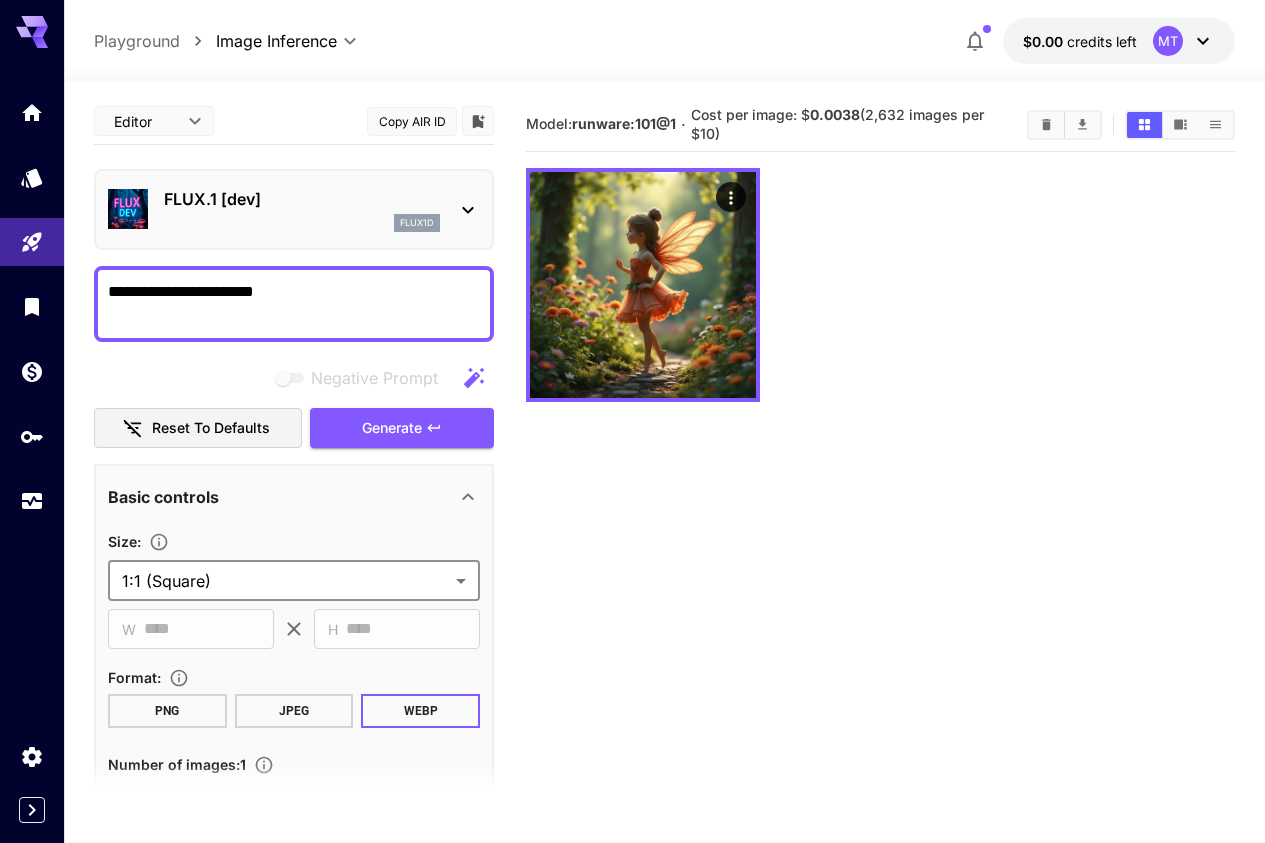 click on "Reset to defaults" at bounding box center (198, 428) 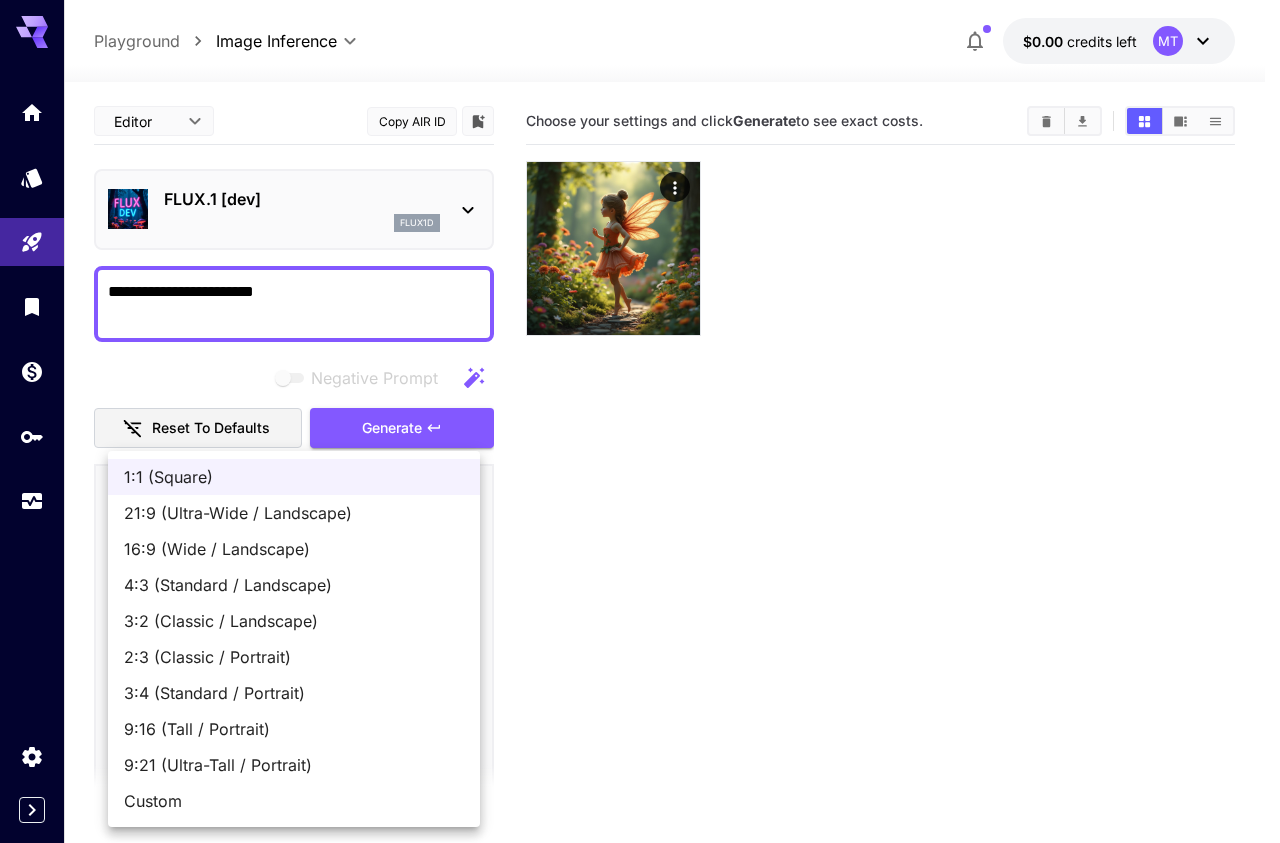 click on "**********" at bounding box center [640, 500] 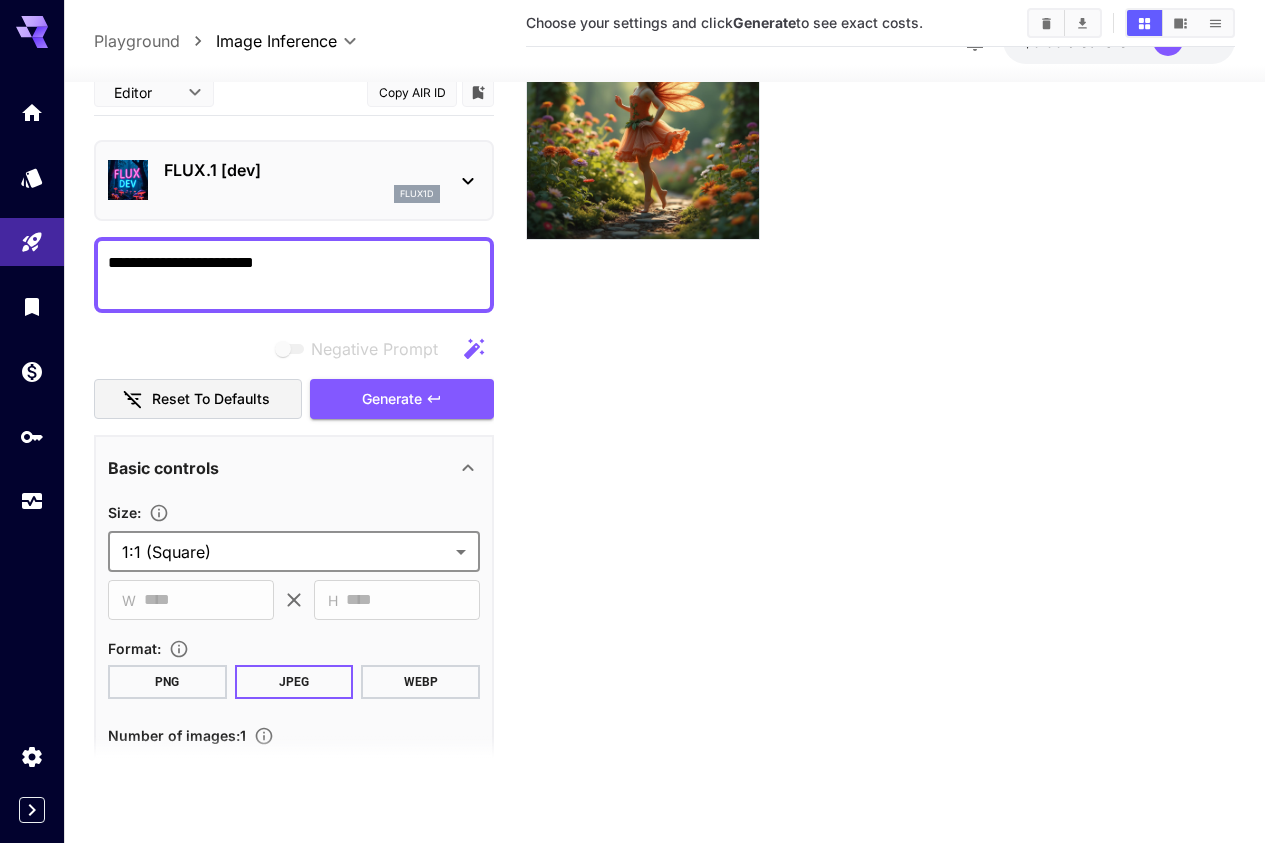 scroll, scrollTop: 158, scrollLeft: 0, axis: vertical 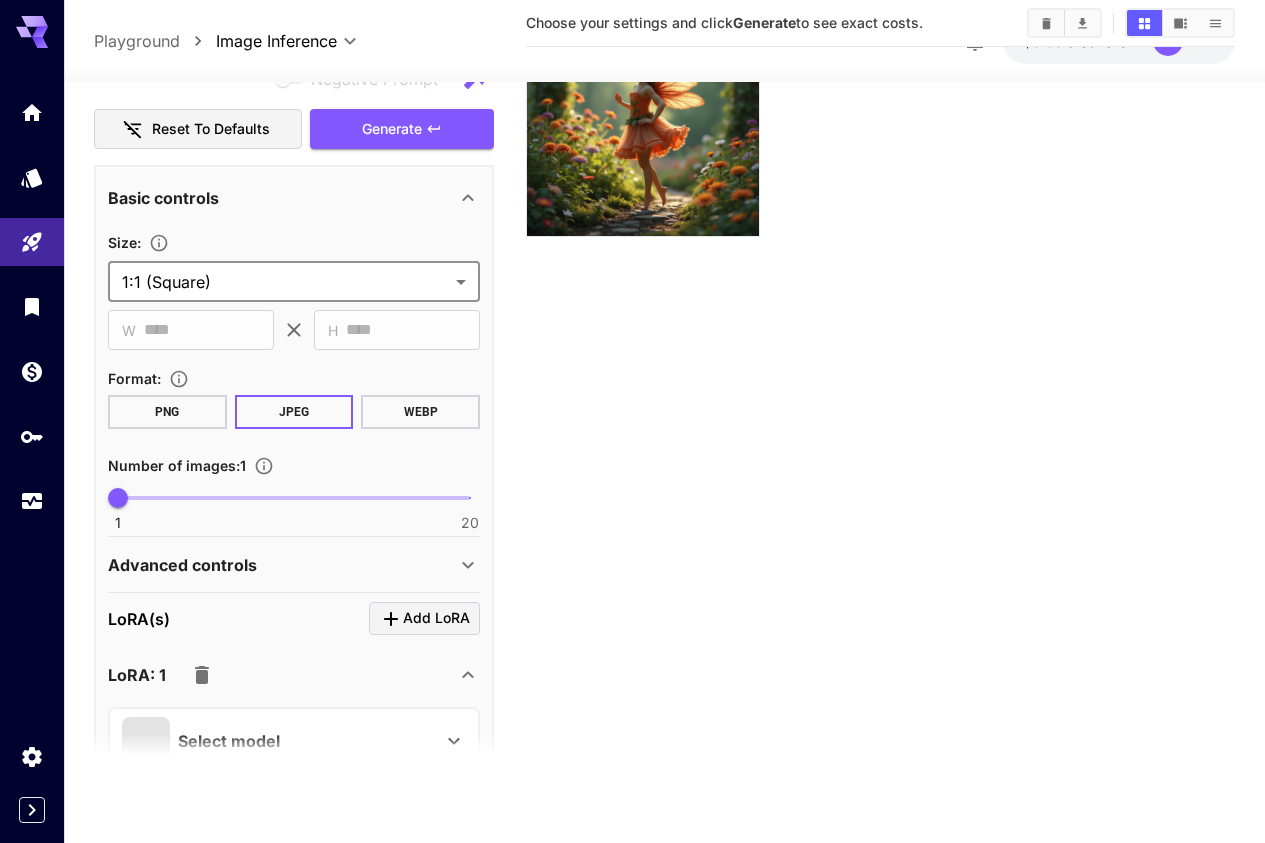 click on "20" at bounding box center [470, 523] 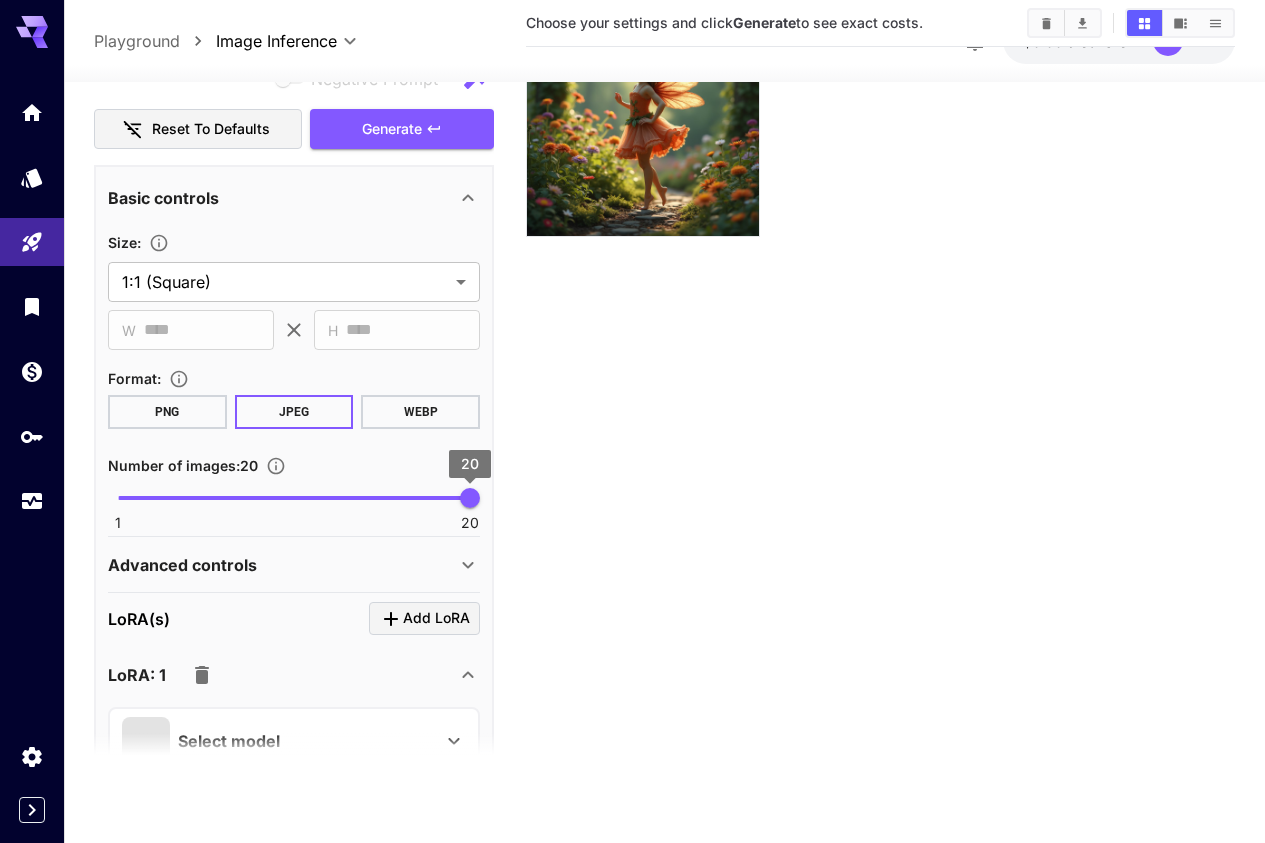 click on "1 20 20" at bounding box center (294, 498) 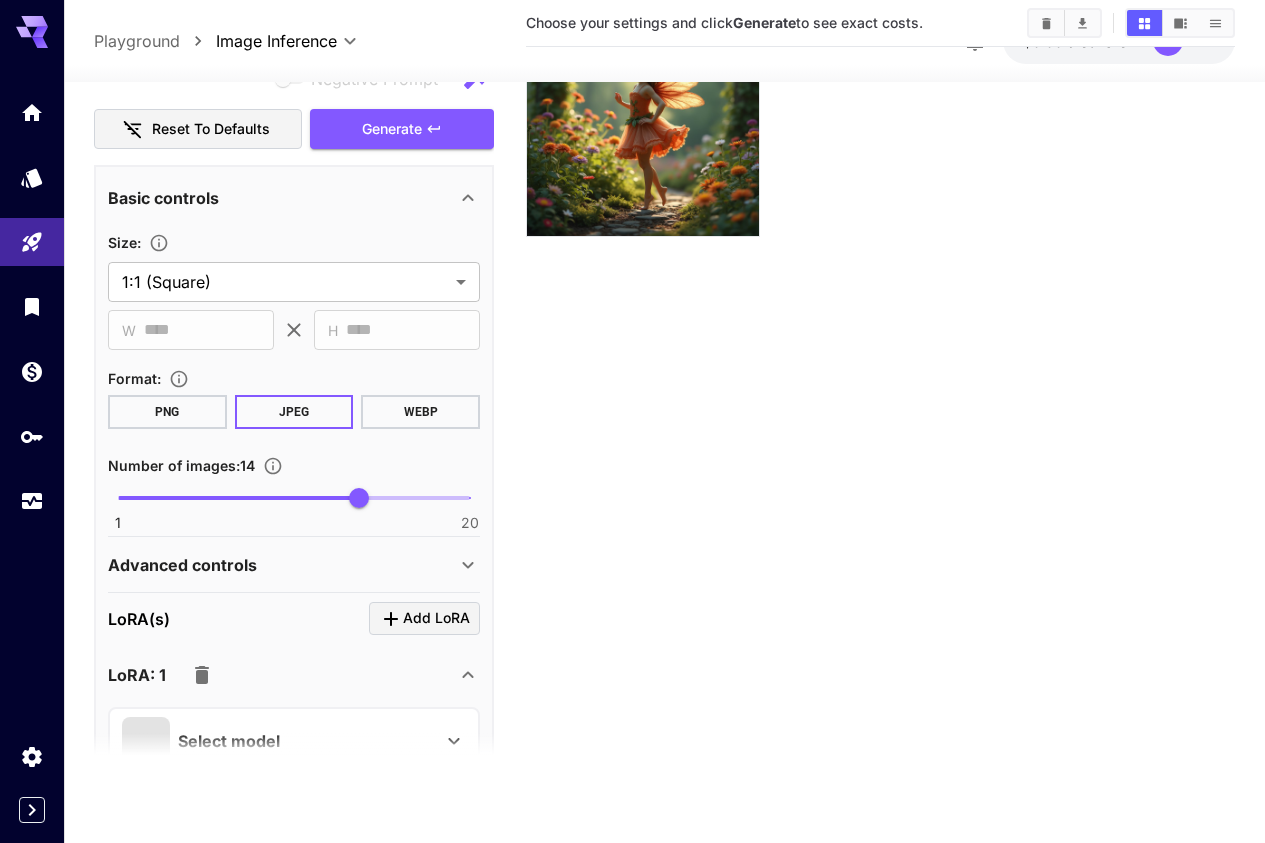 click on "1 20 14" at bounding box center (294, 498) 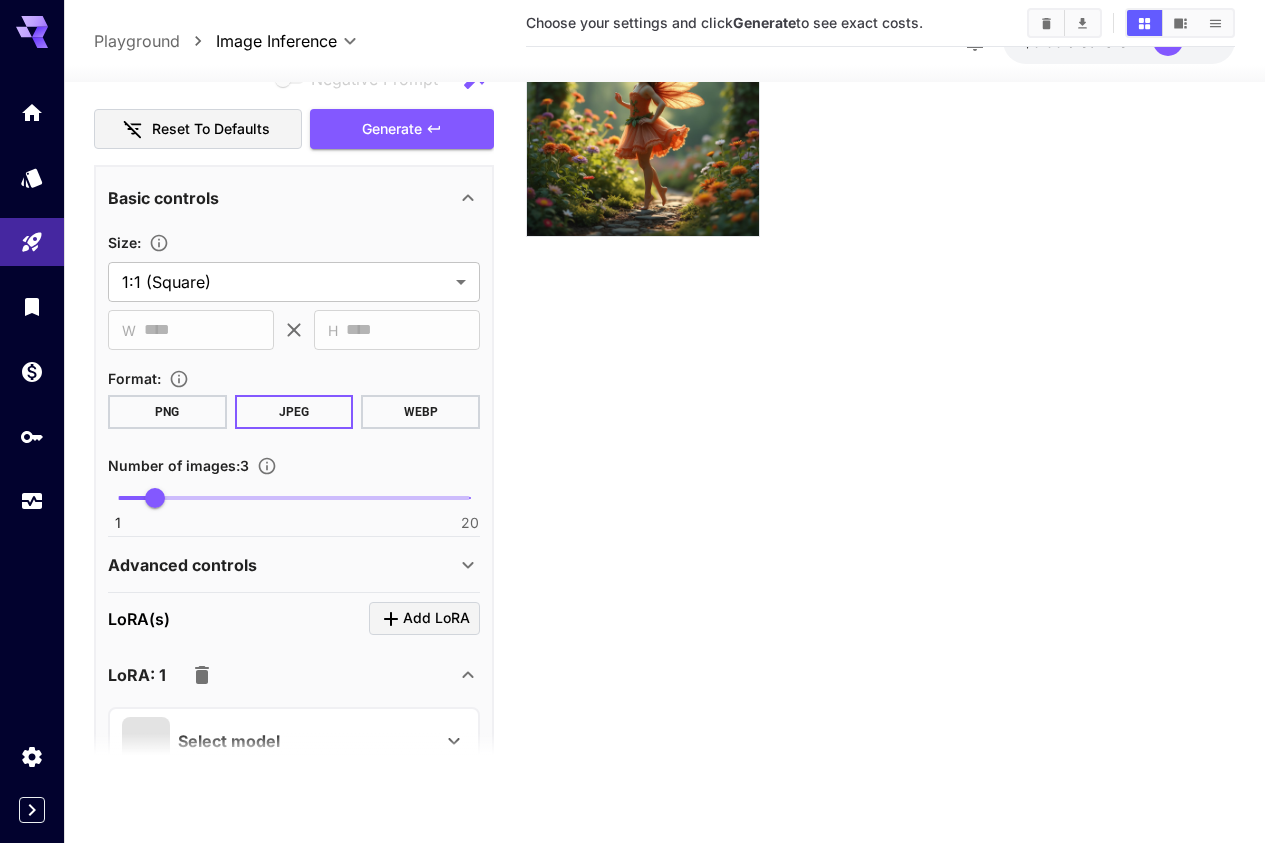 click on "1 20 3" at bounding box center (294, 506) 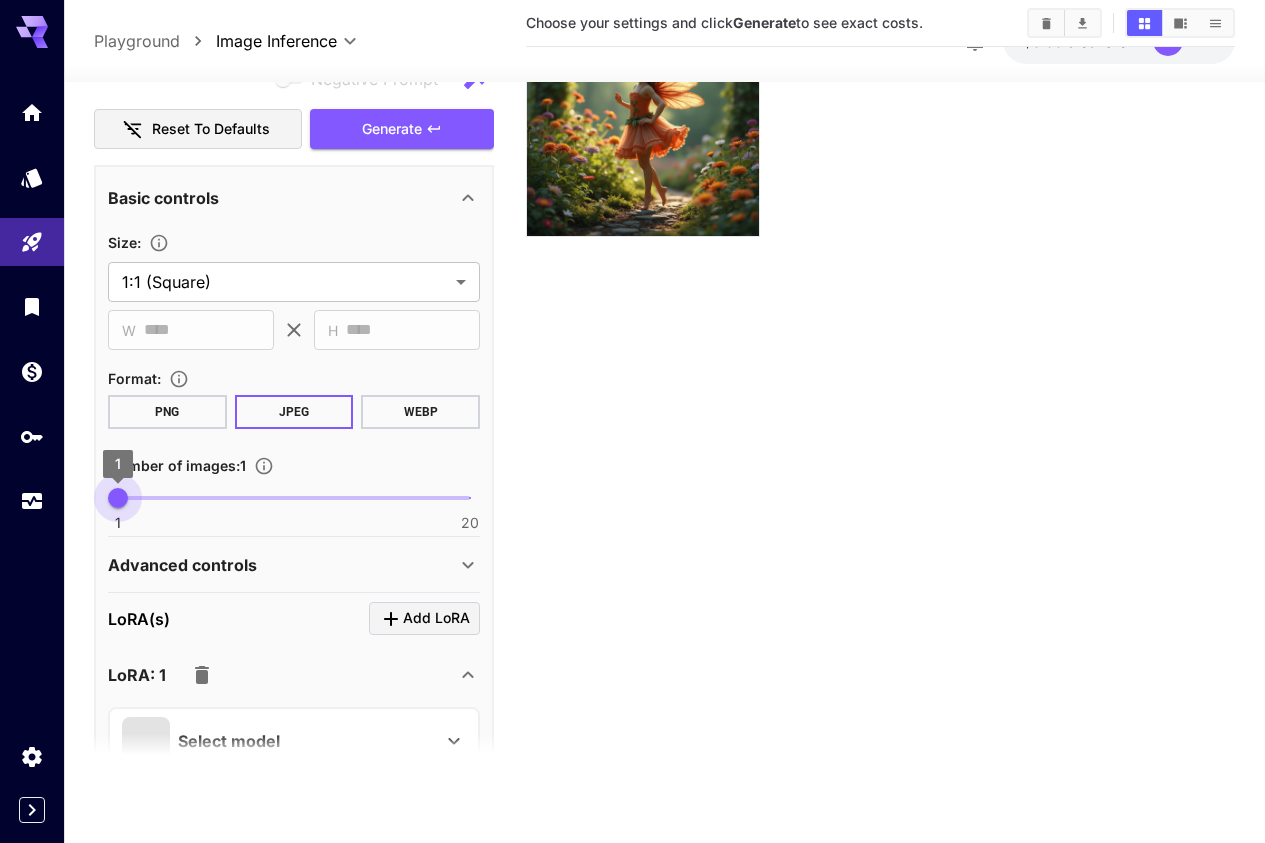 drag, startPoint x: 118, startPoint y: 522, endPoint x: 259, endPoint y: 547, distance: 143.19916 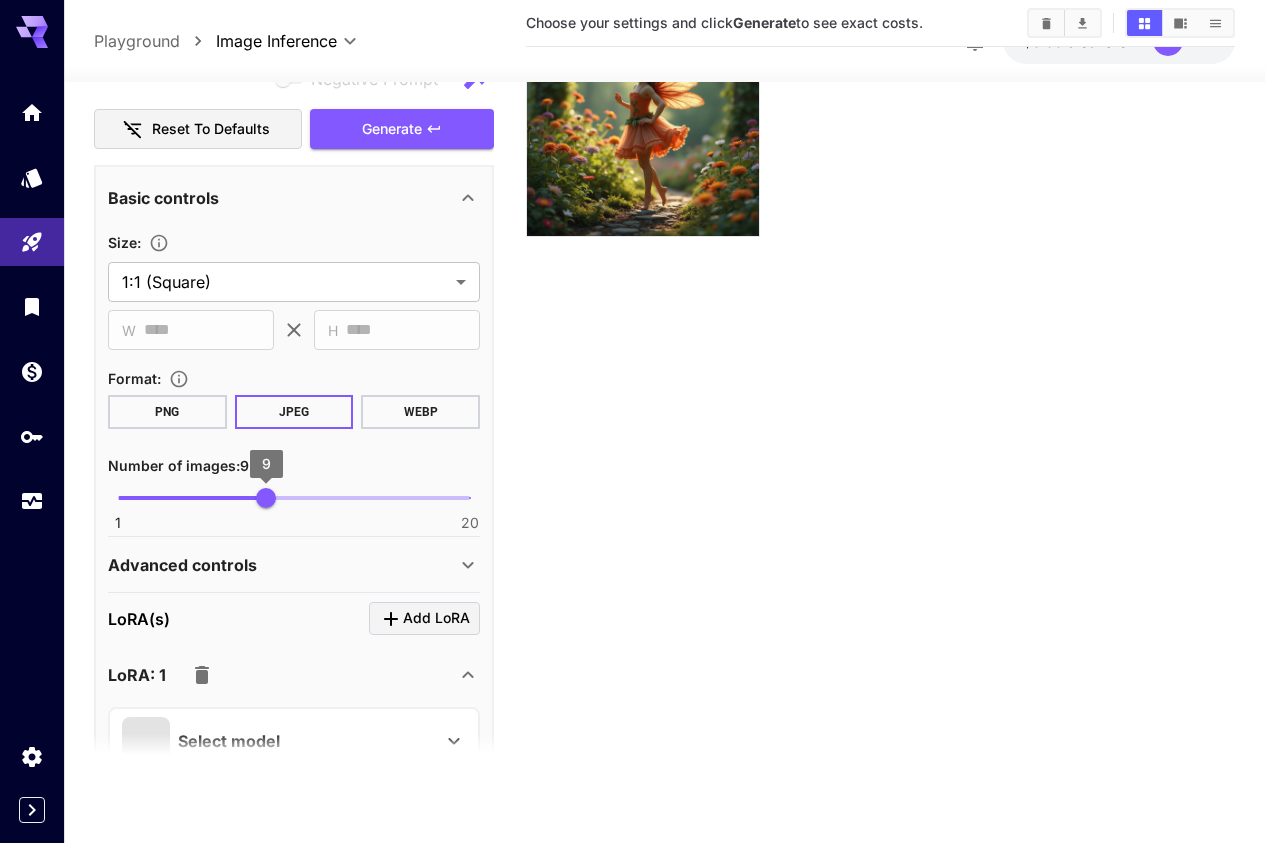 click on "1 20 9" at bounding box center (294, 498) 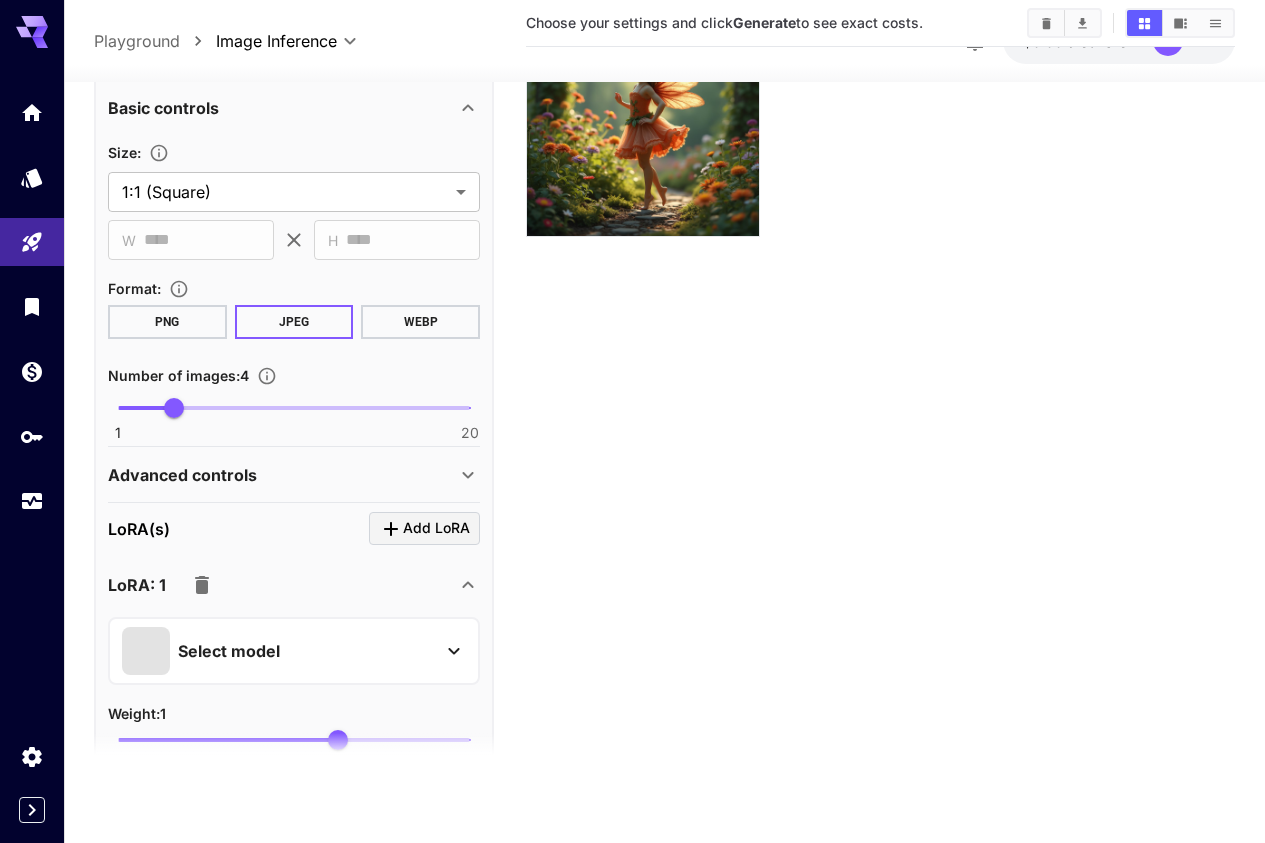 scroll, scrollTop: 533, scrollLeft: 0, axis: vertical 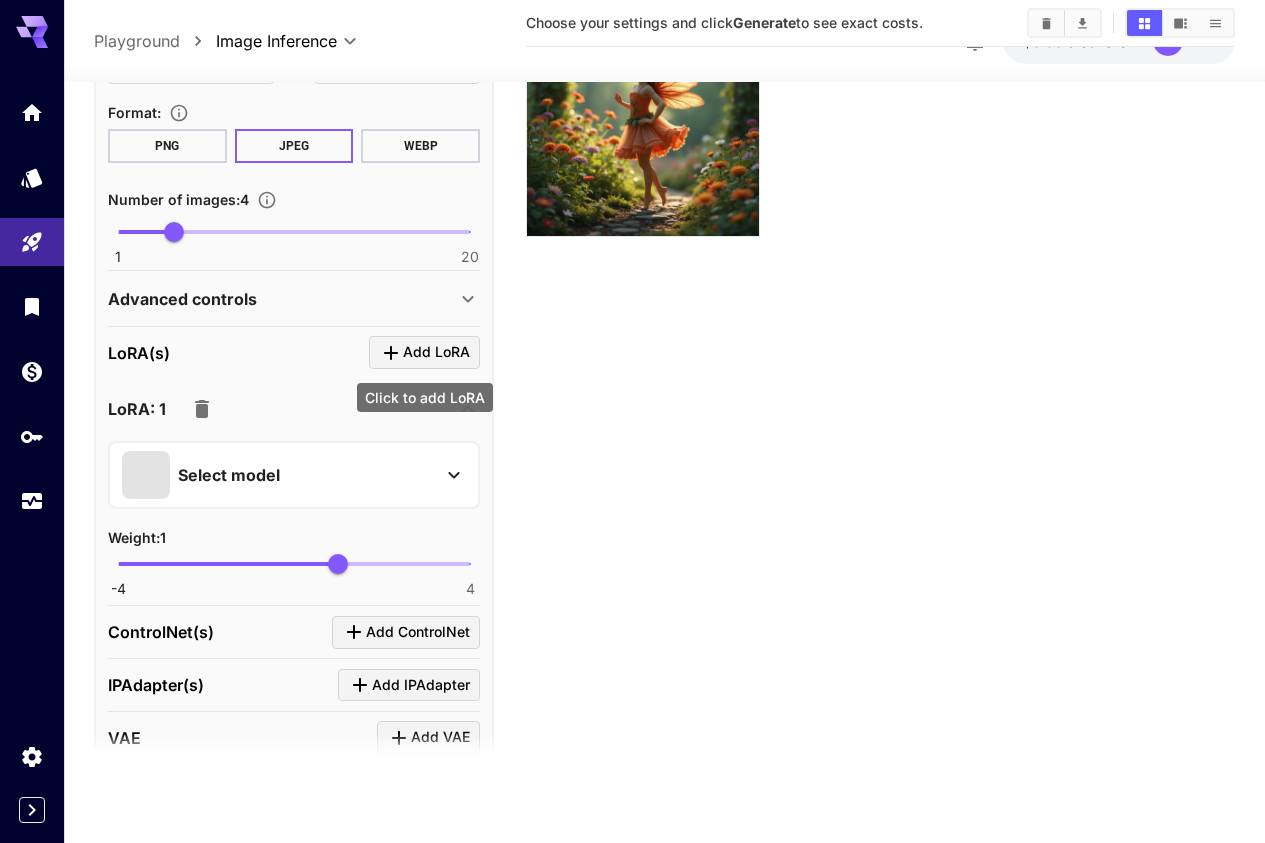 click on "Add LoRA" at bounding box center [436, 353] 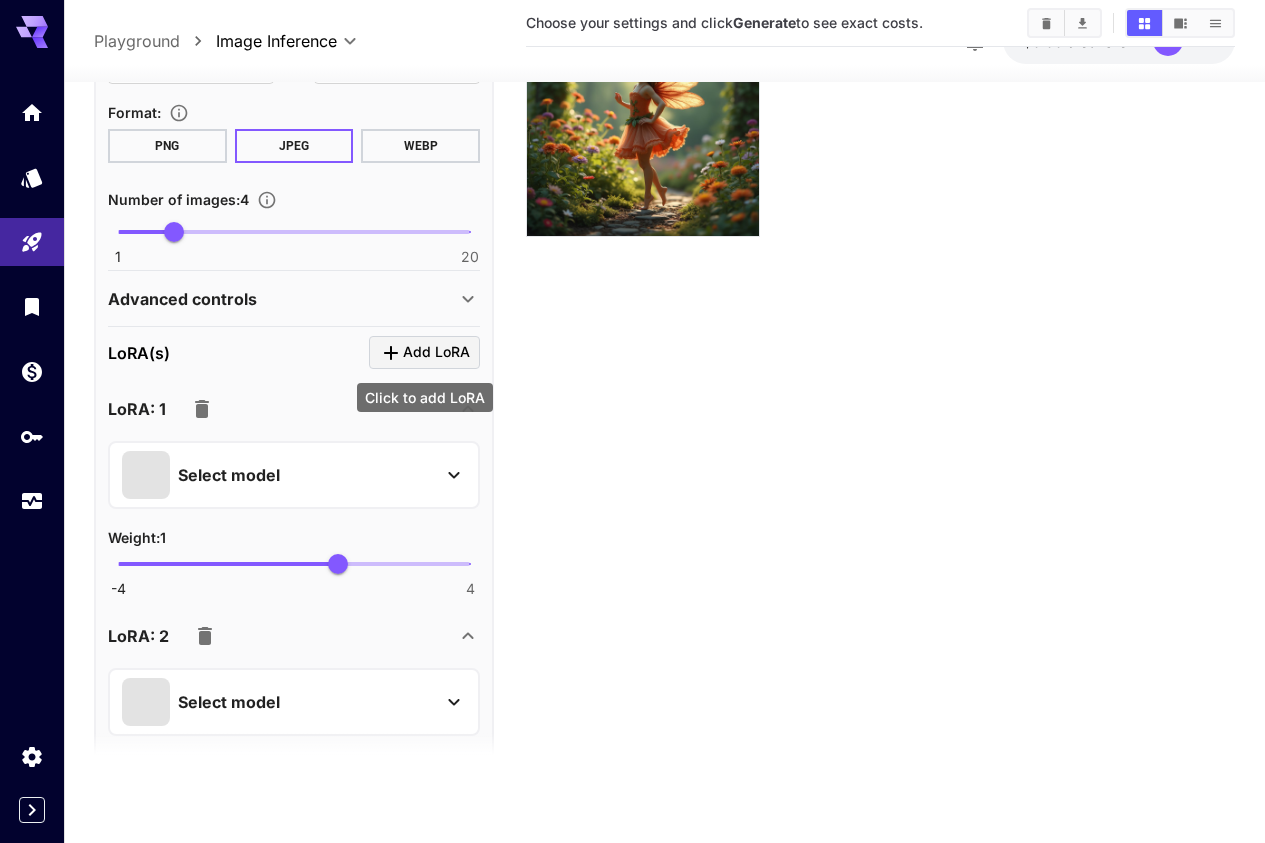 click on "Add LoRA" at bounding box center (436, 353) 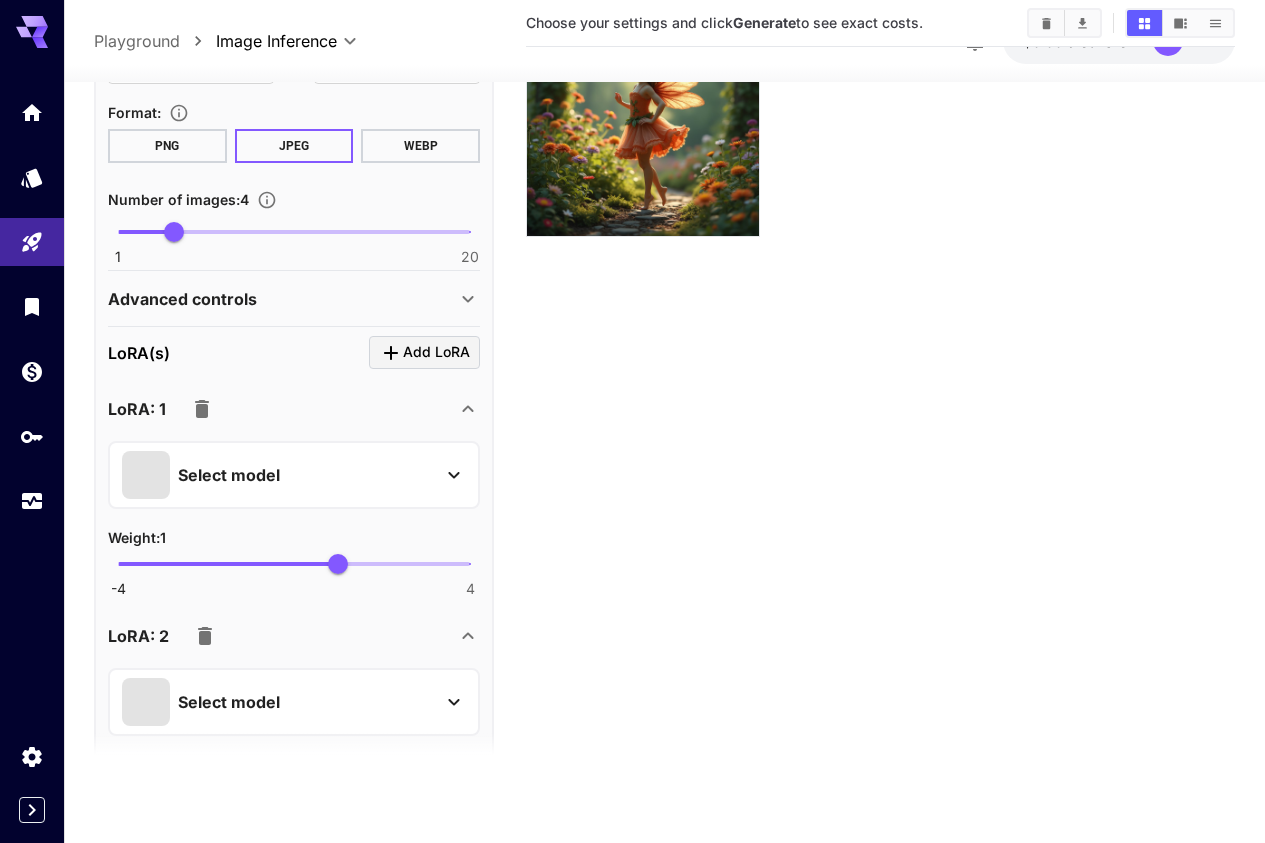 click on "LoRA: 1" at bounding box center (137, 409) 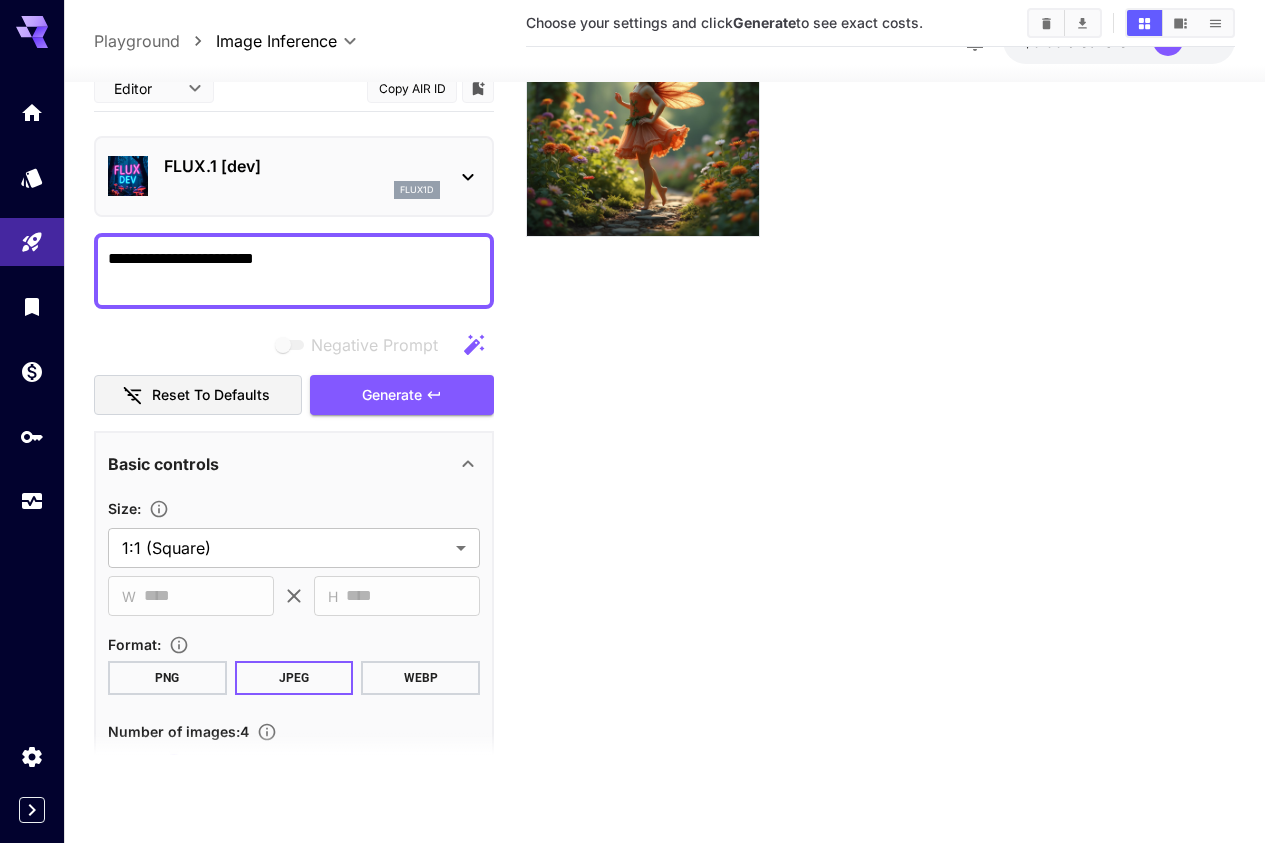 scroll, scrollTop: 0, scrollLeft: 0, axis: both 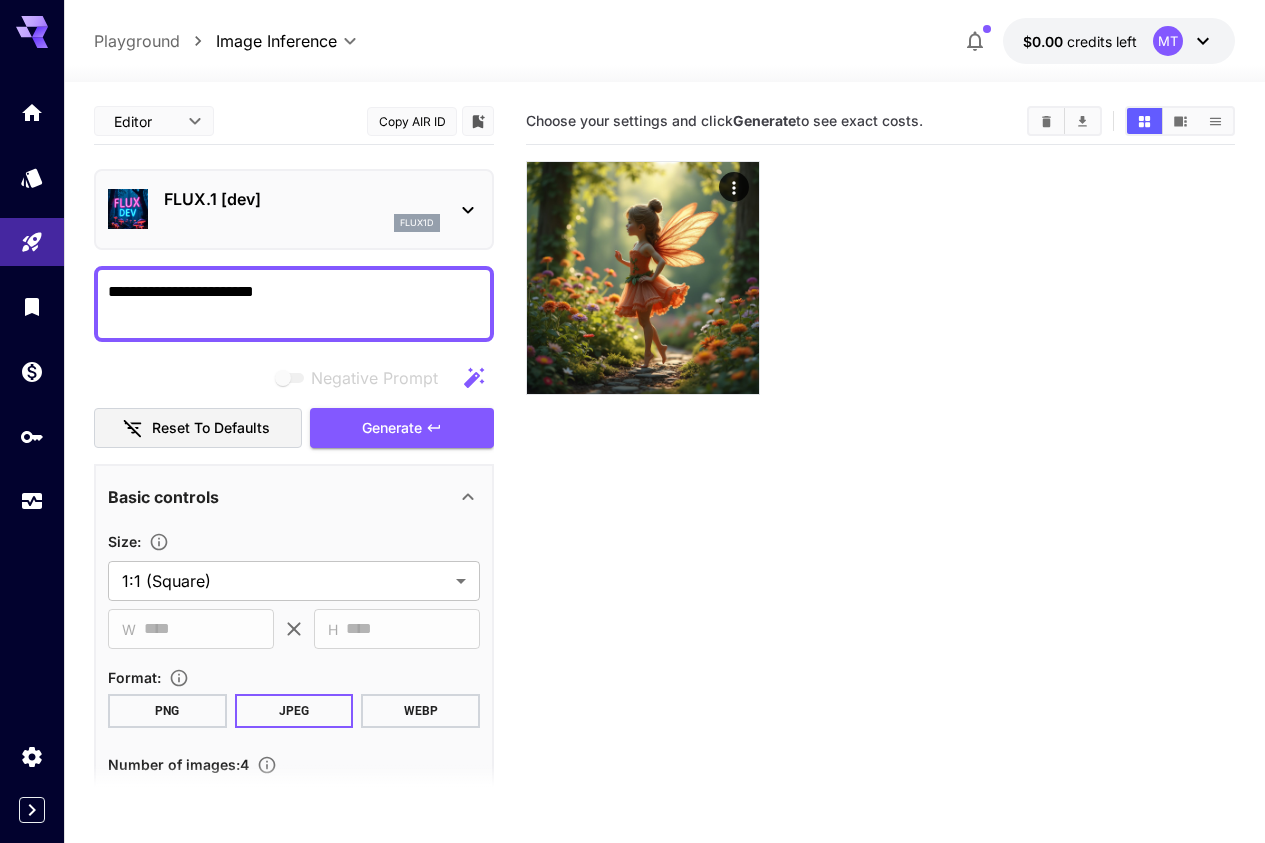 click on "**********" at bounding box center (294, 304) 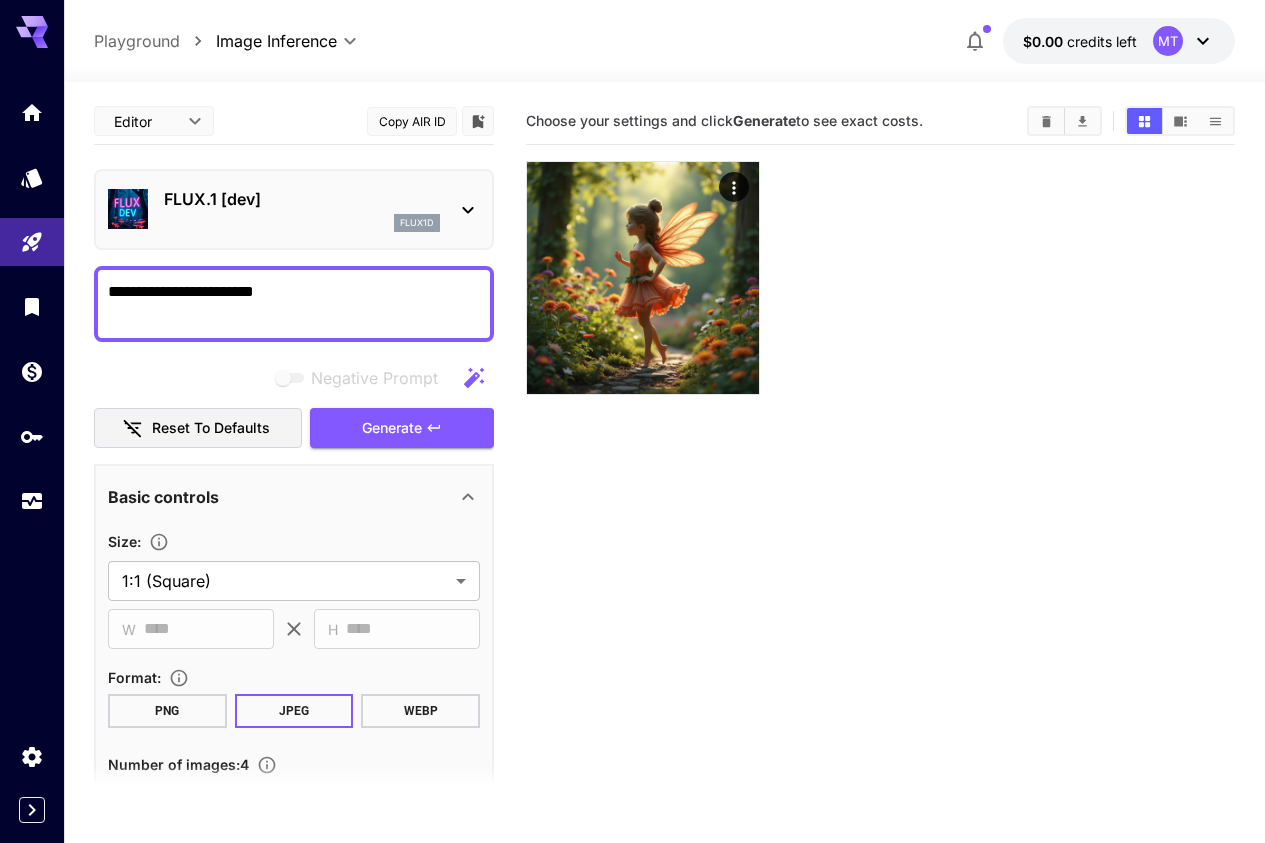 click on "**********" at bounding box center [294, 304] 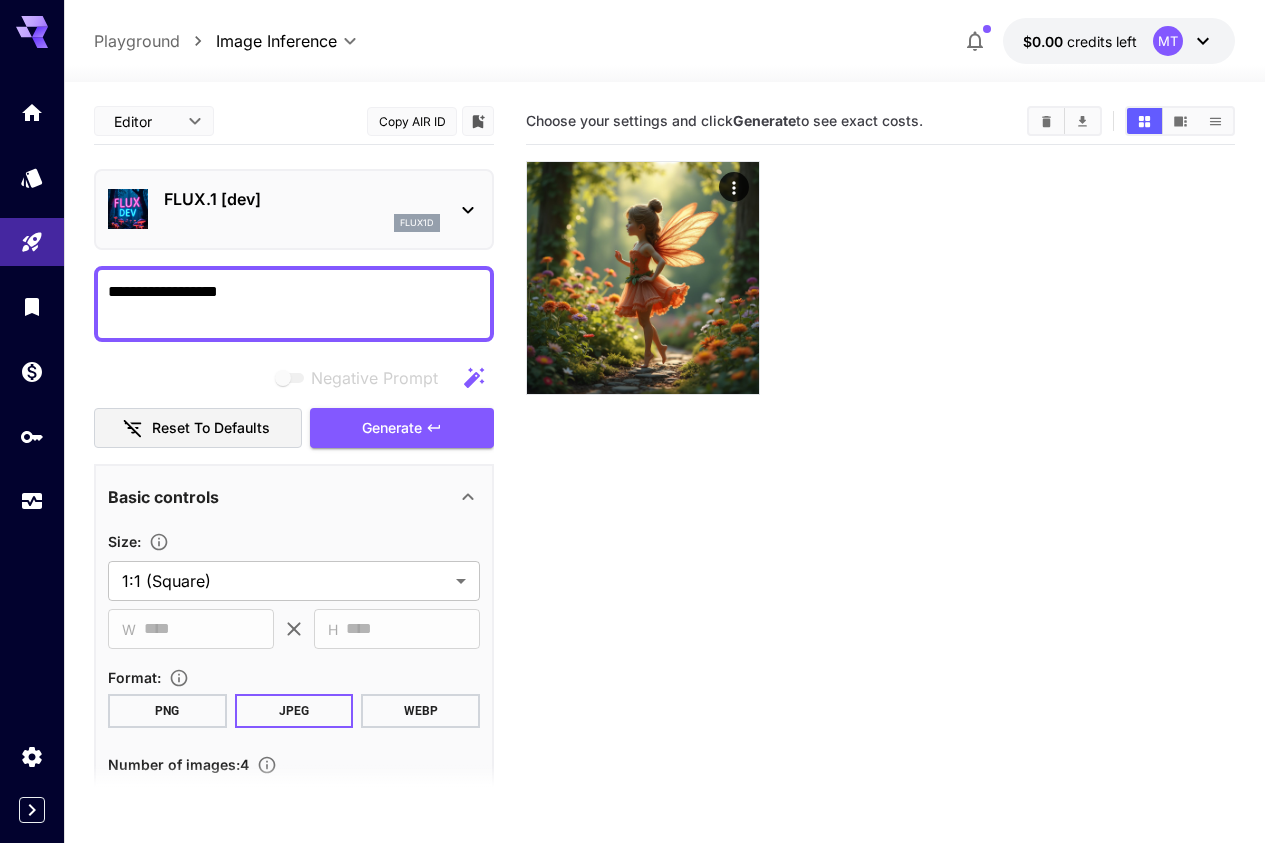 click on "**********" at bounding box center (294, 304) 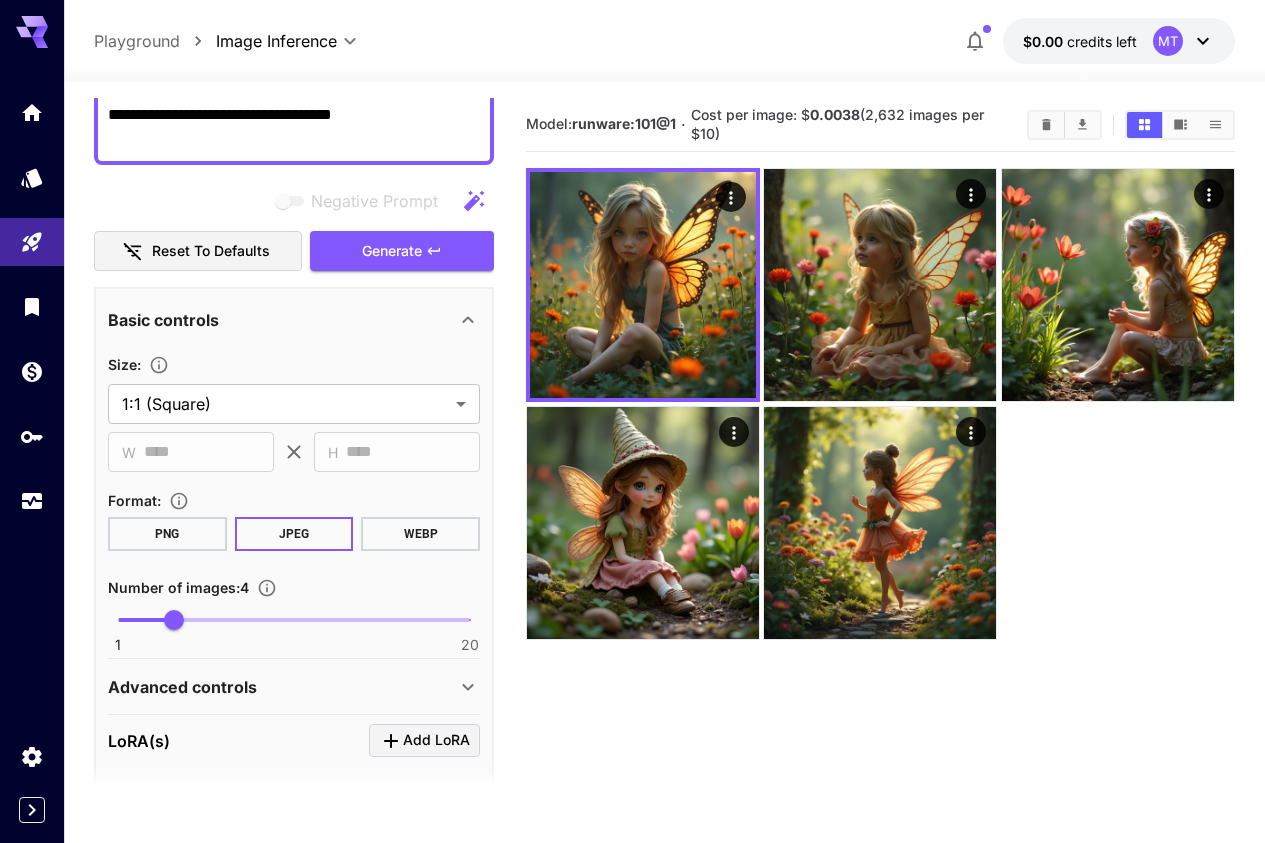 scroll, scrollTop: 400, scrollLeft: 0, axis: vertical 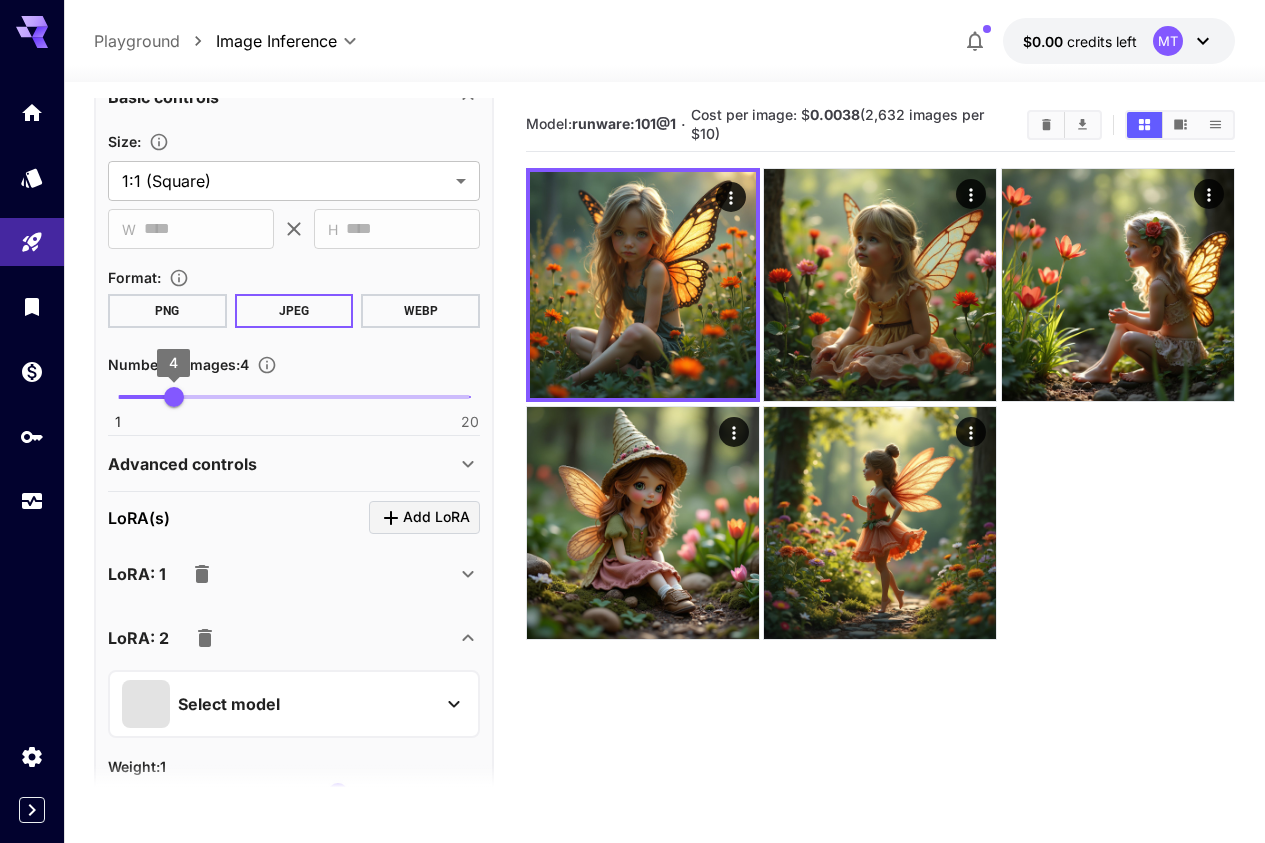 type on "**********" 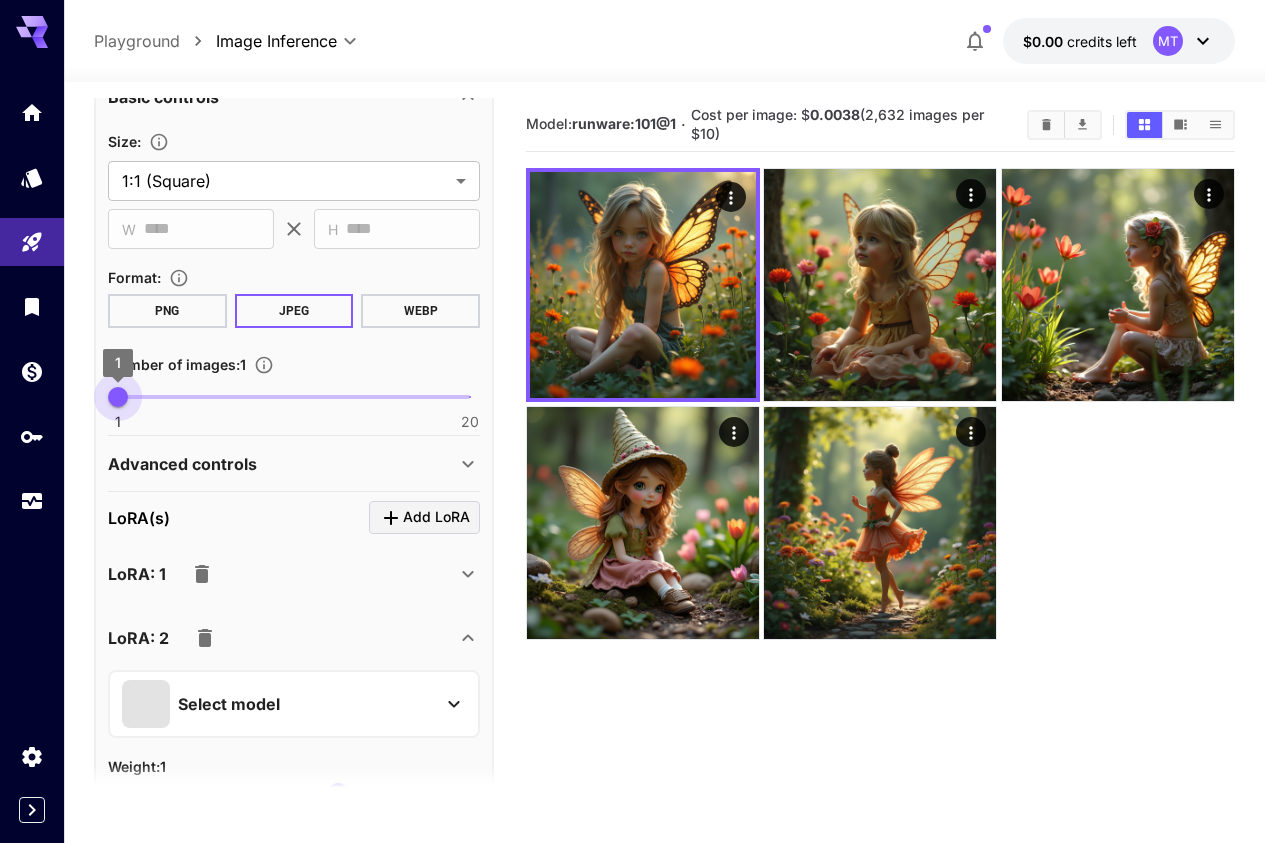 type on "*" 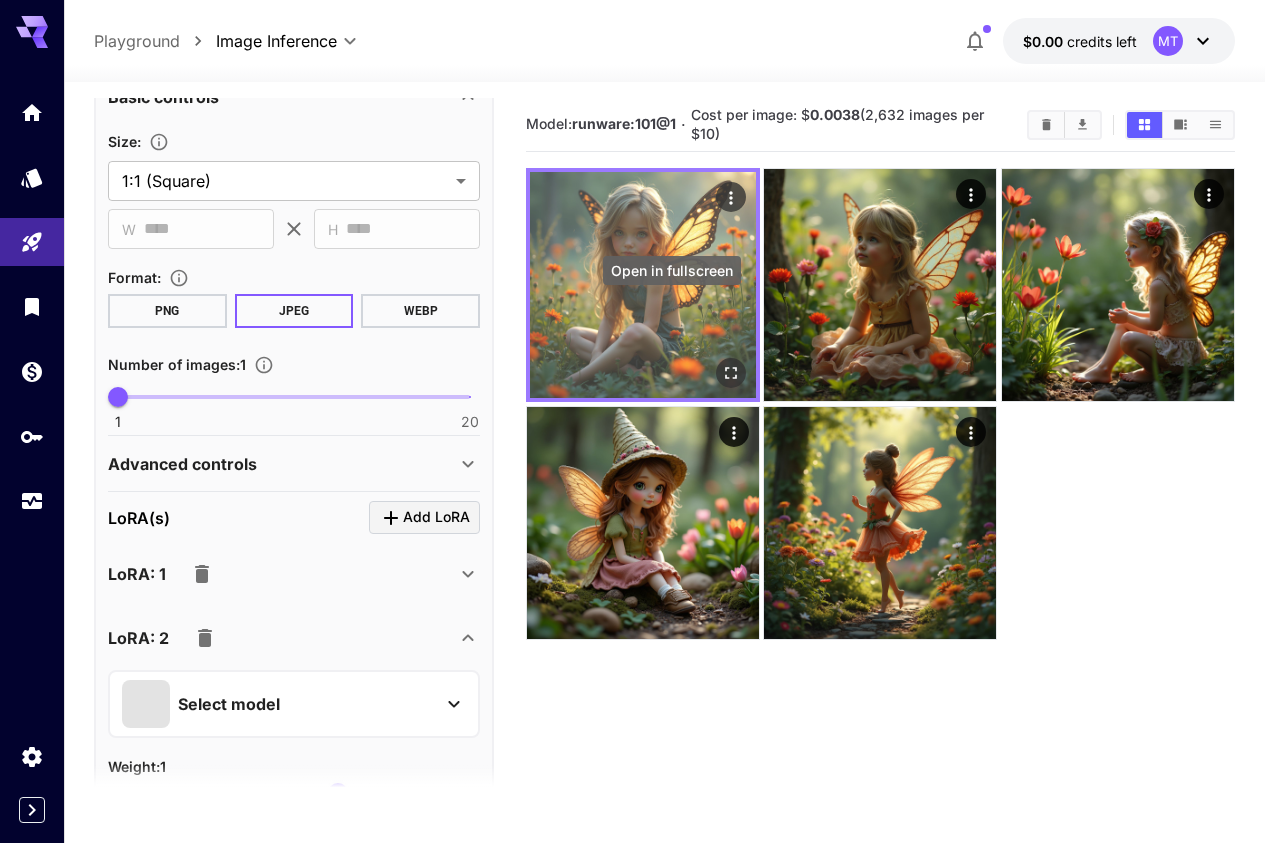 click 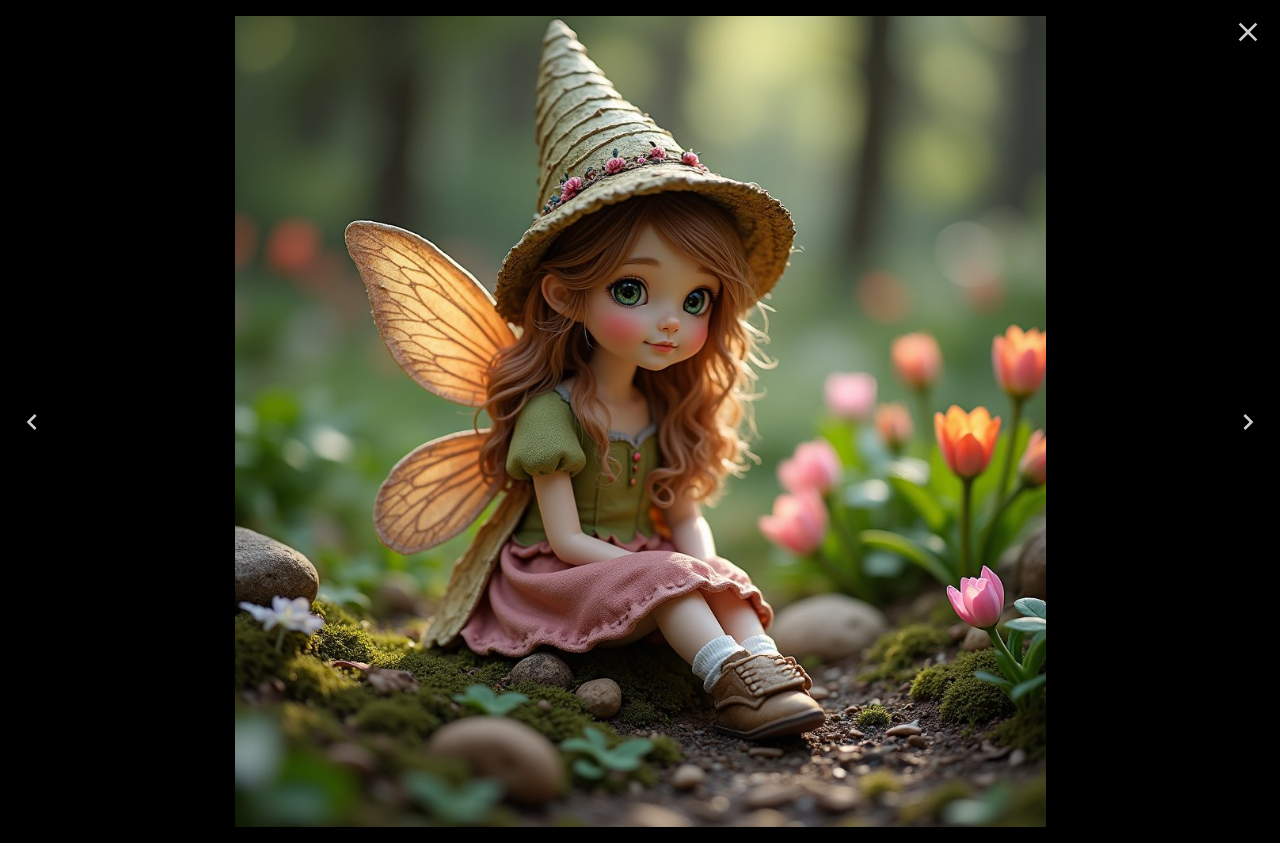 click 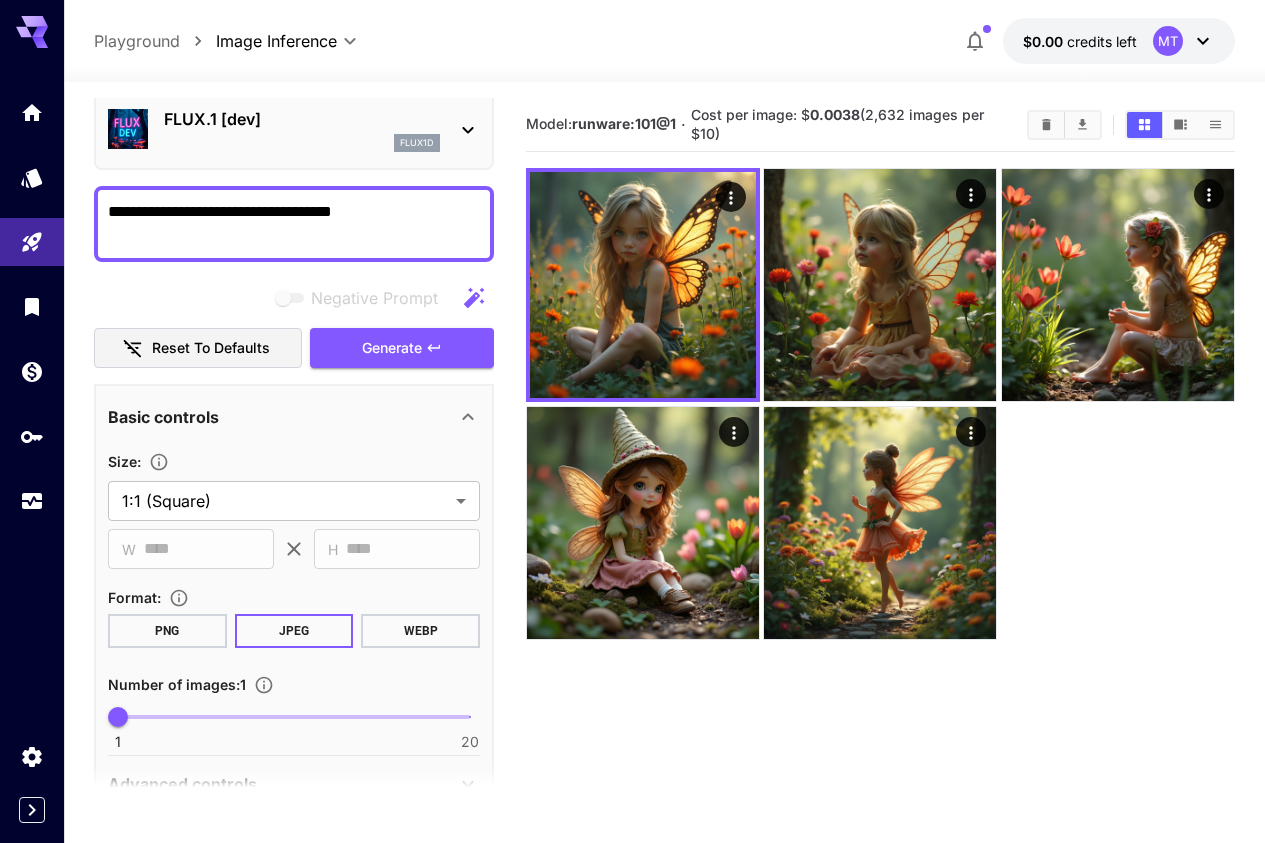 scroll, scrollTop: 0, scrollLeft: 0, axis: both 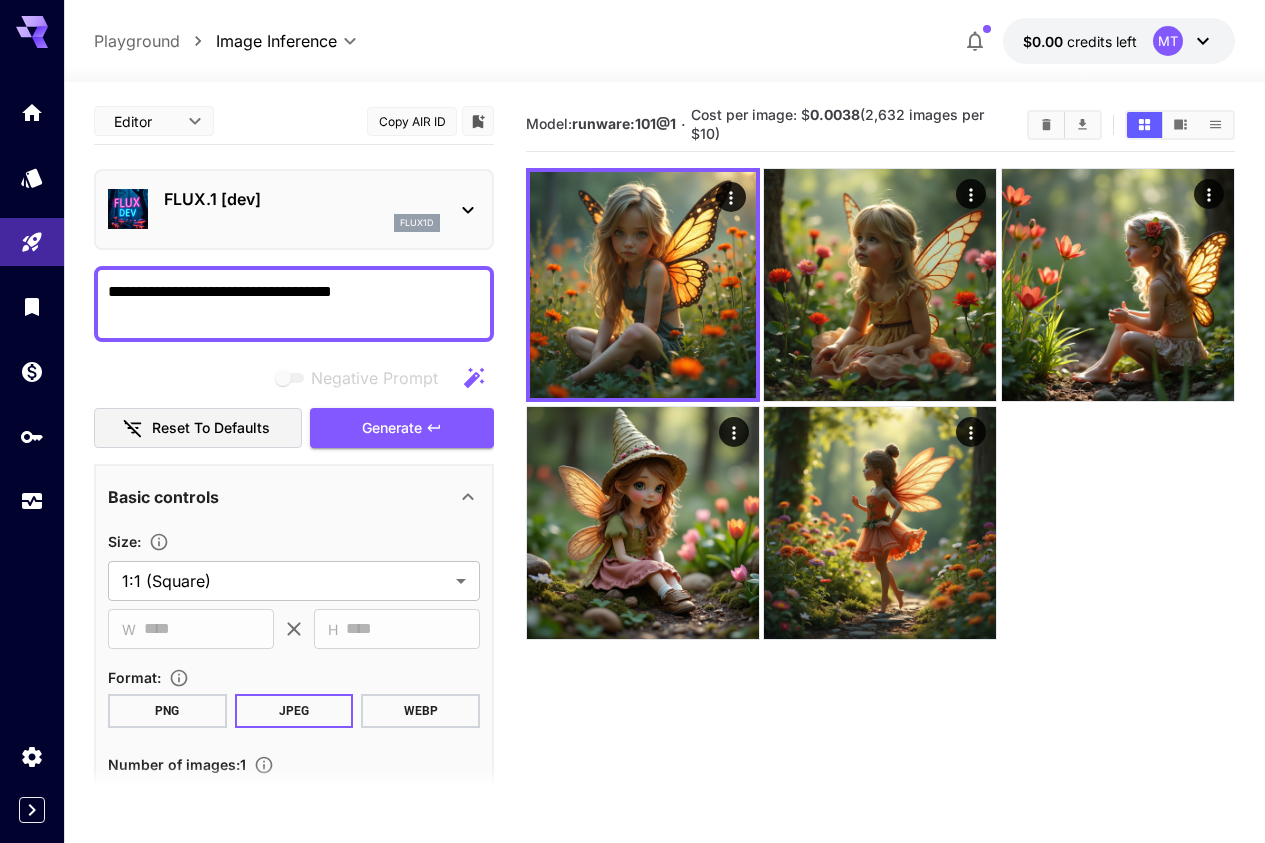 click on "**********" at bounding box center [294, 304] 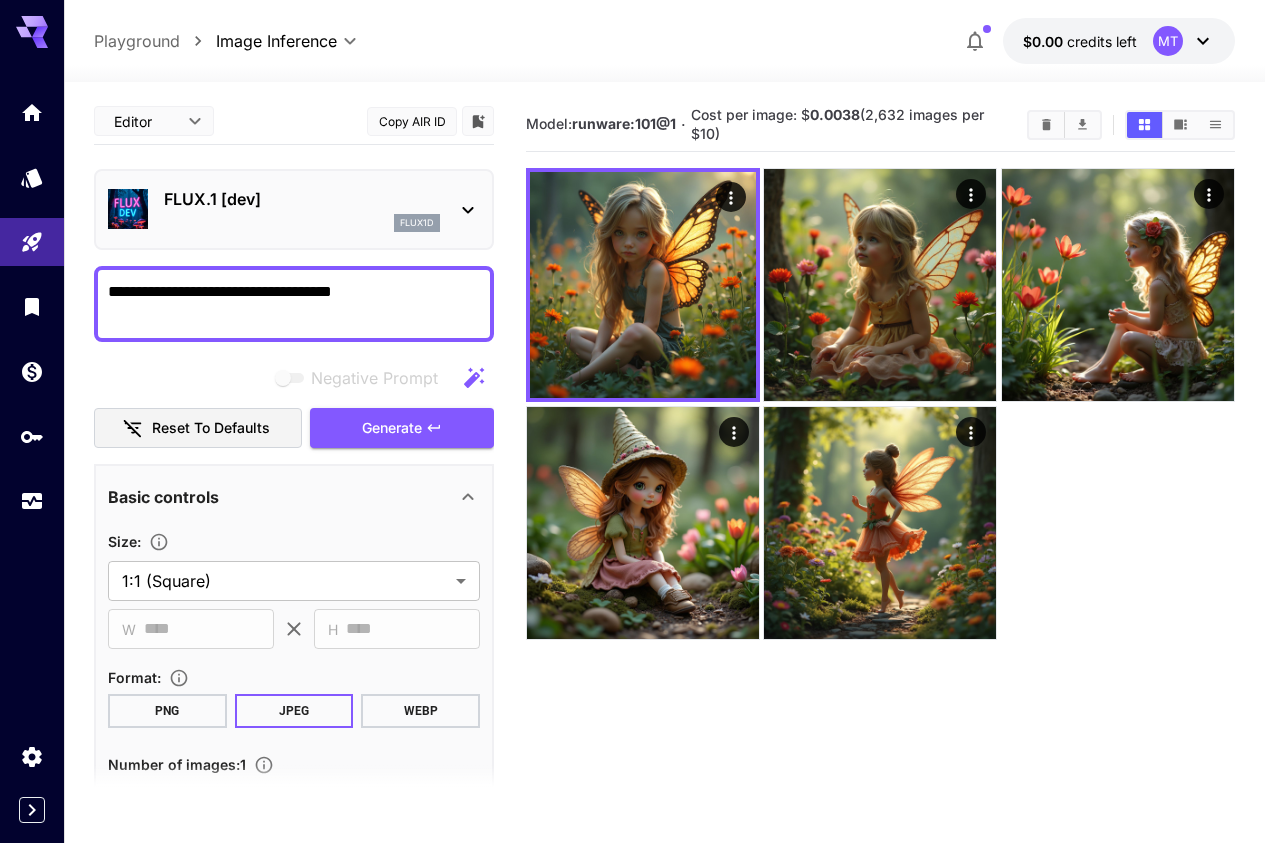 click on "**********" at bounding box center [294, 304] 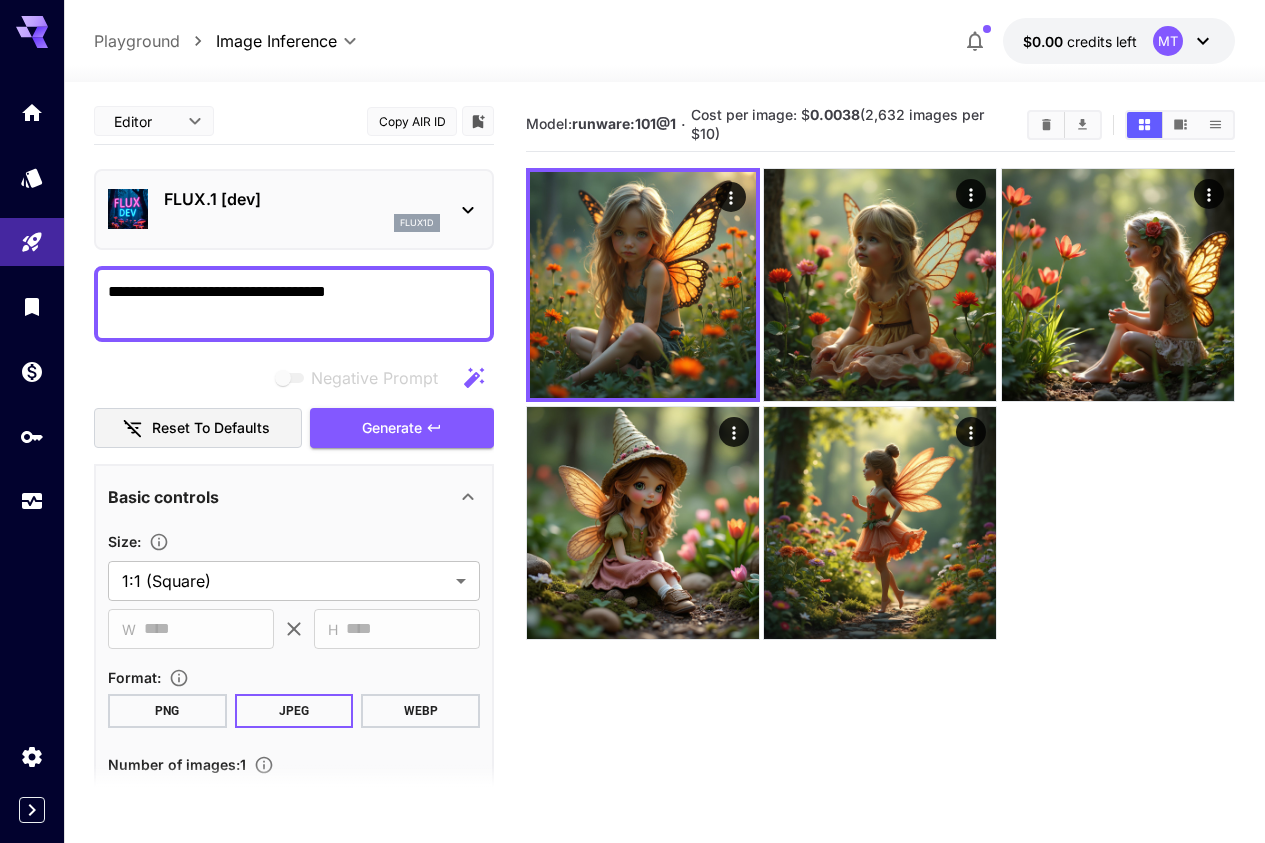 click on "**********" at bounding box center [294, 304] 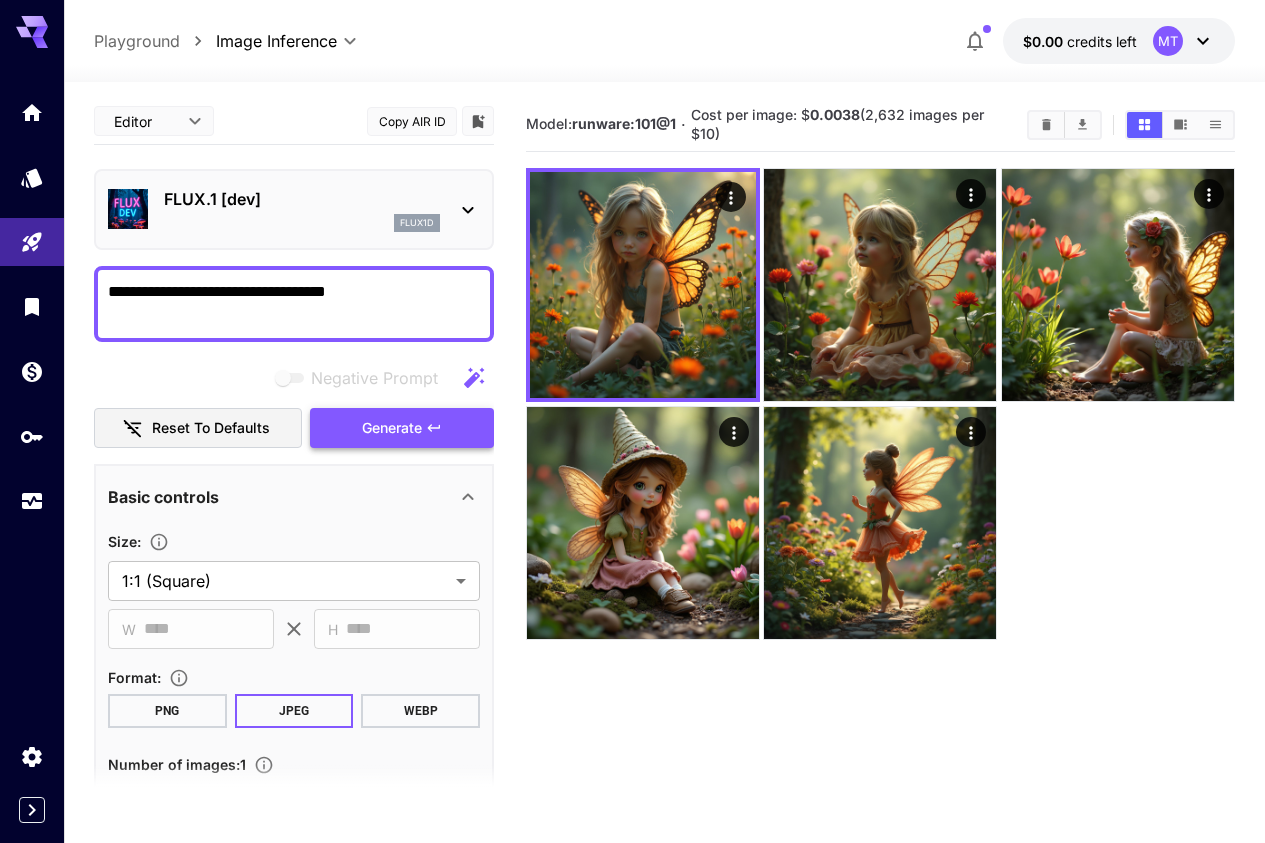 click on "Generate" at bounding box center (392, 428) 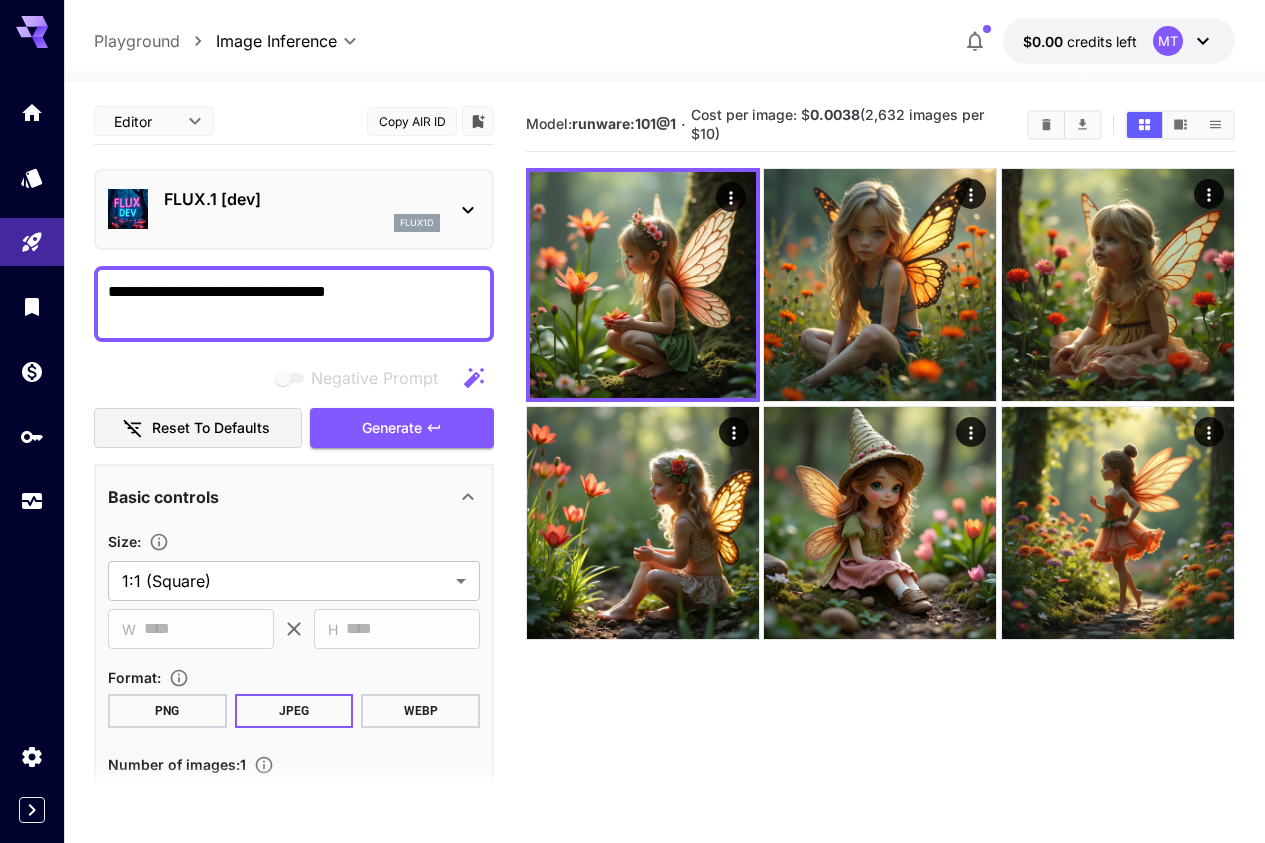 click on "**********" at bounding box center (294, 304) 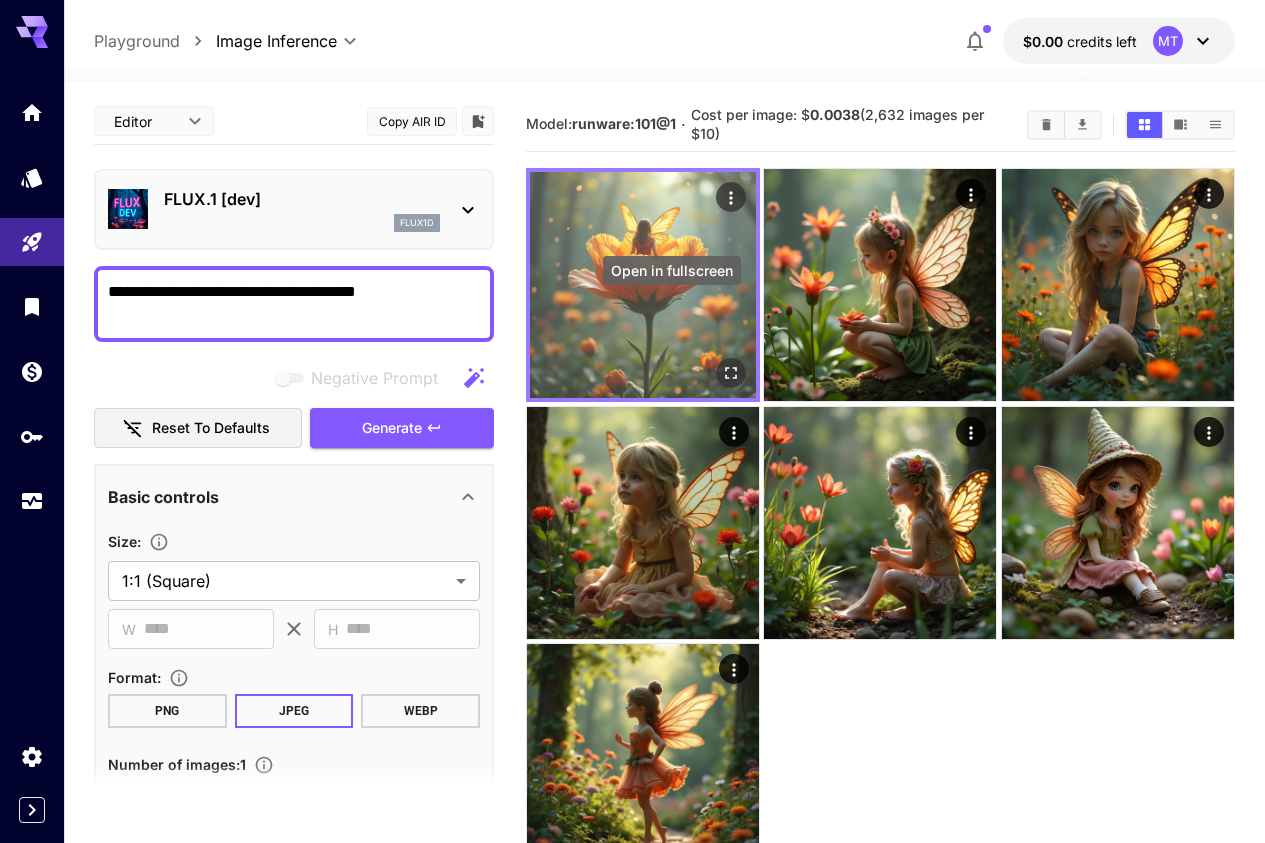click 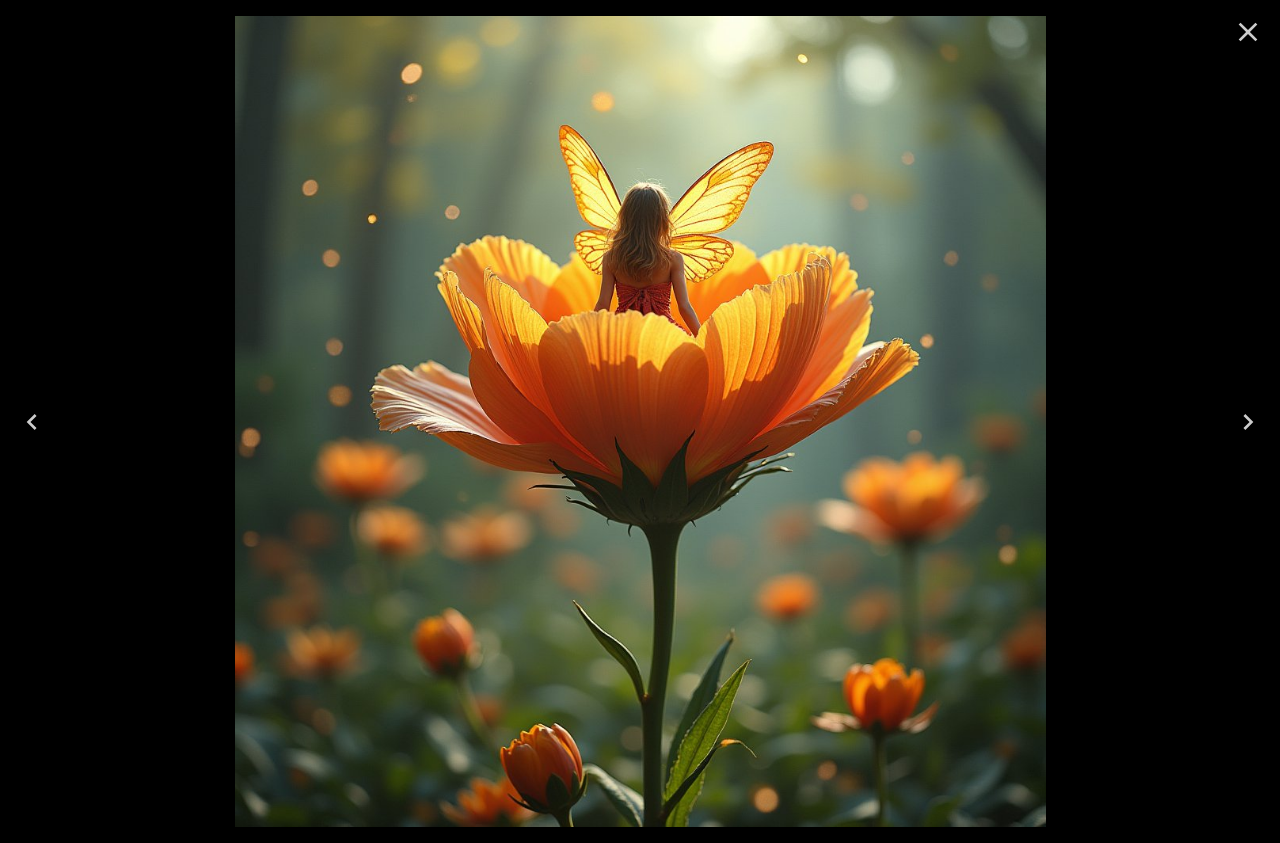 click 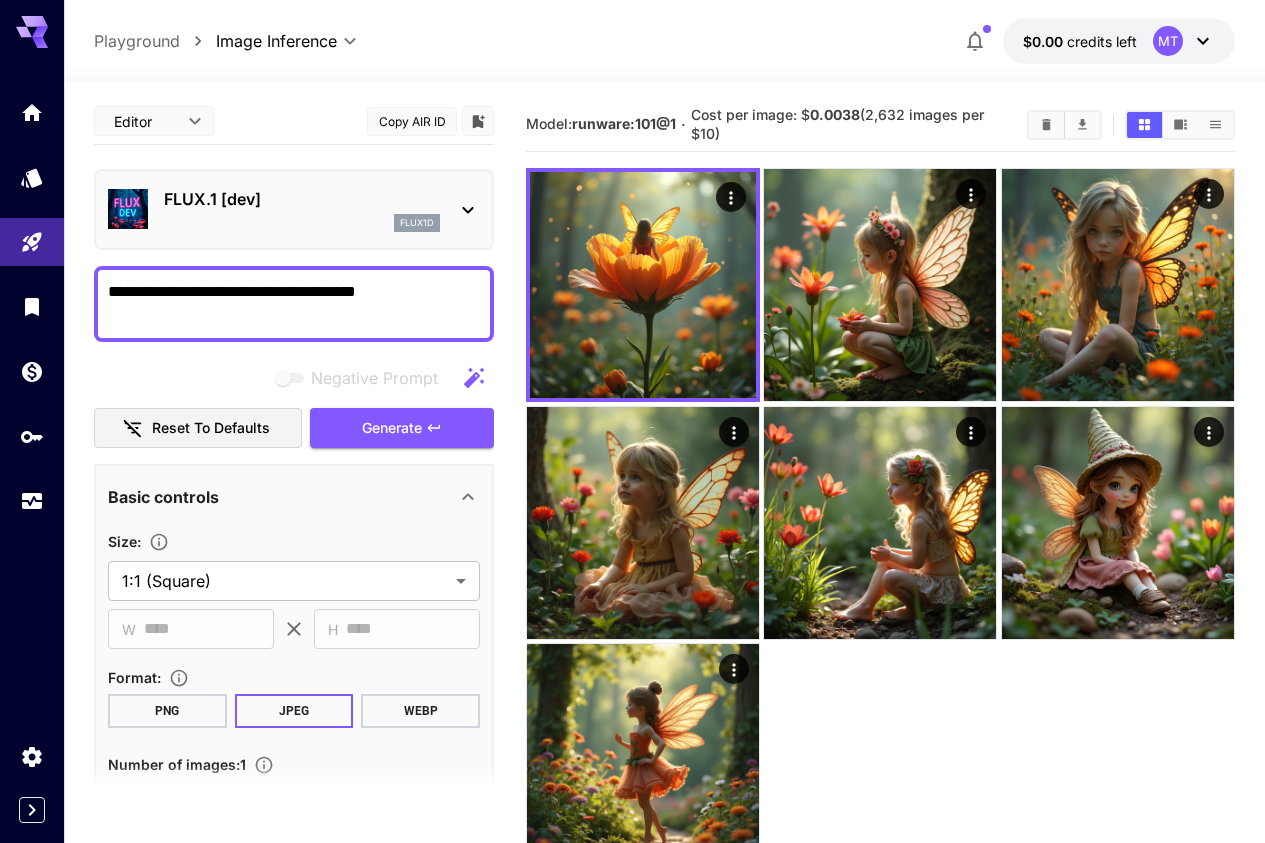 click on "**********" at bounding box center [294, 304] 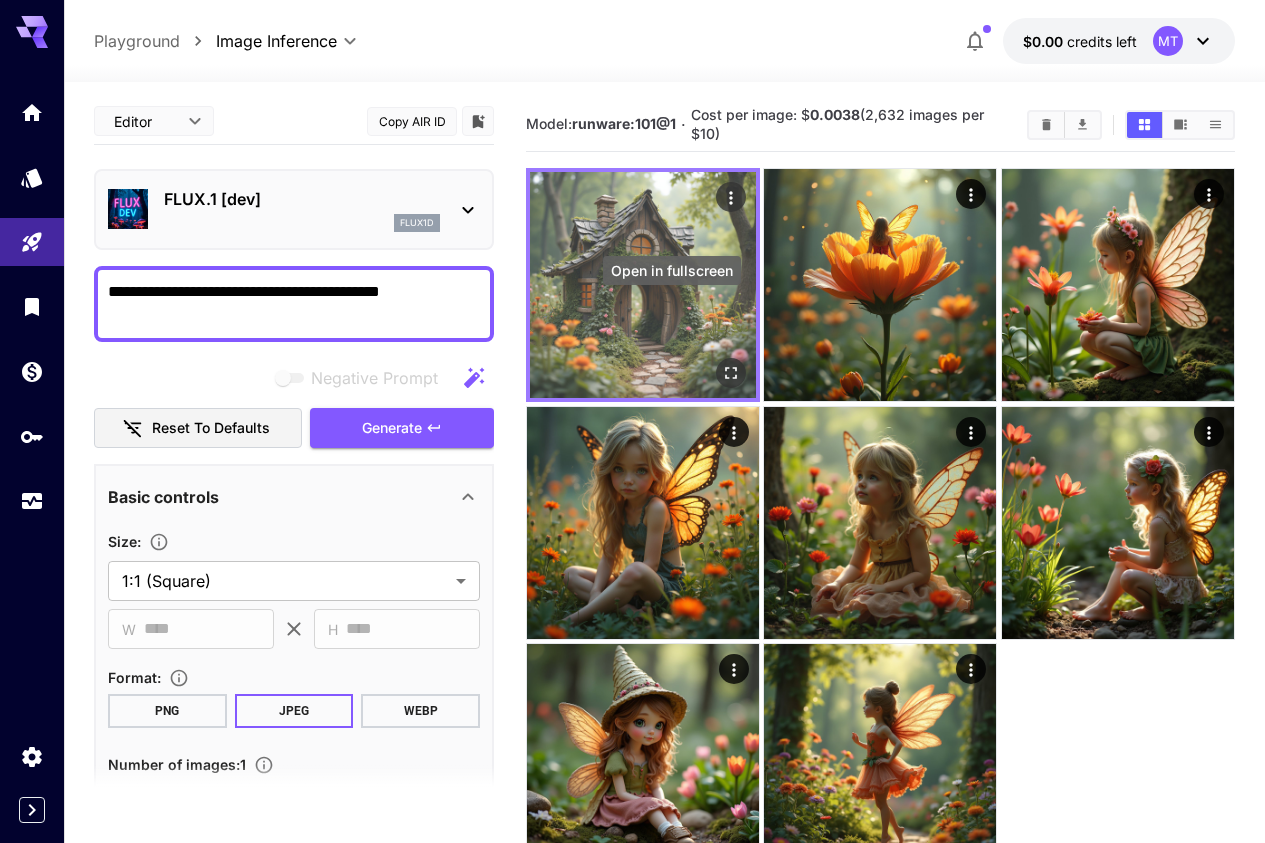 click 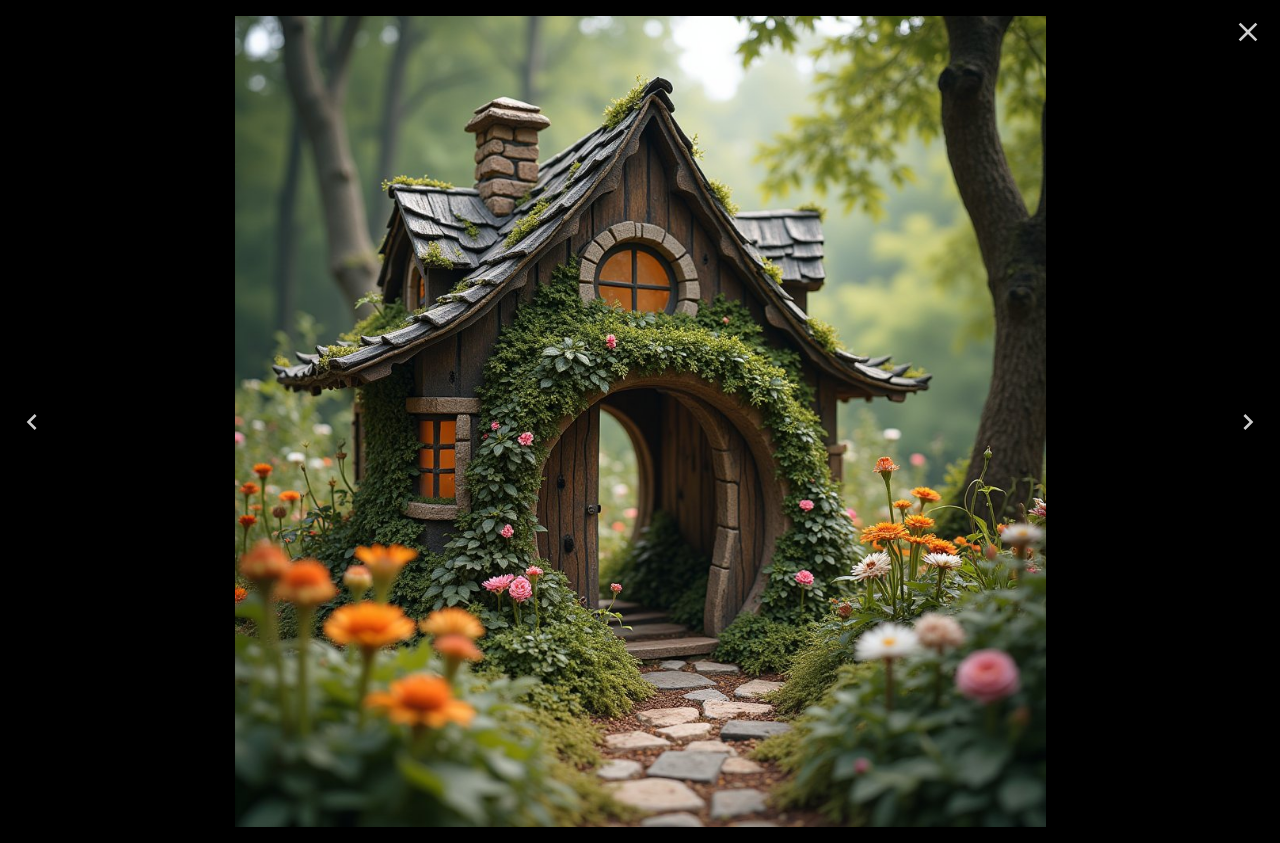 click 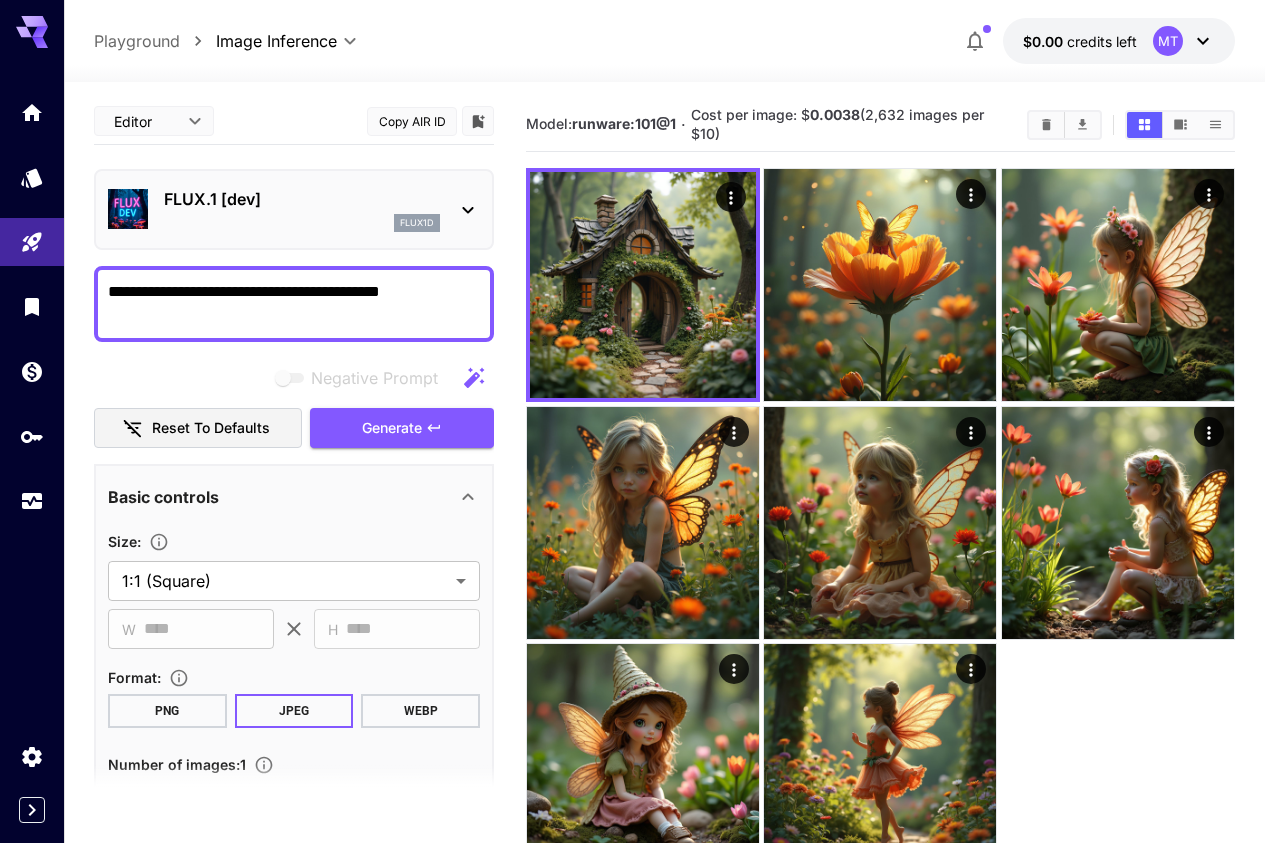 scroll, scrollTop: 133, scrollLeft: 0, axis: vertical 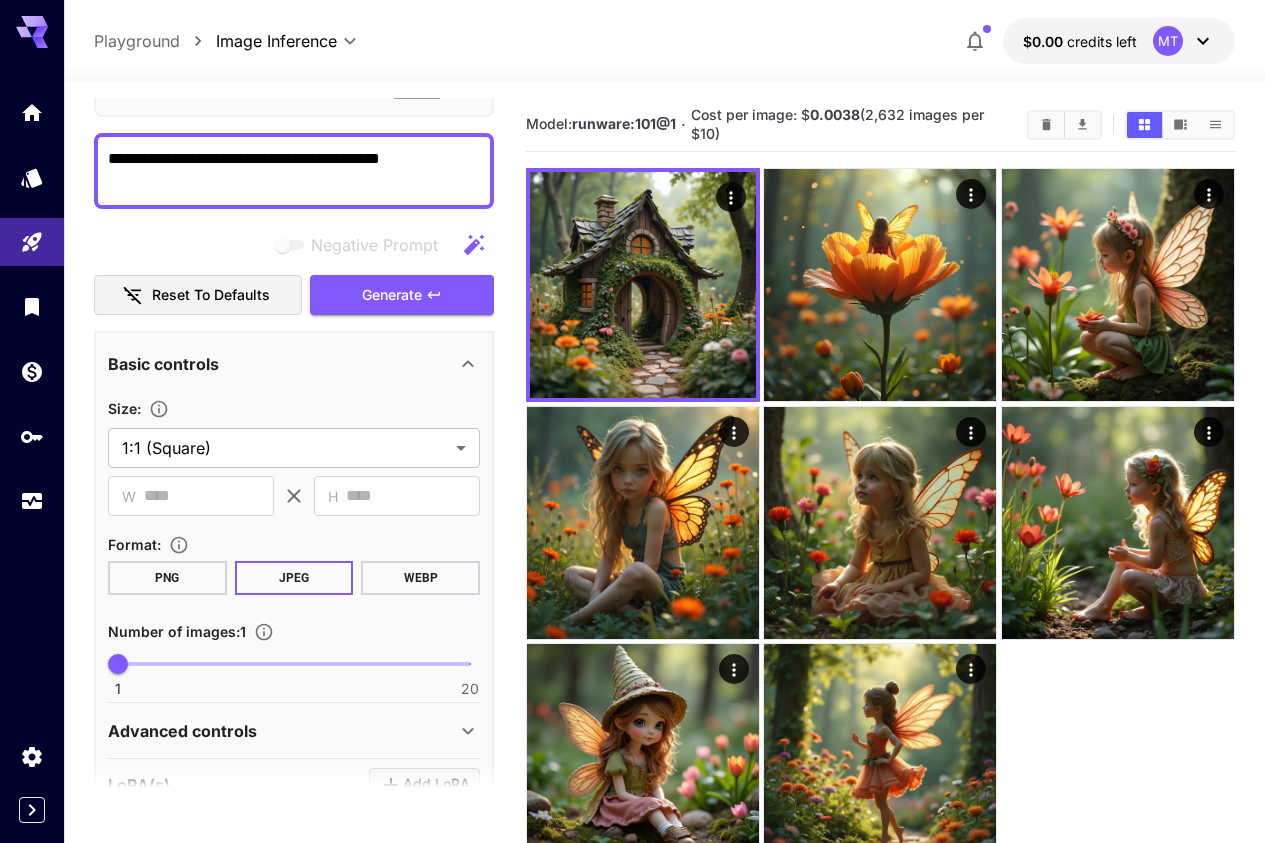 click on "**********" at bounding box center (294, 171) 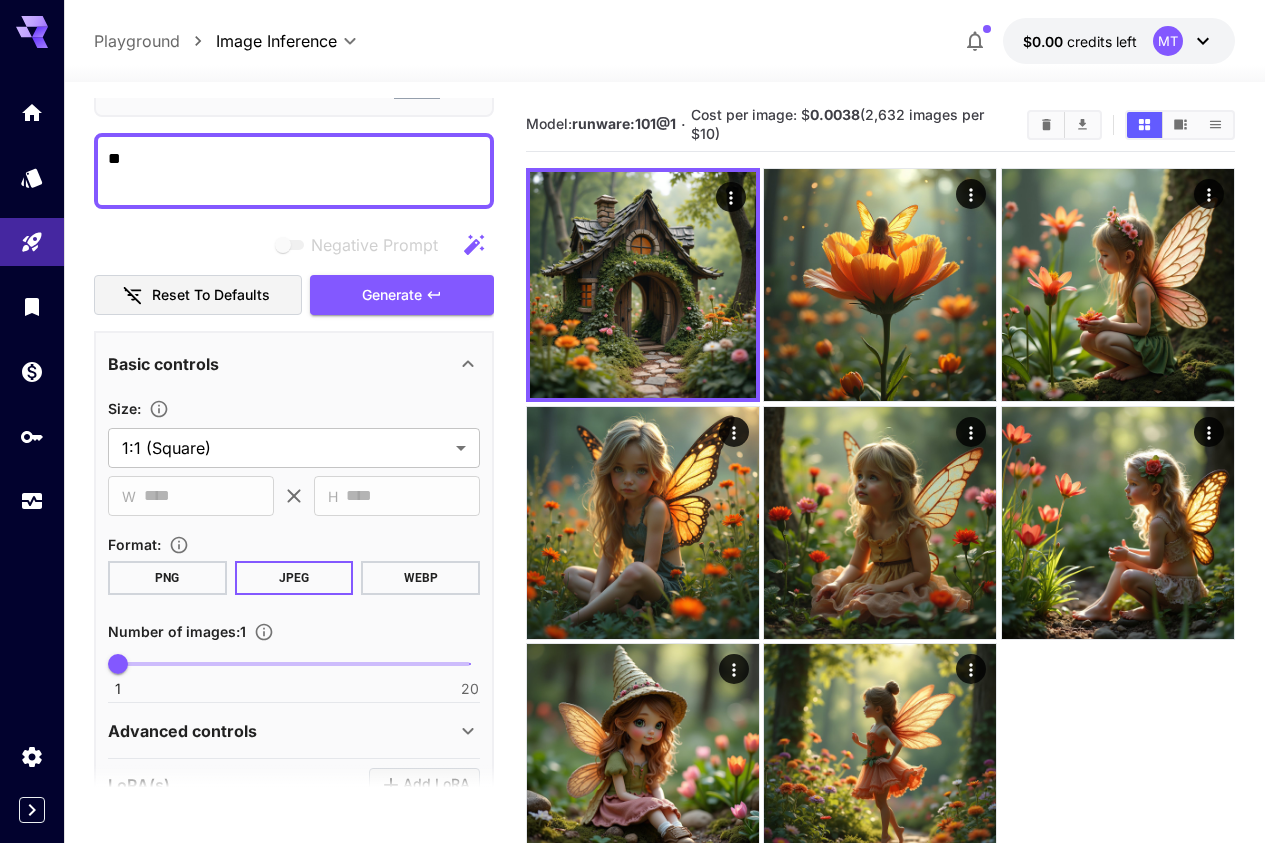 type on "*" 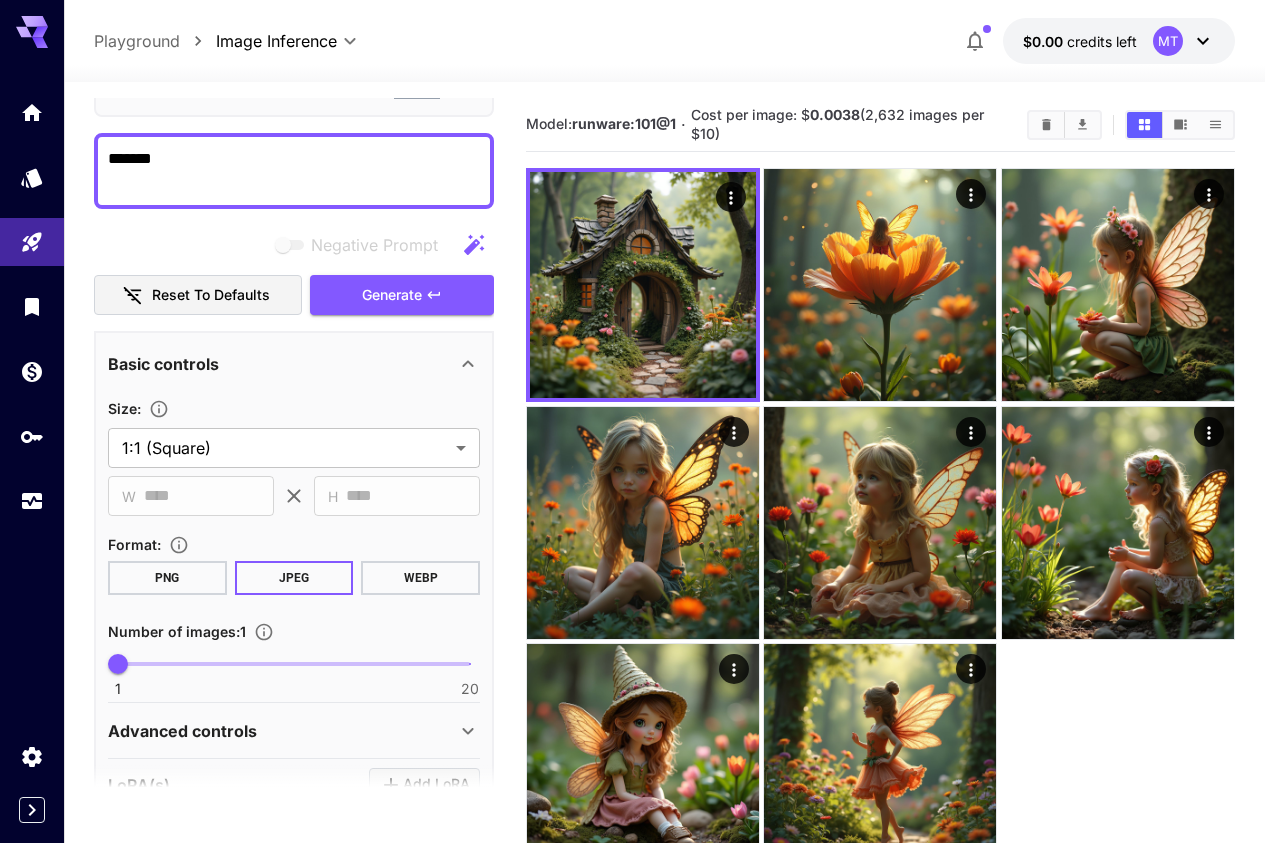 type on "*******" 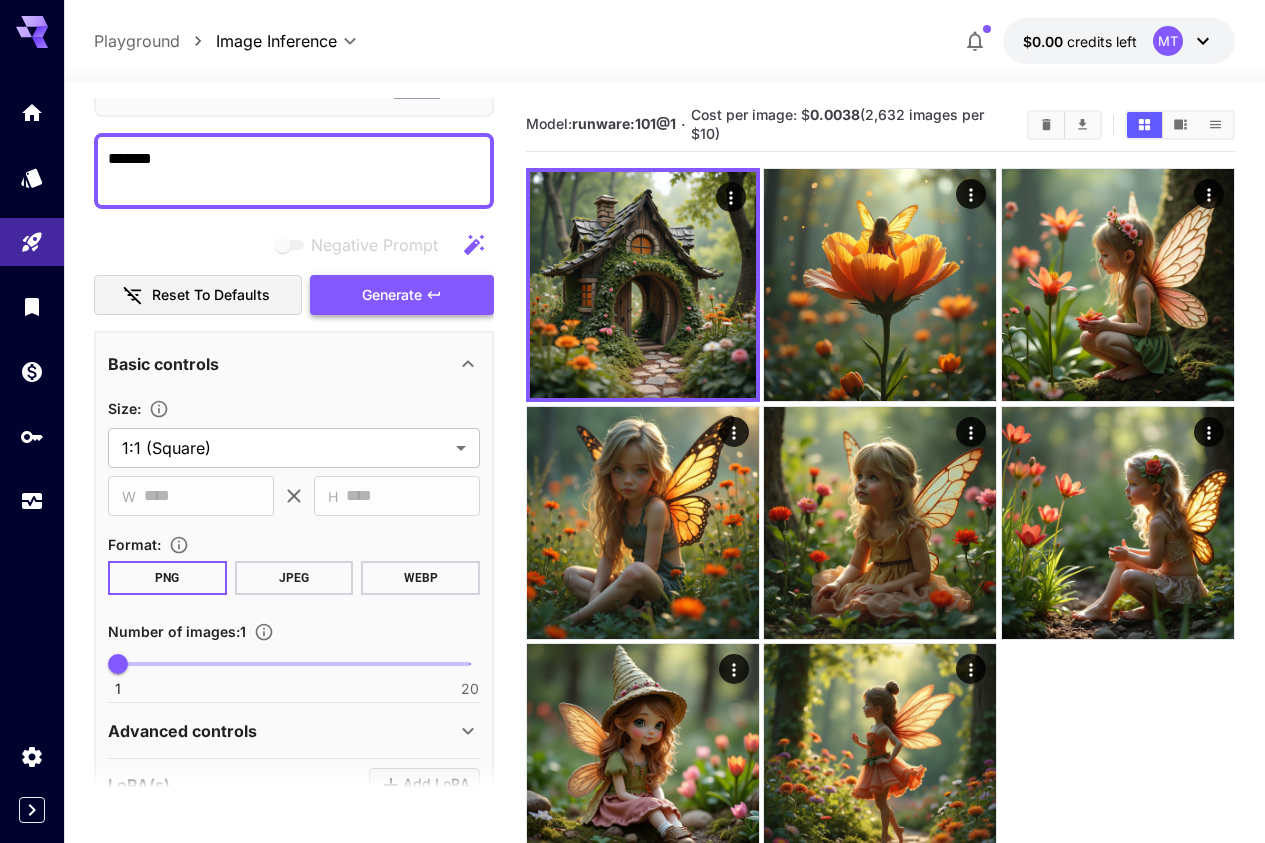 click on "Generate" at bounding box center [392, 295] 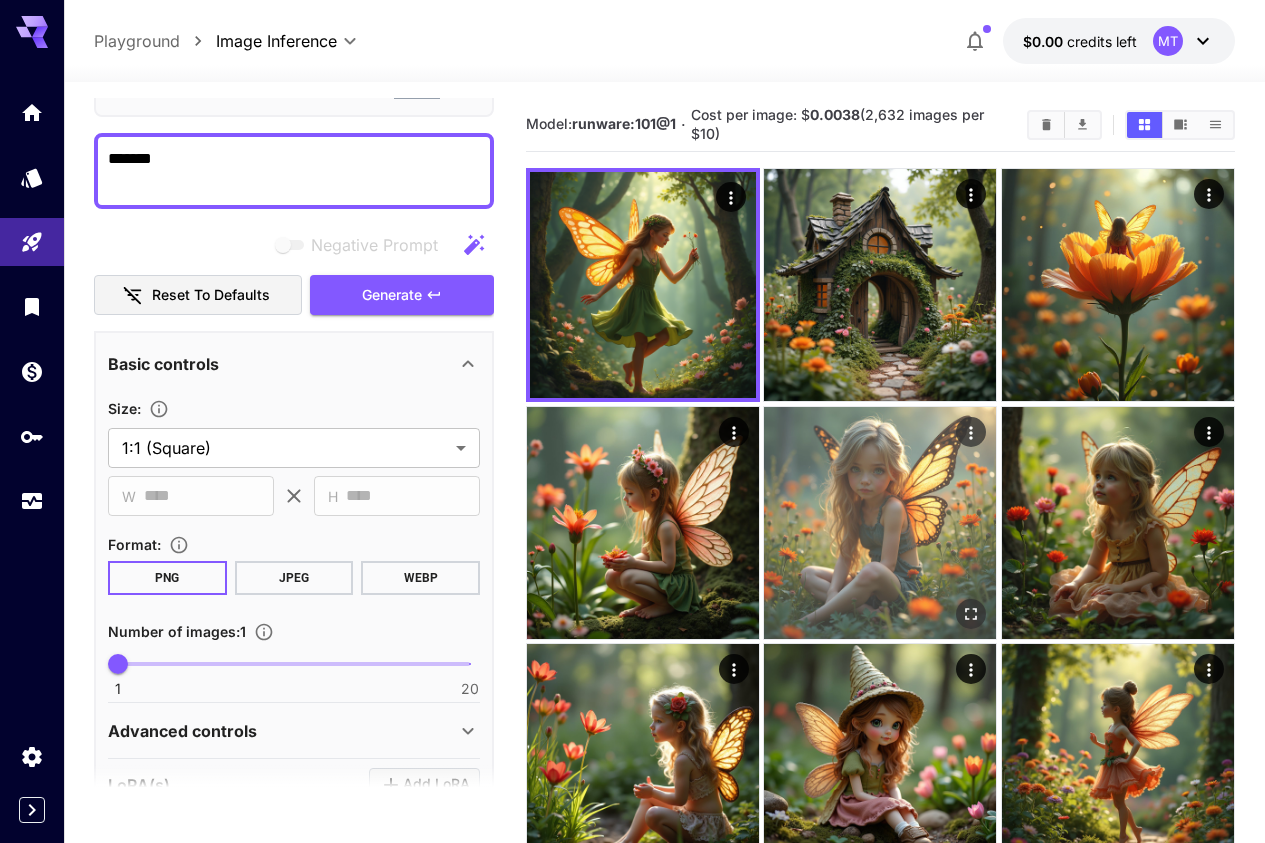 click at bounding box center (880, 522) 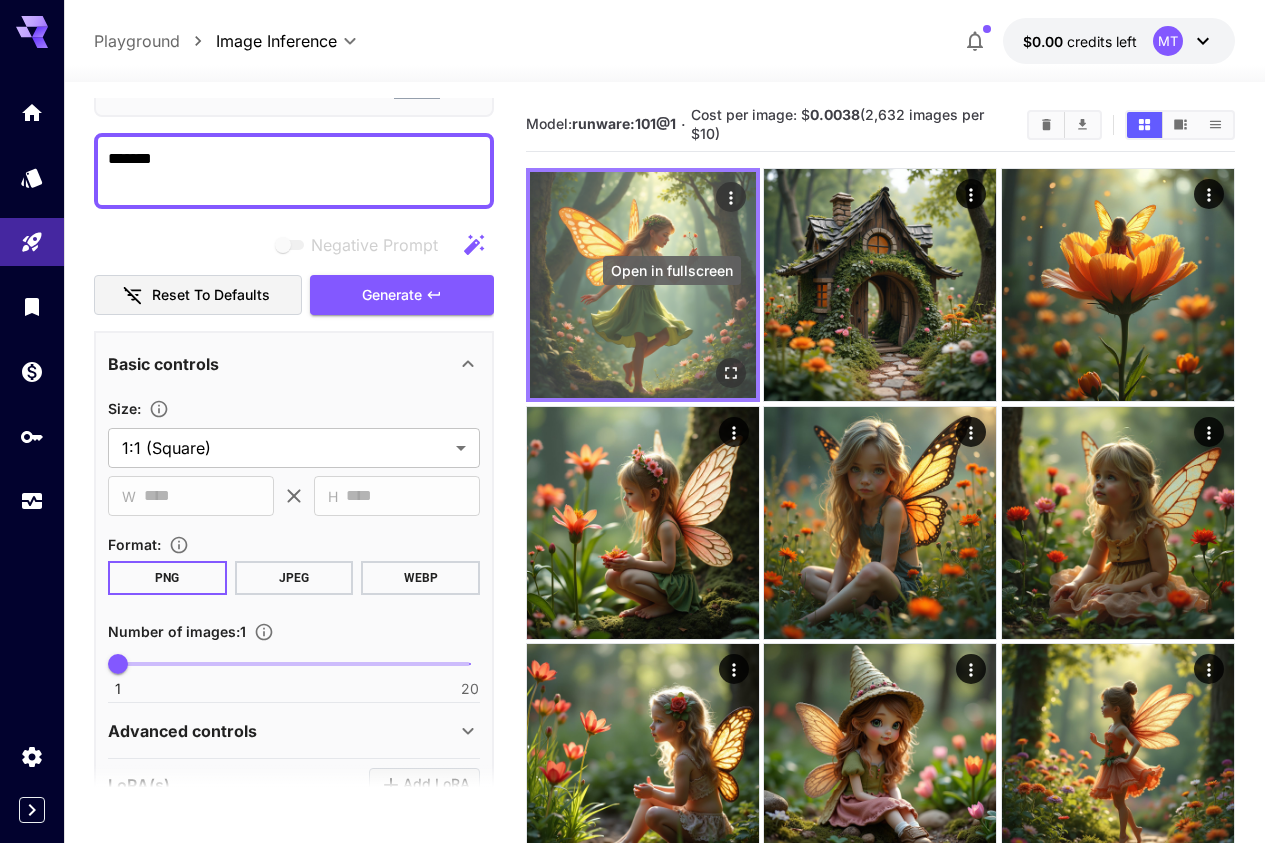 click 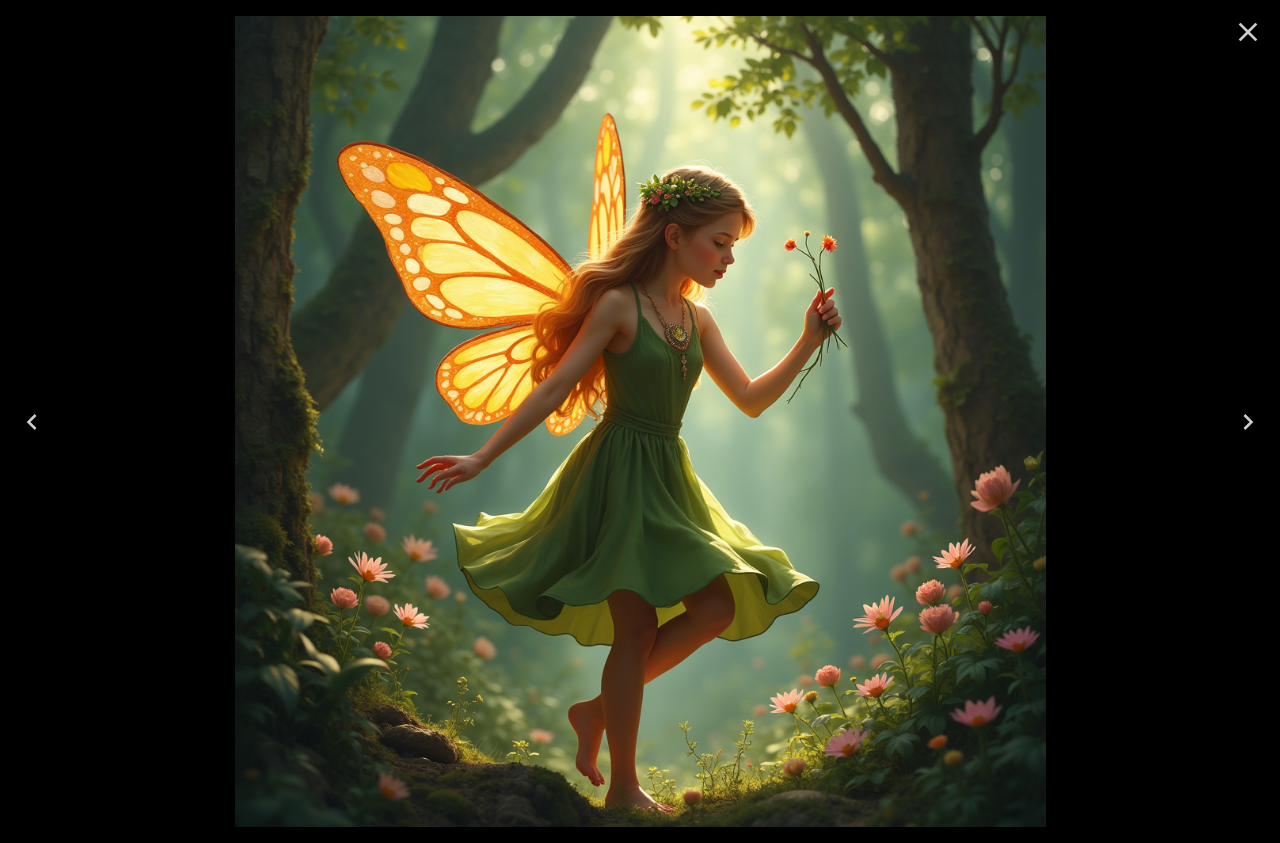 click 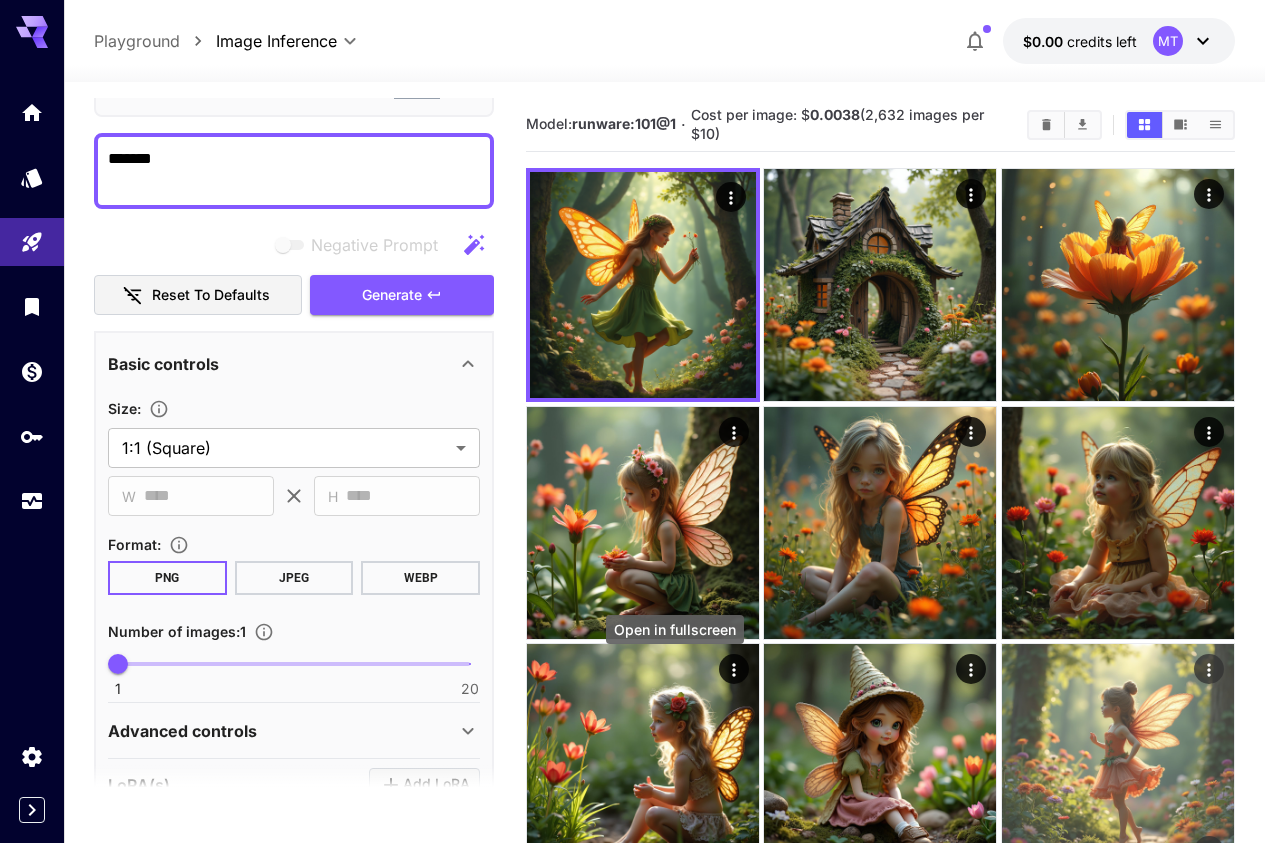 click 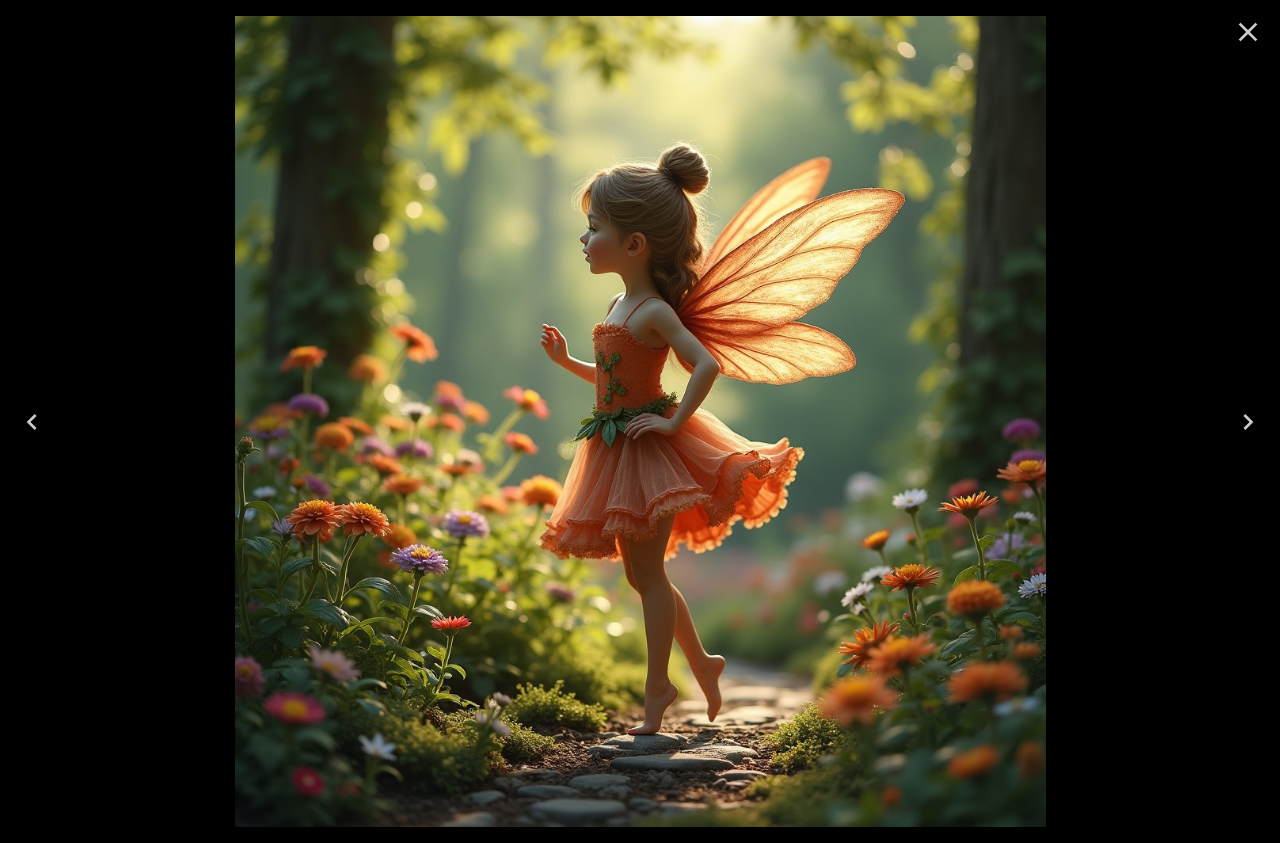 scroll, scrollTop: 0, scrollLeft: 0, axis: both 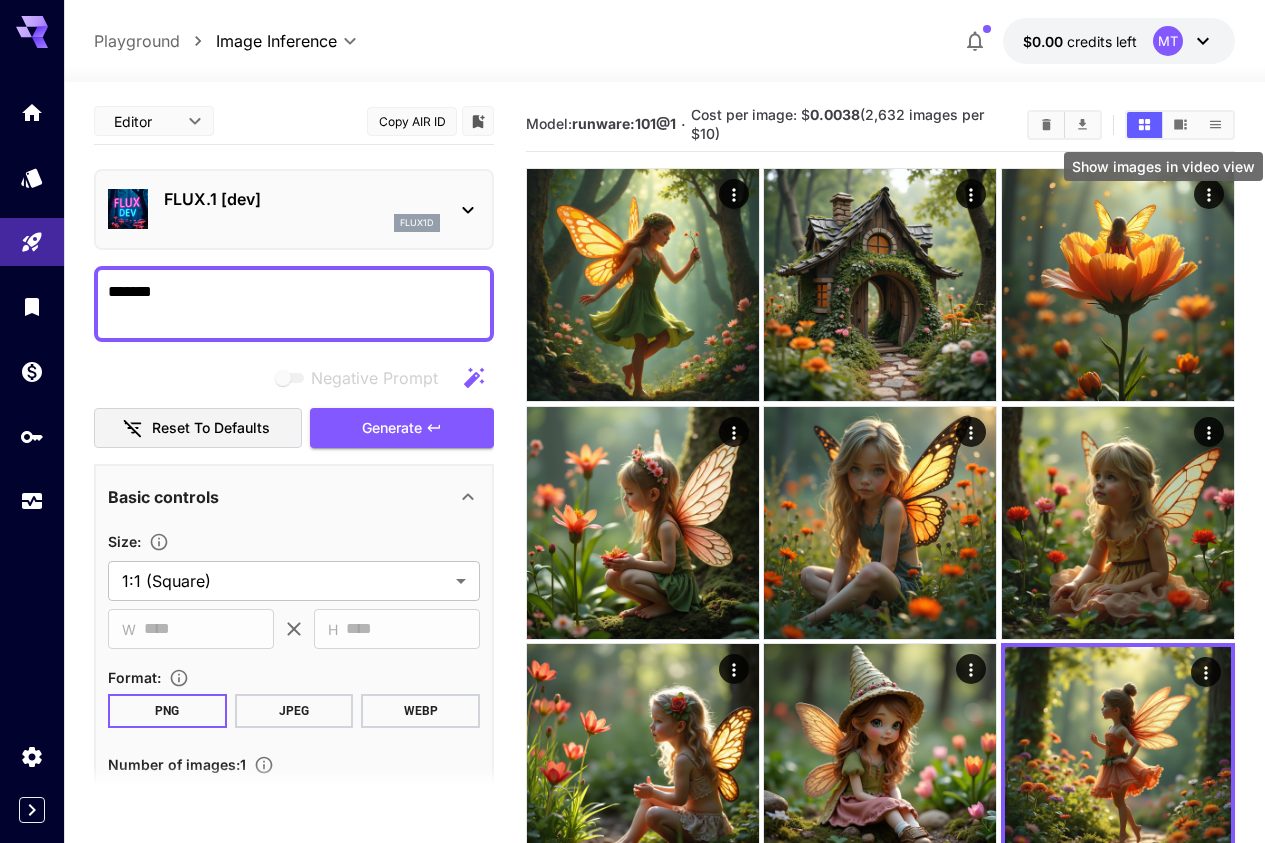 click 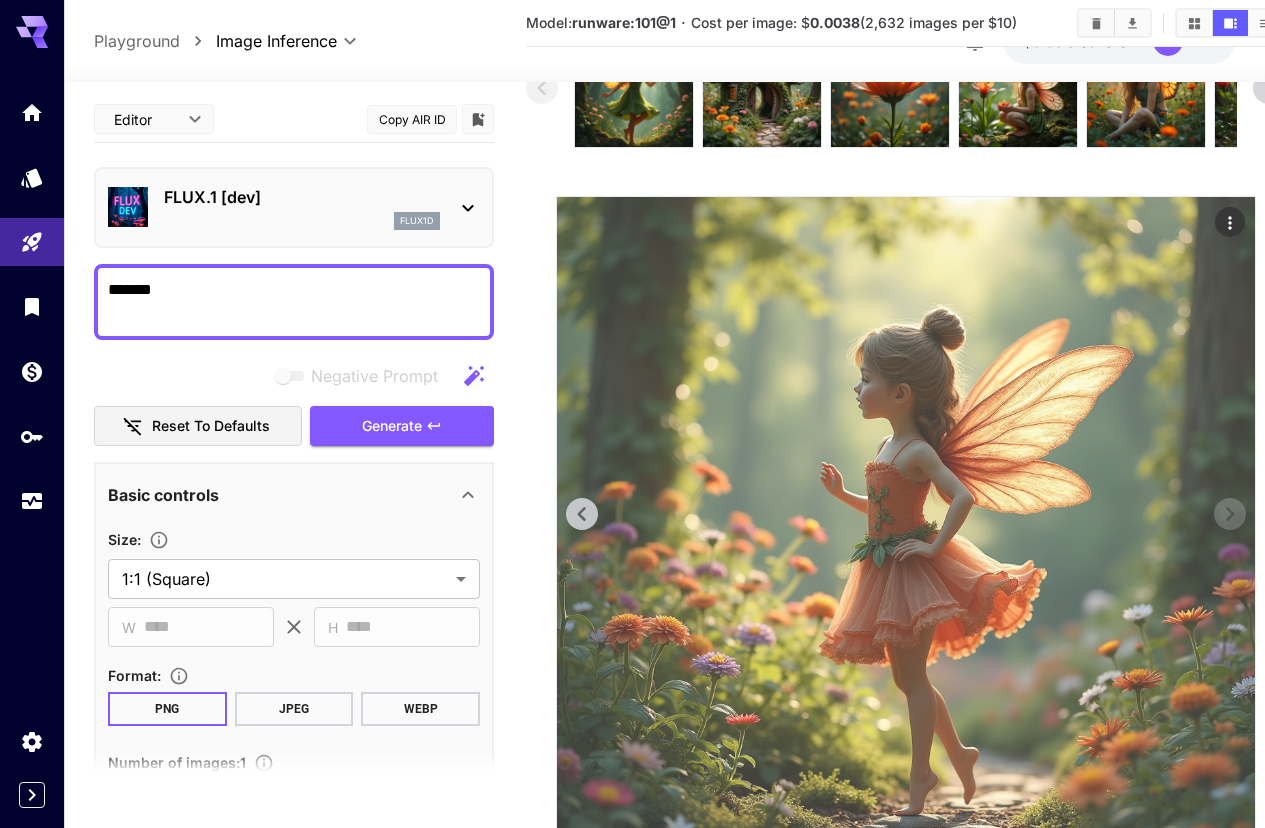 scroll, scrollTop: 261, scrollLeft: 0, axis: vertical 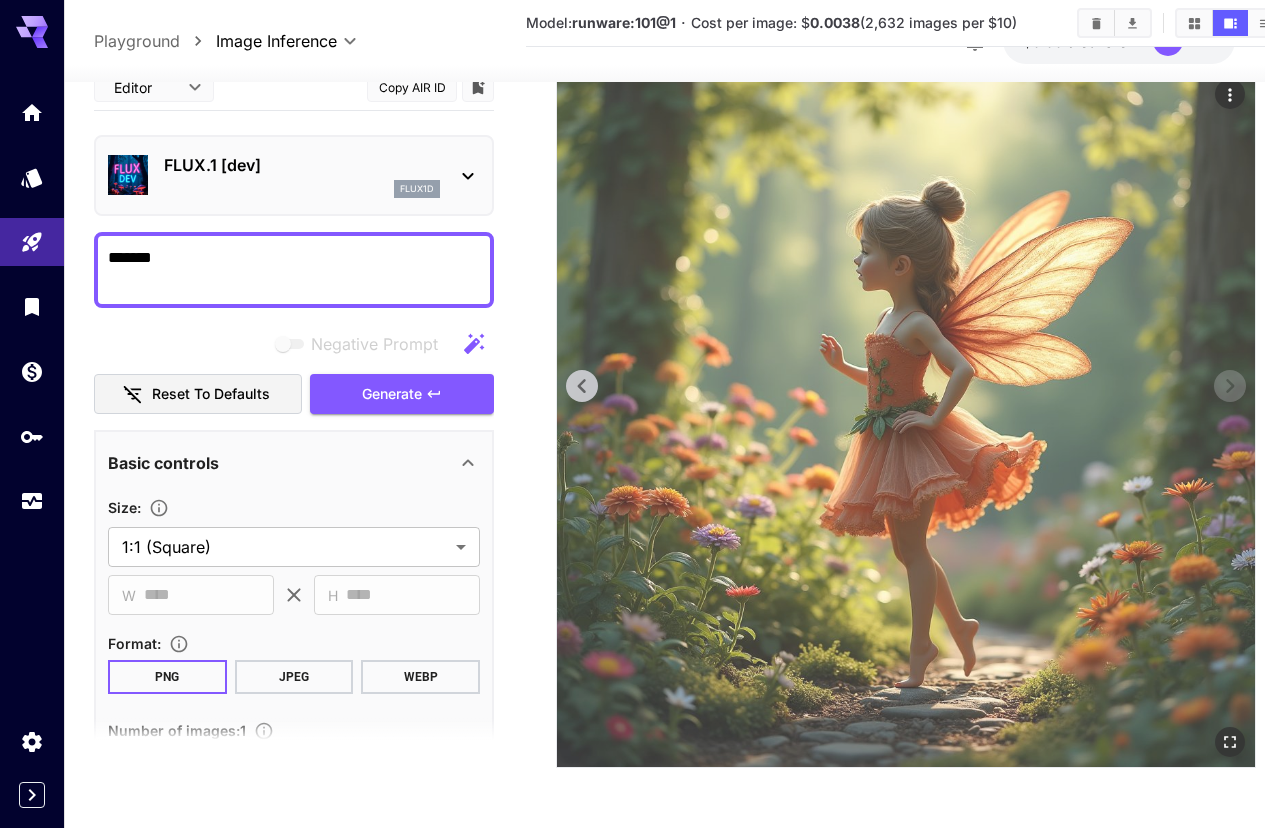 type 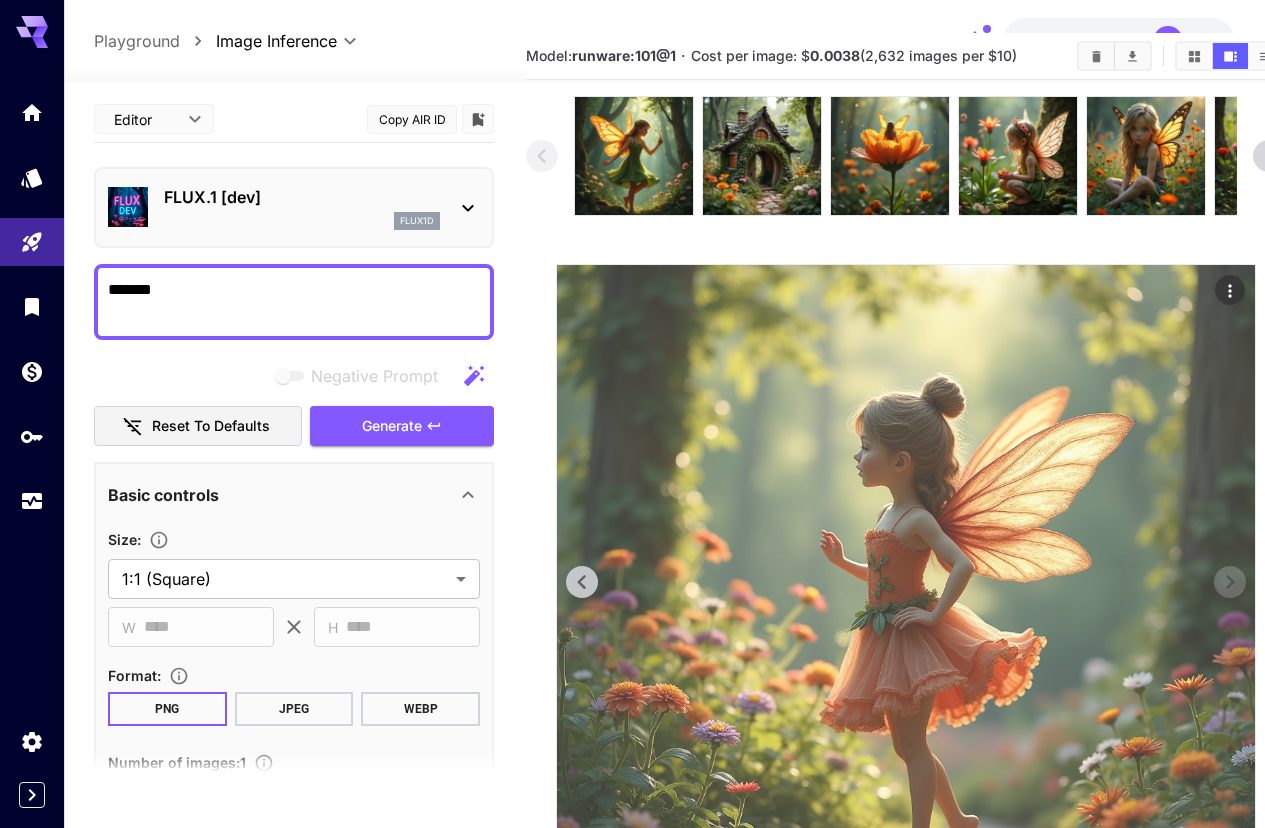 scroll, scrollTop: 0, scrollLeft: 0, axis: both 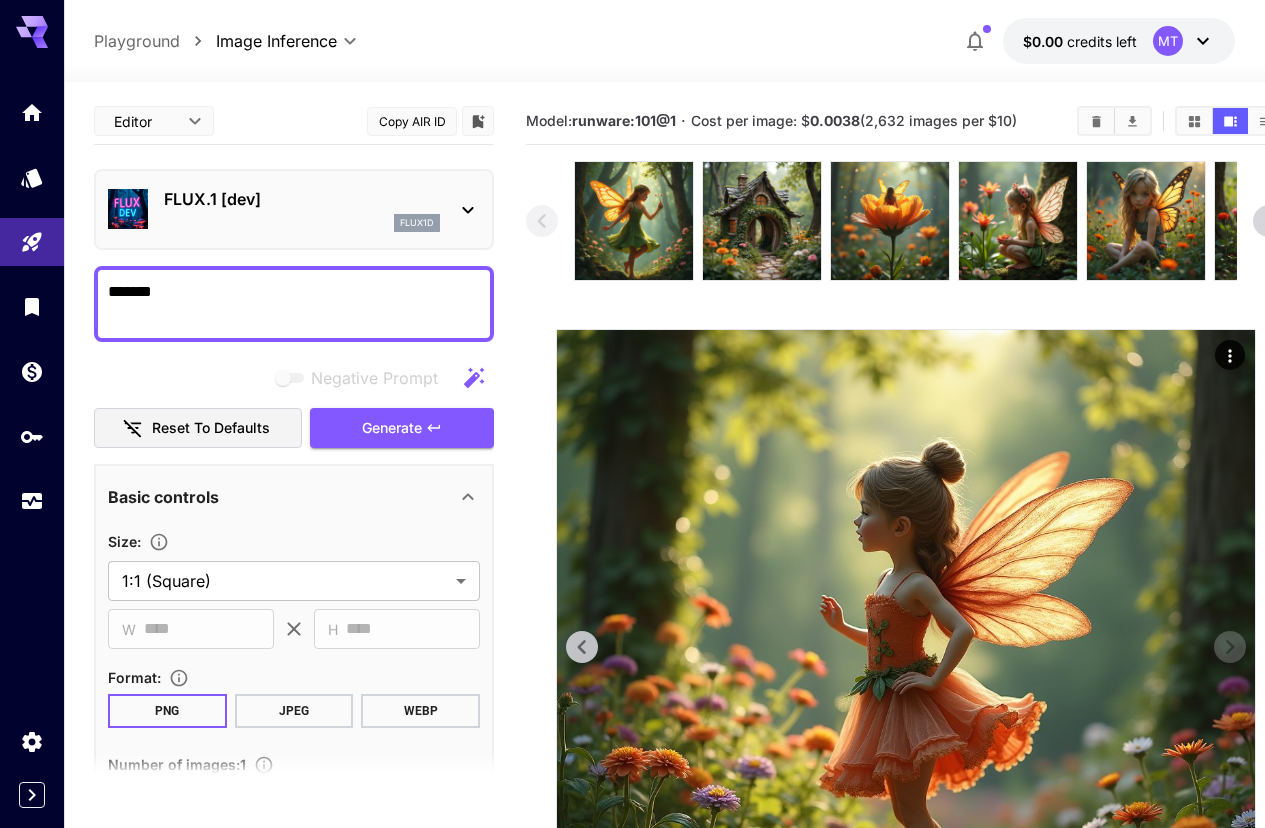 click 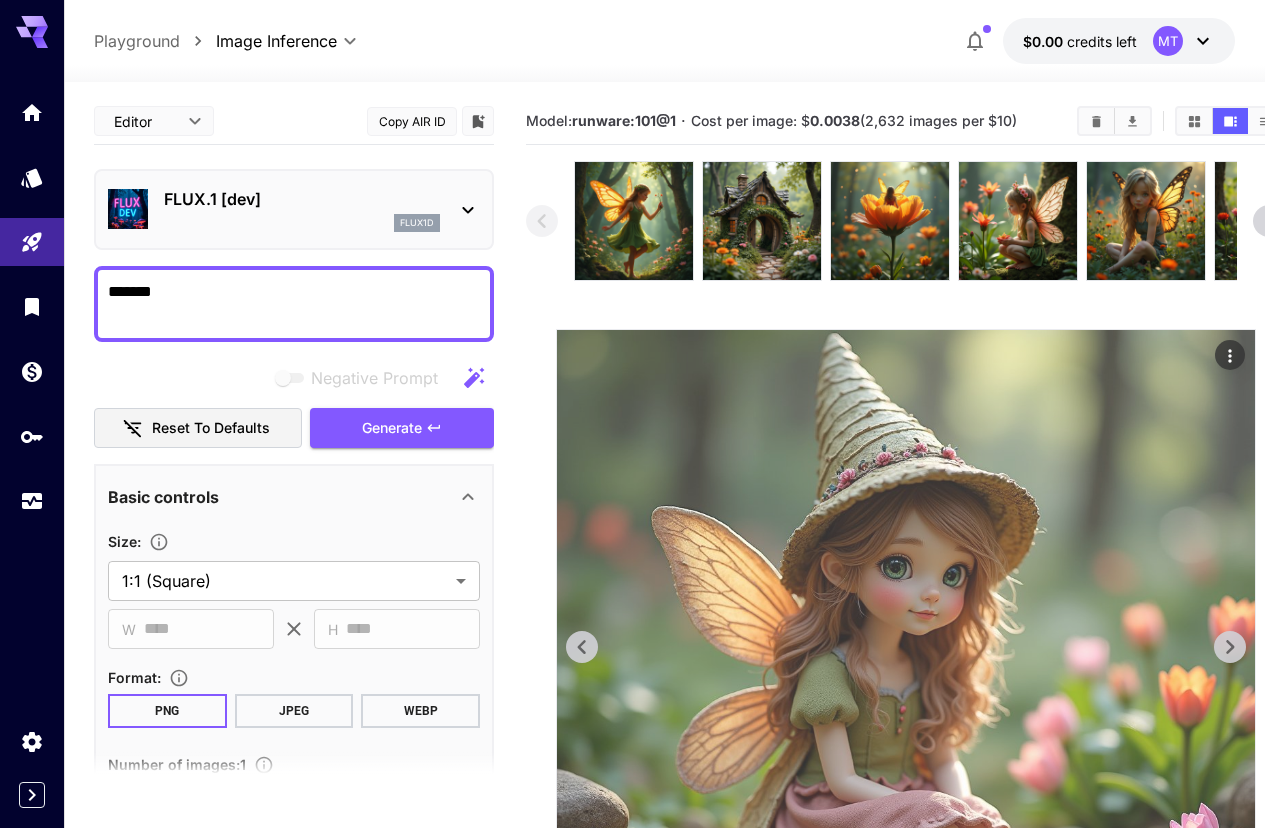scroll, scrollTop: 261, scrollLeft: 0, axis: vertical 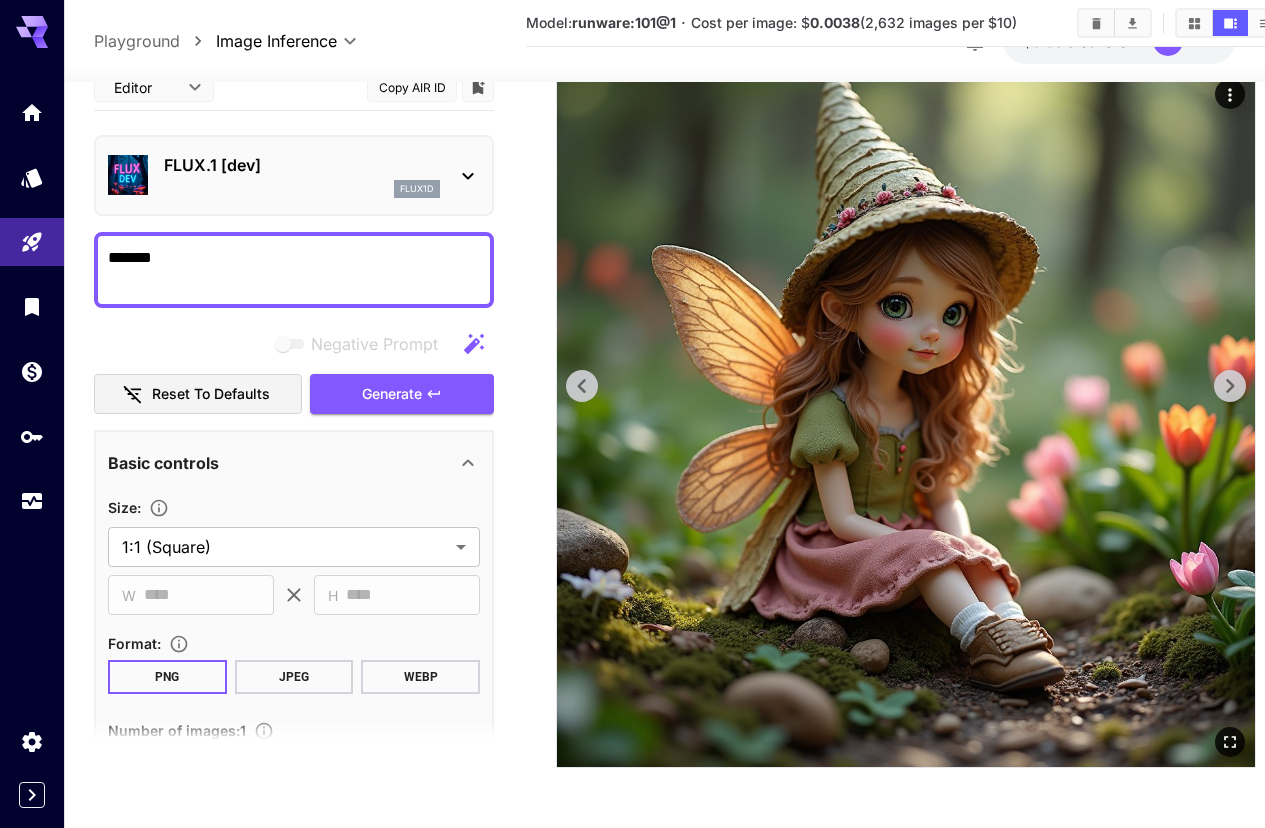 click 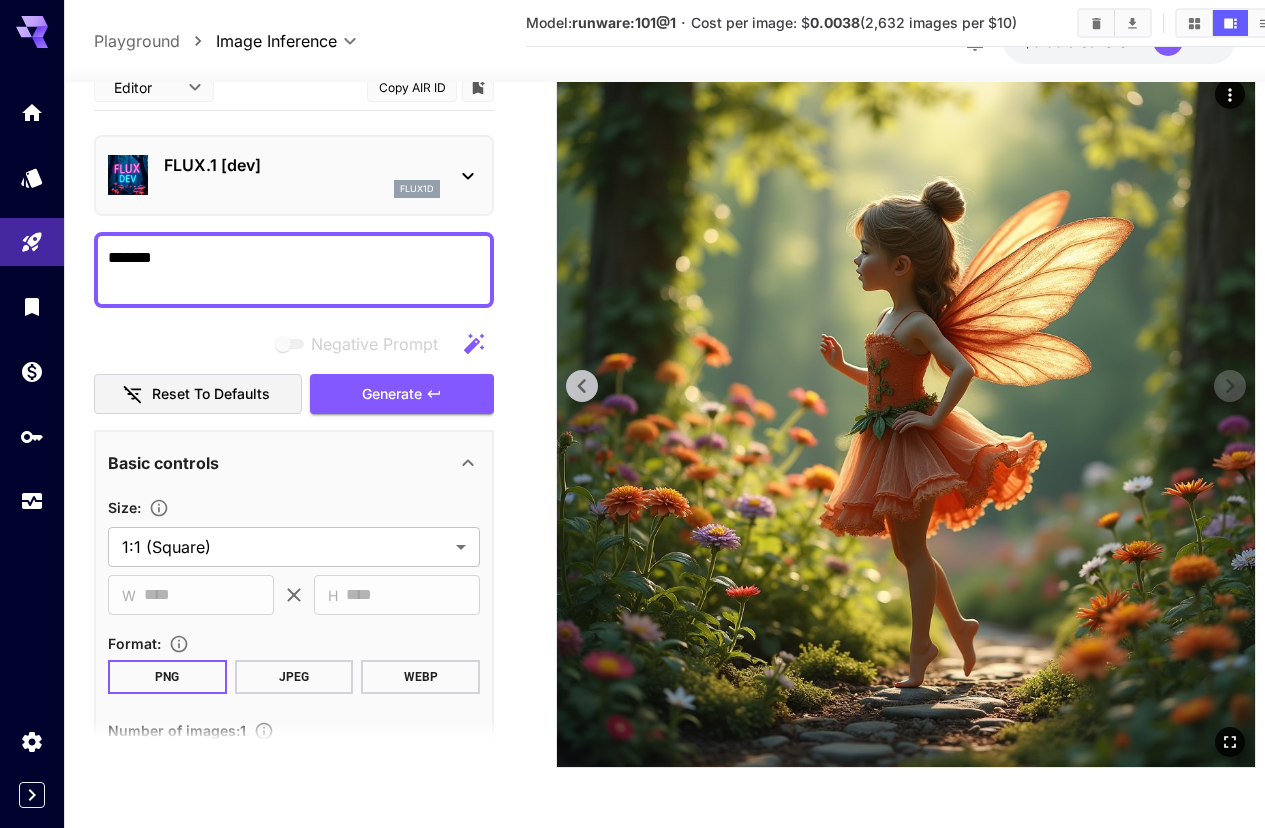 click 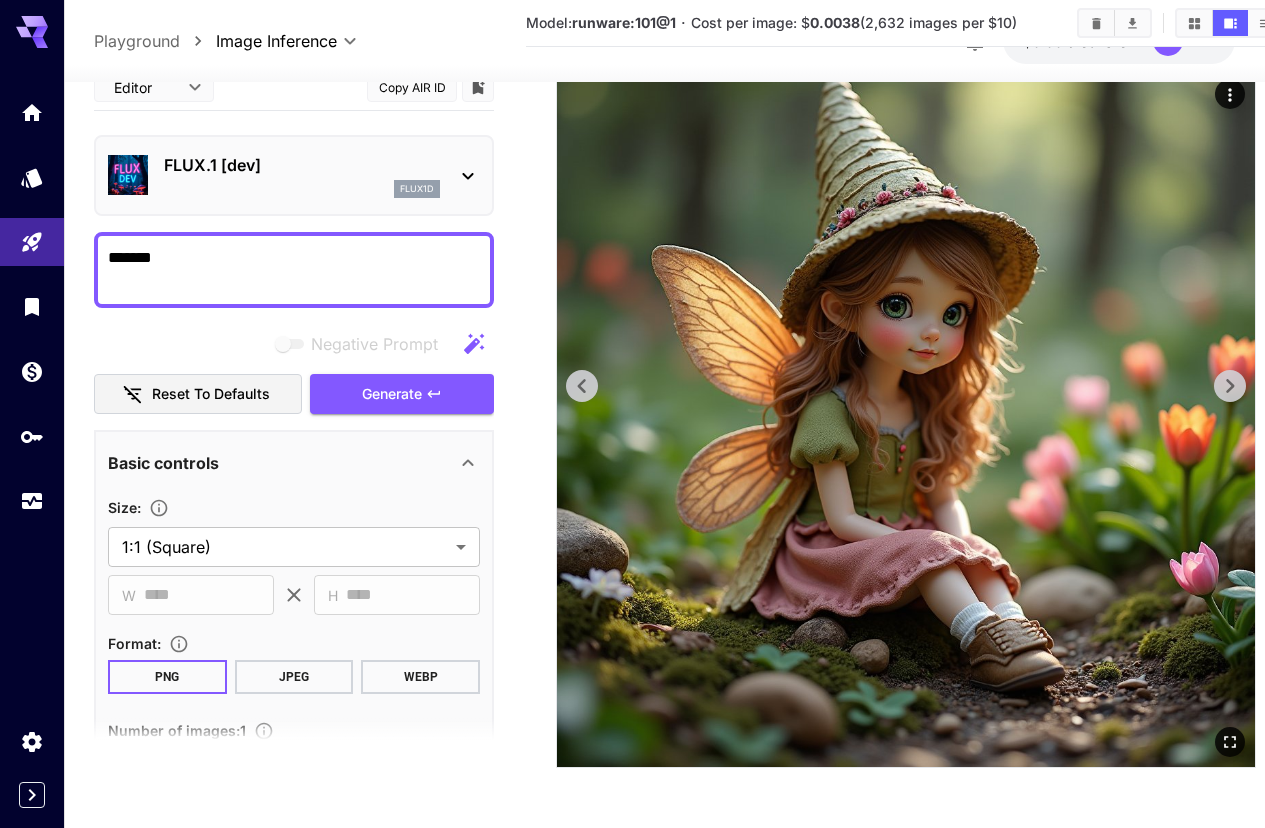 click 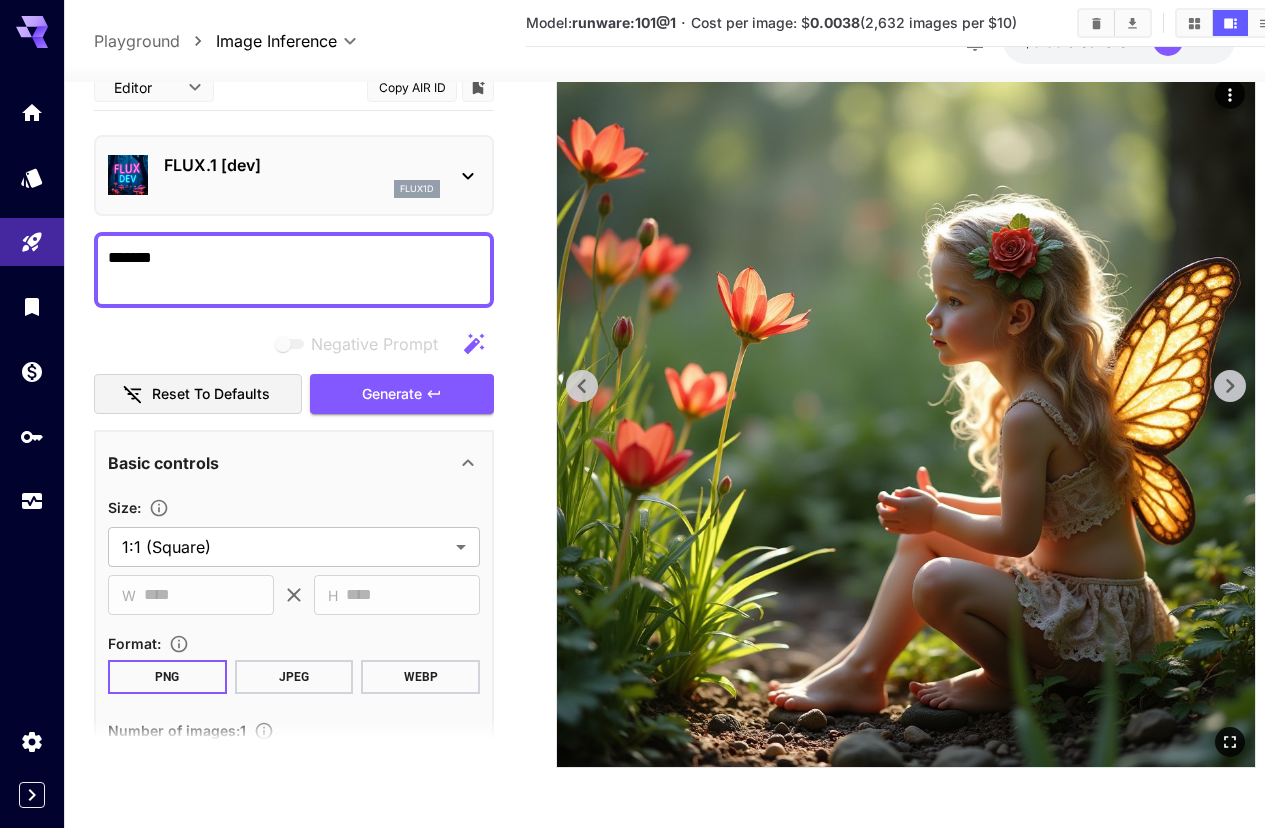 click 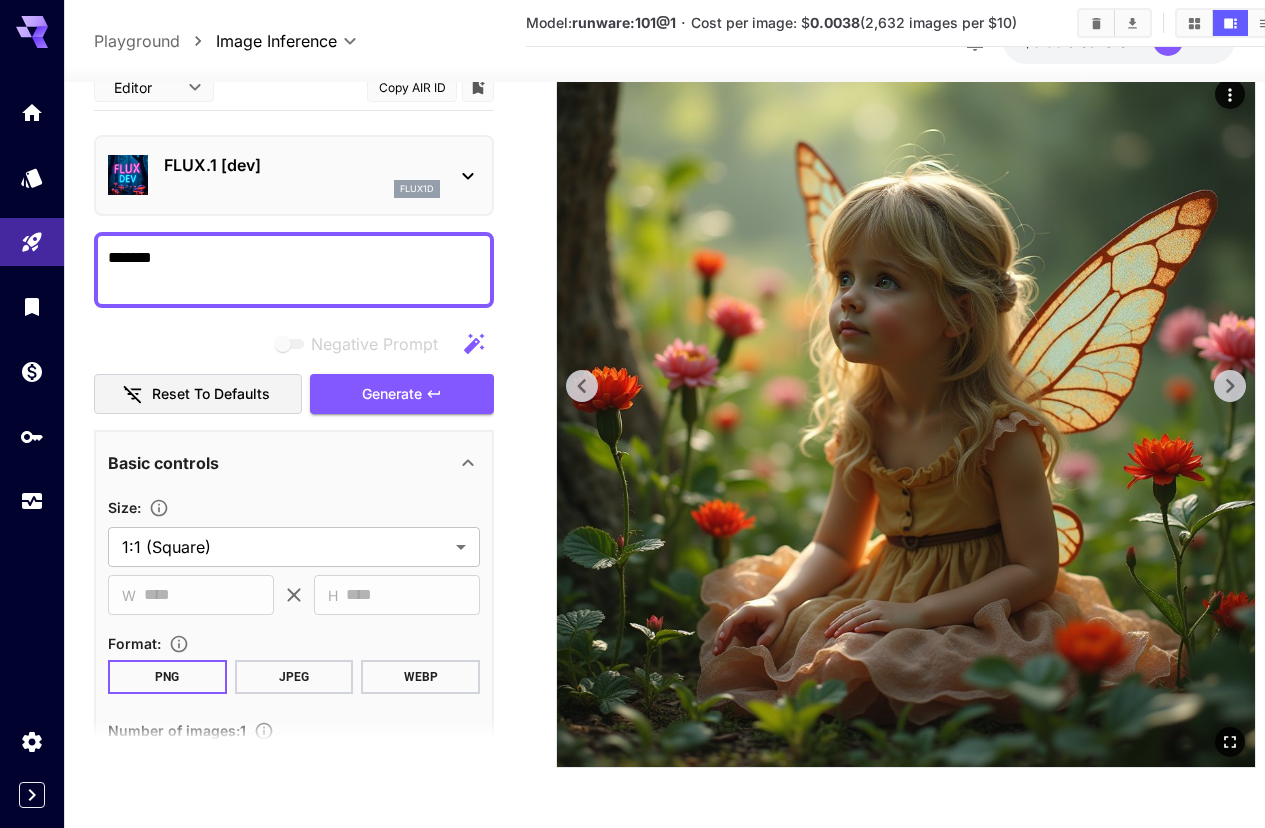 click 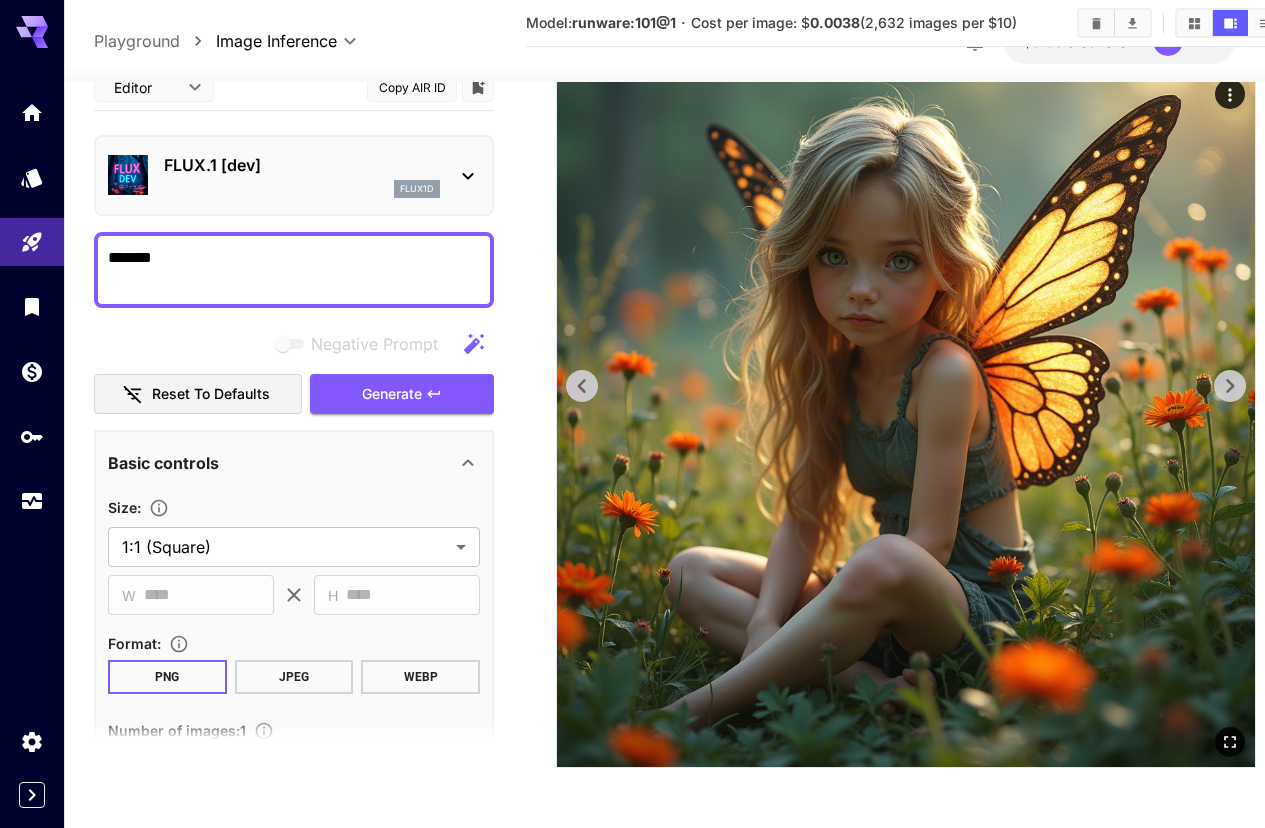 click 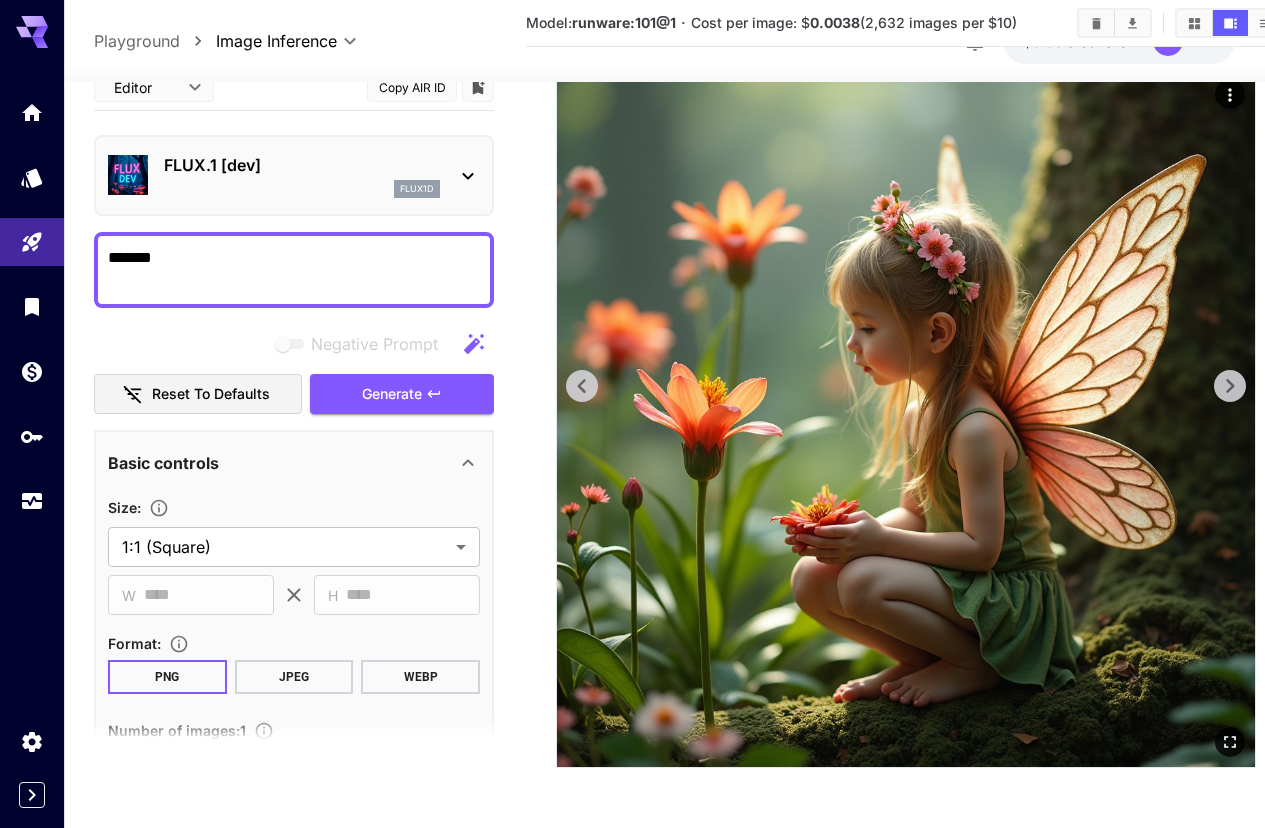 click 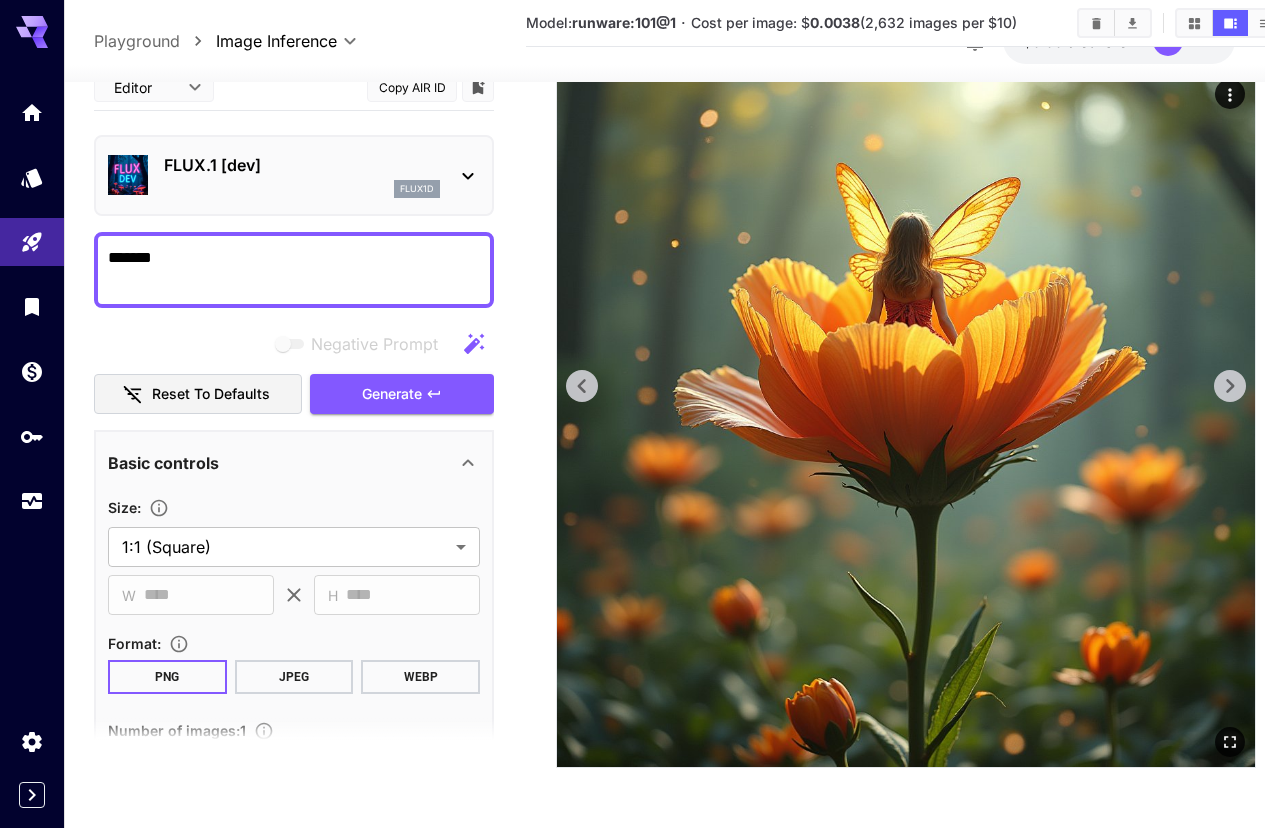 click 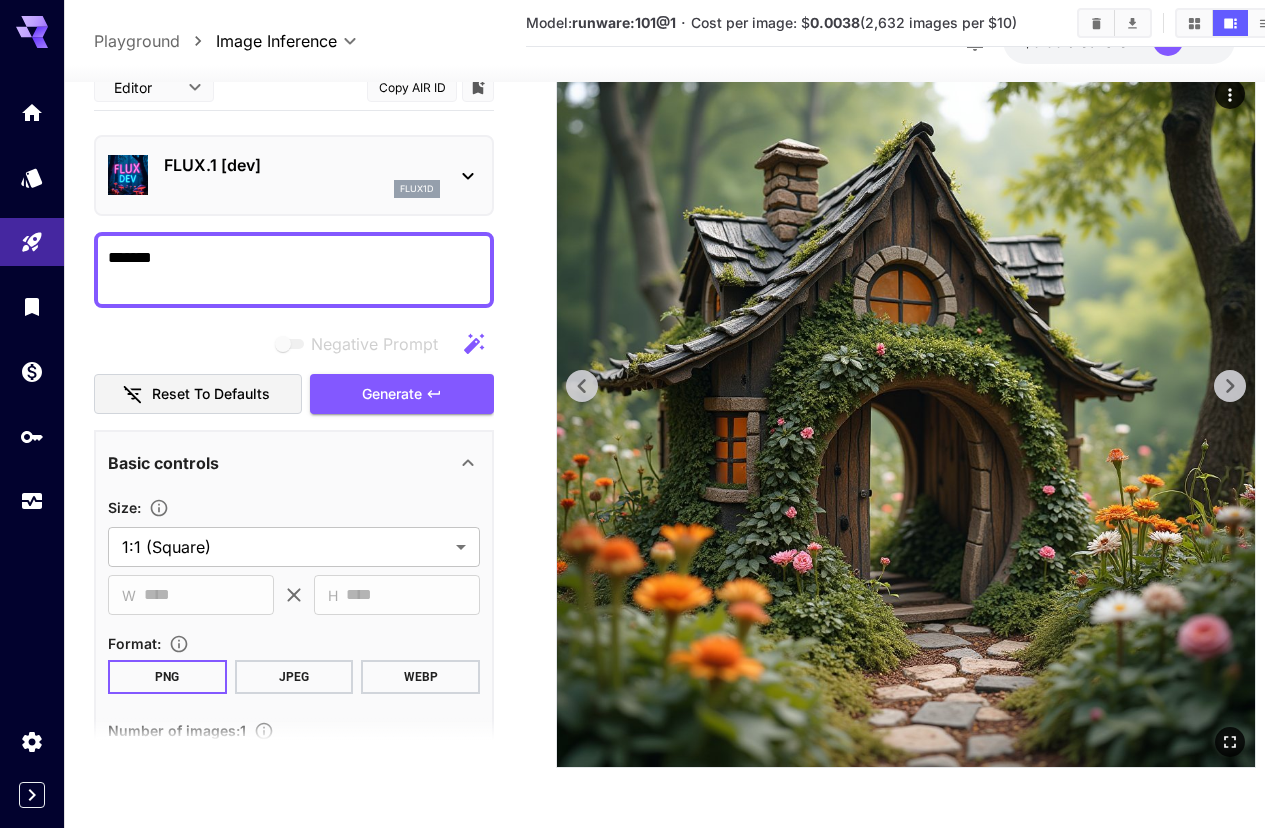 click 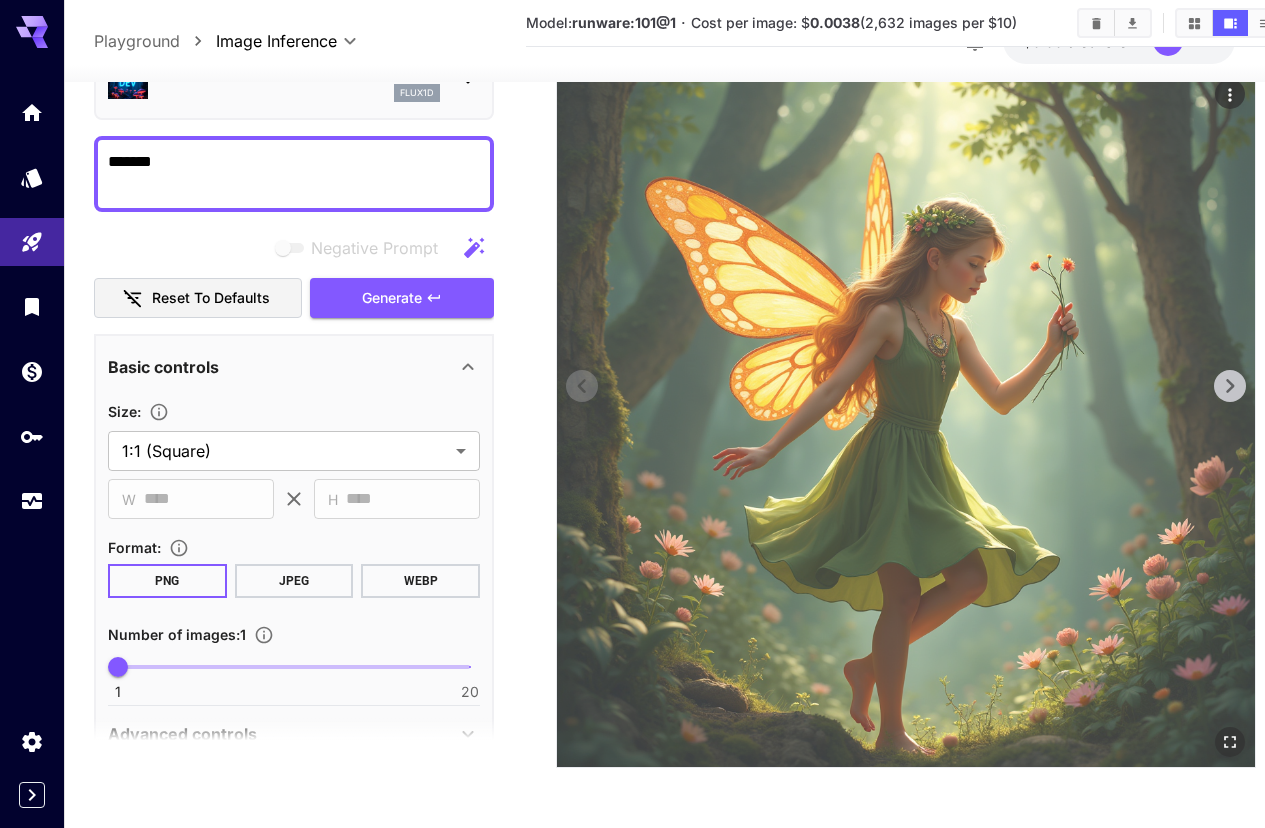 scroll, scrollTop: 0, scrollLeft: 0, axis: both 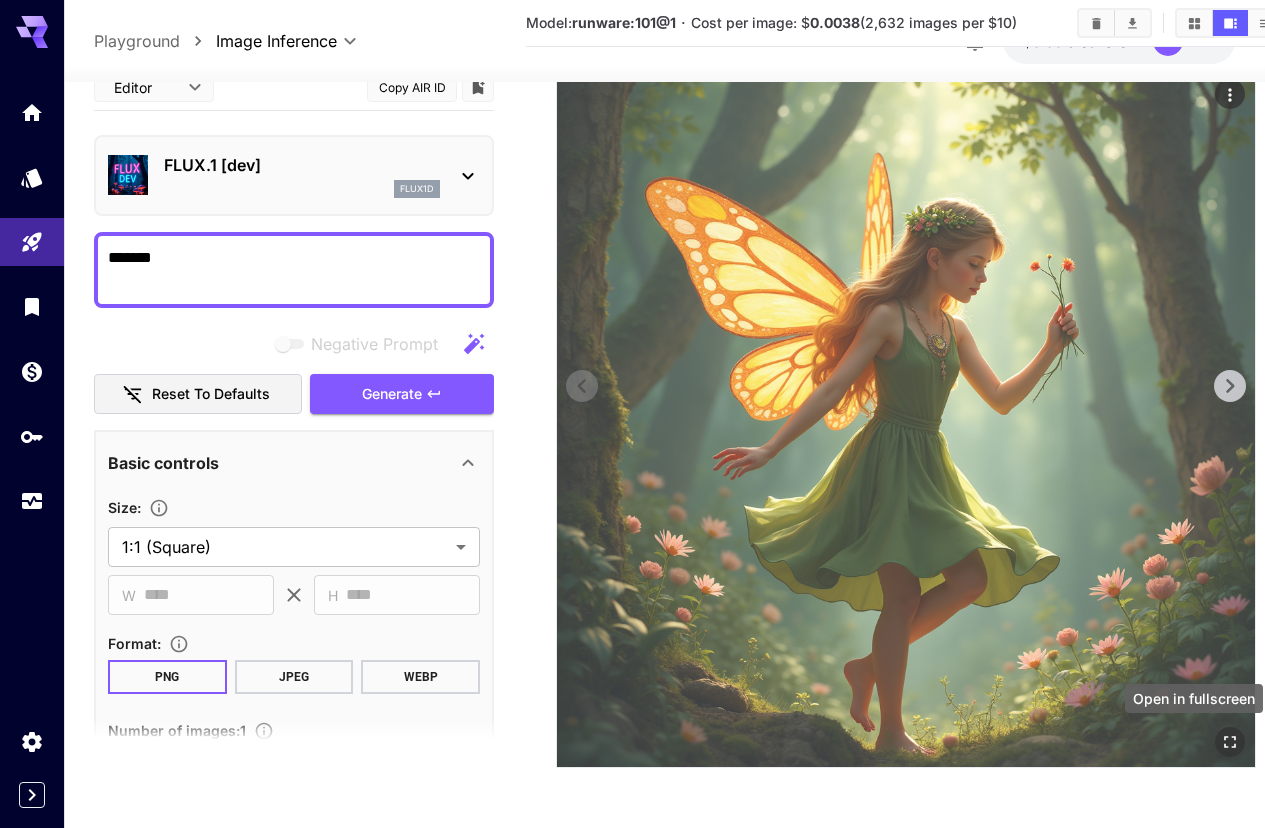 click 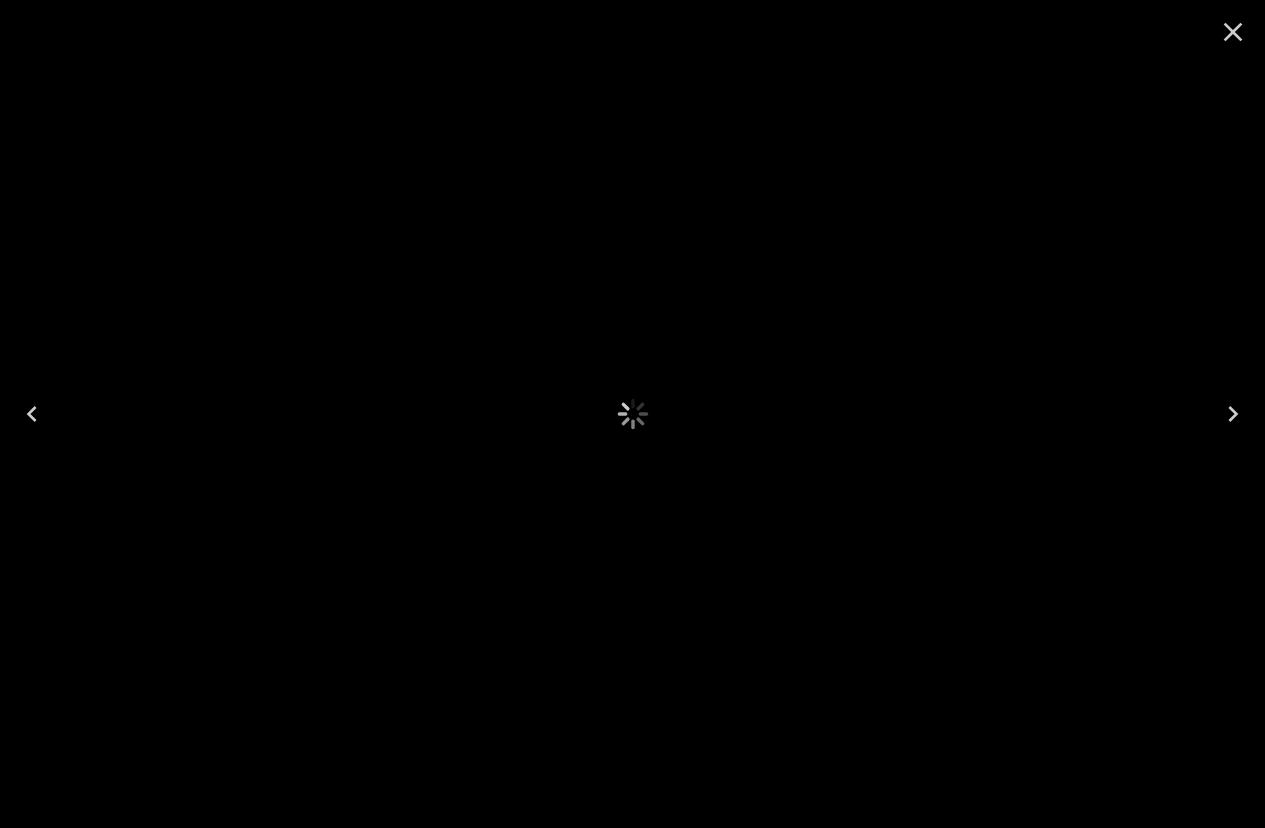 scroll, scrollTop: 246, scrollLeft: 0, axis: vertical 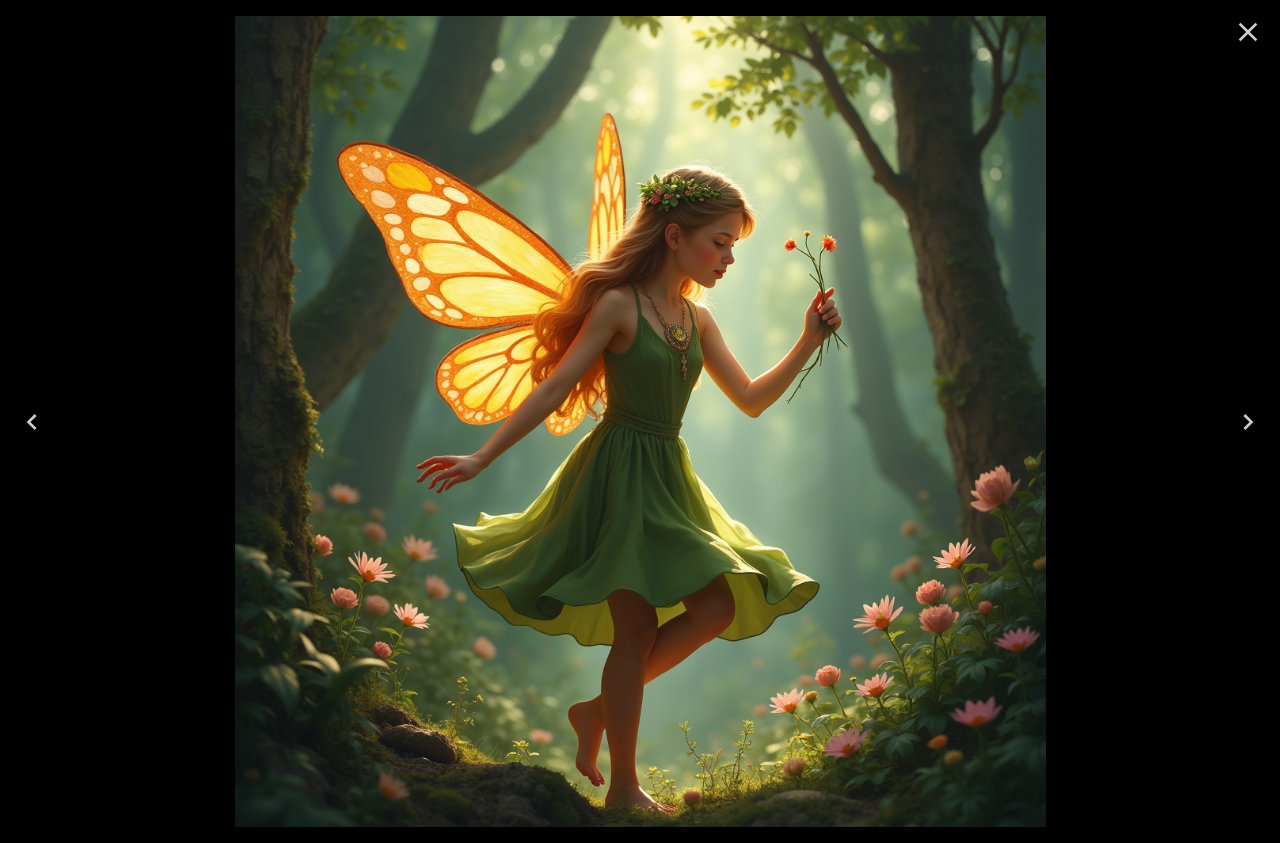 click 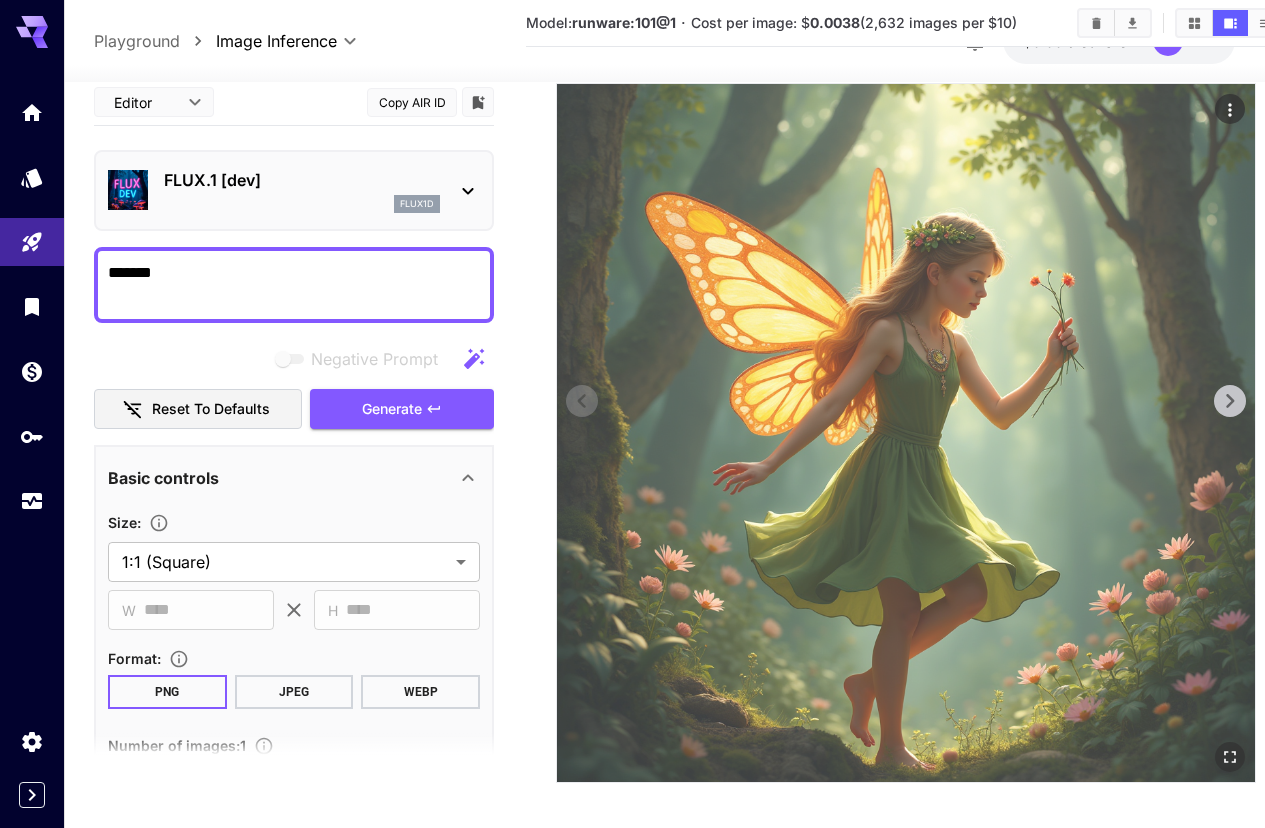 scroll, scrollTop: 0, scrollLeft: 0, axis: both 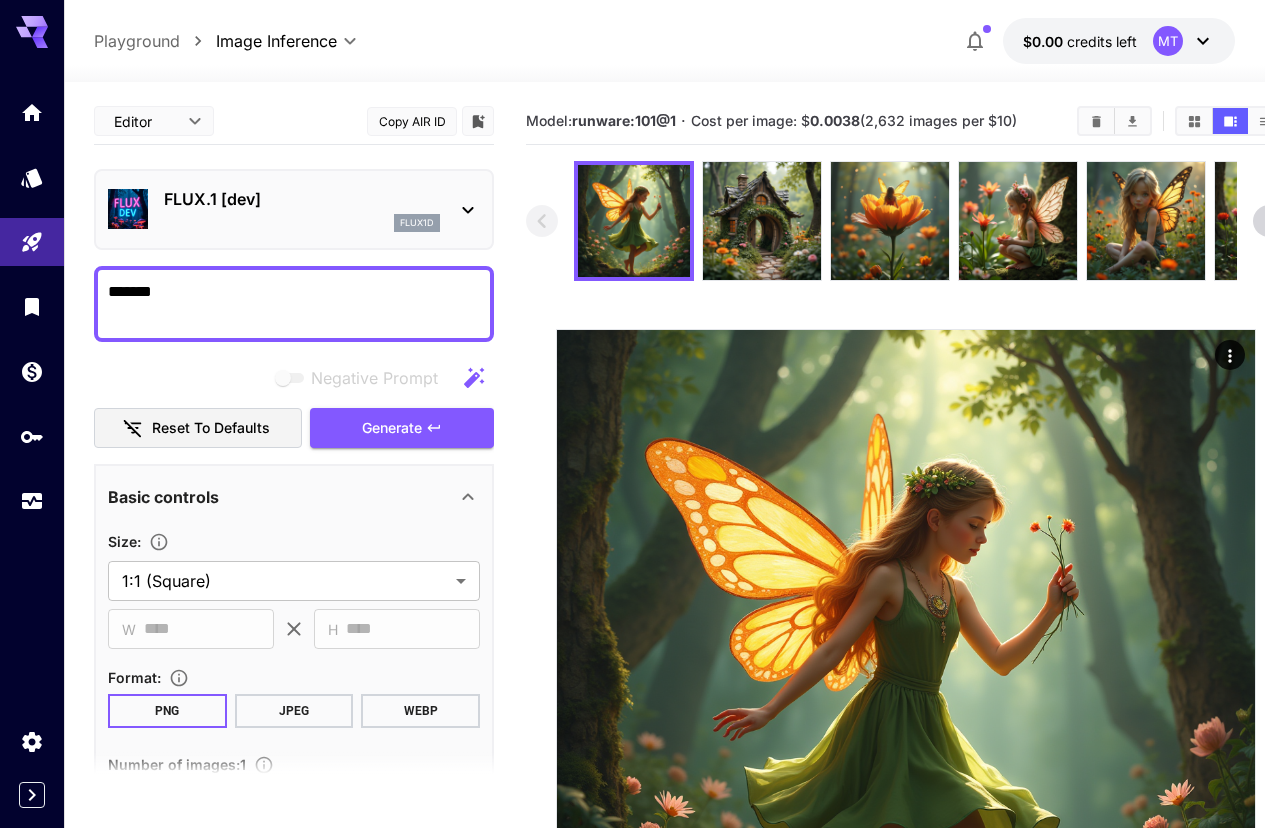 click 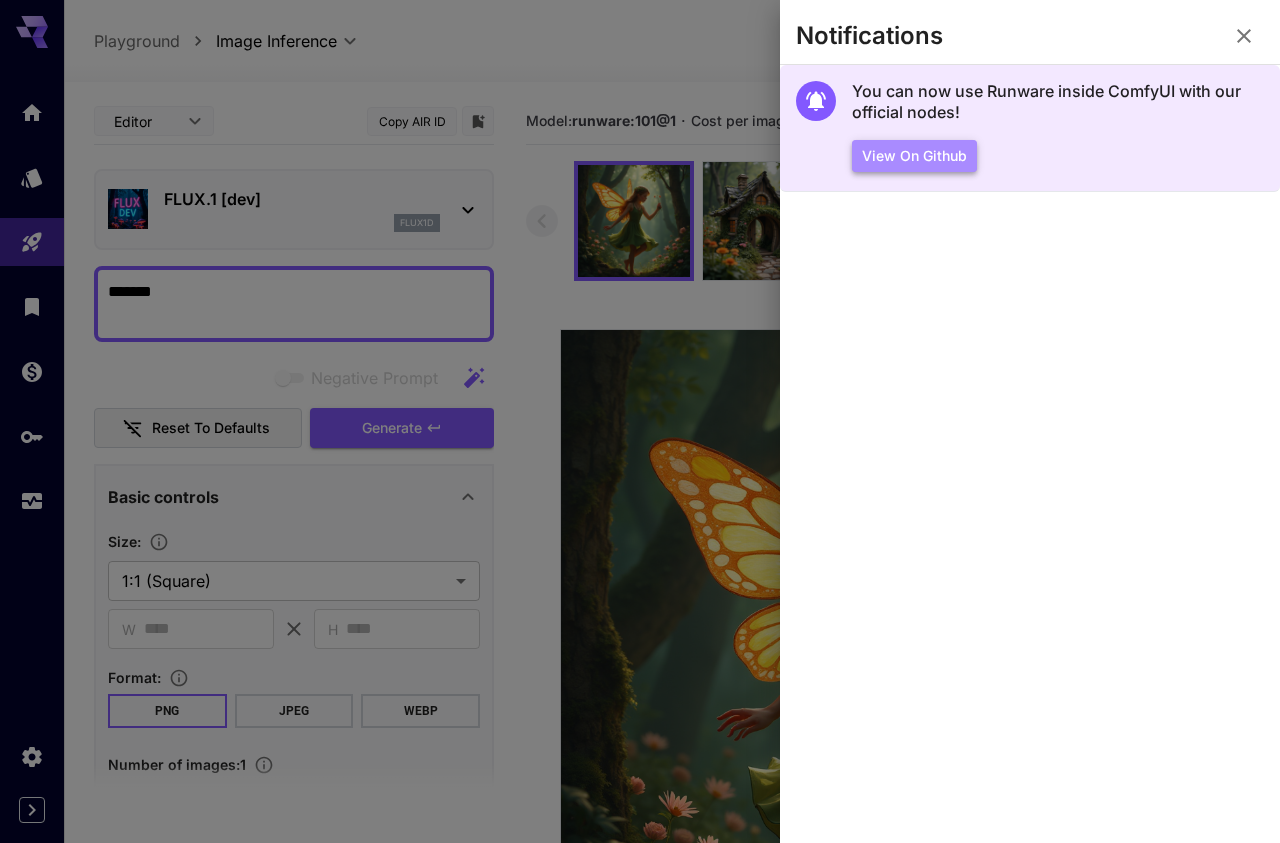 click on "View on Github" at bounding box center (914, 156) 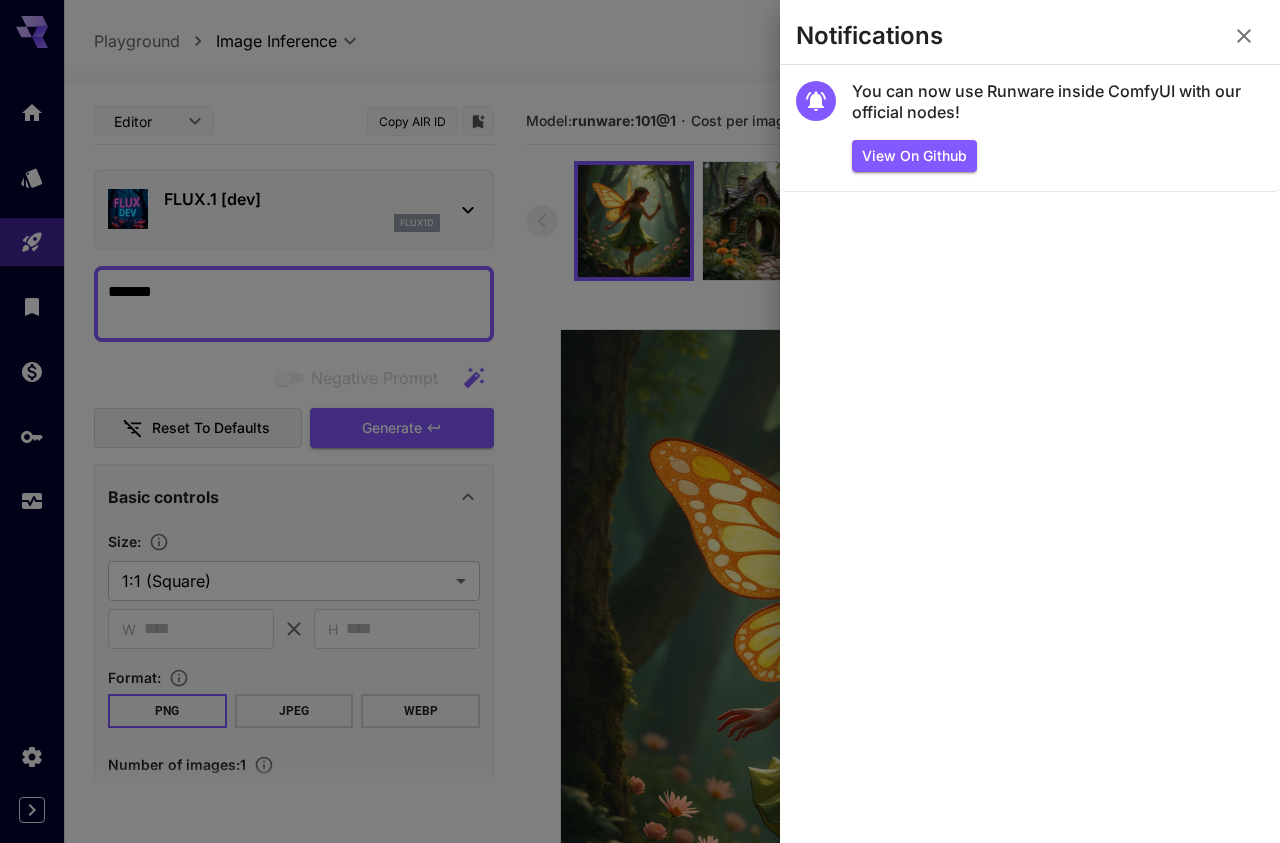 click 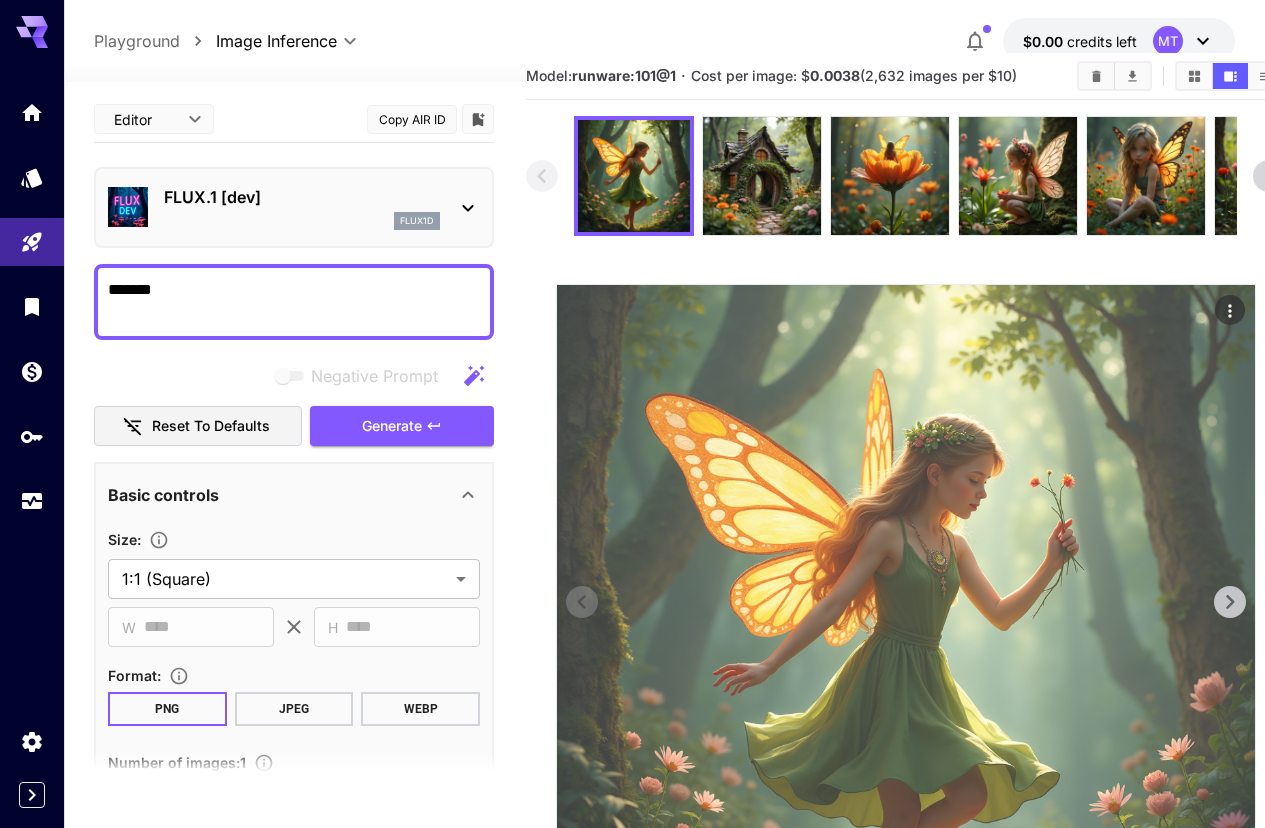 scroll, scrollTop: 0, scrollLeft: 0, axis: both 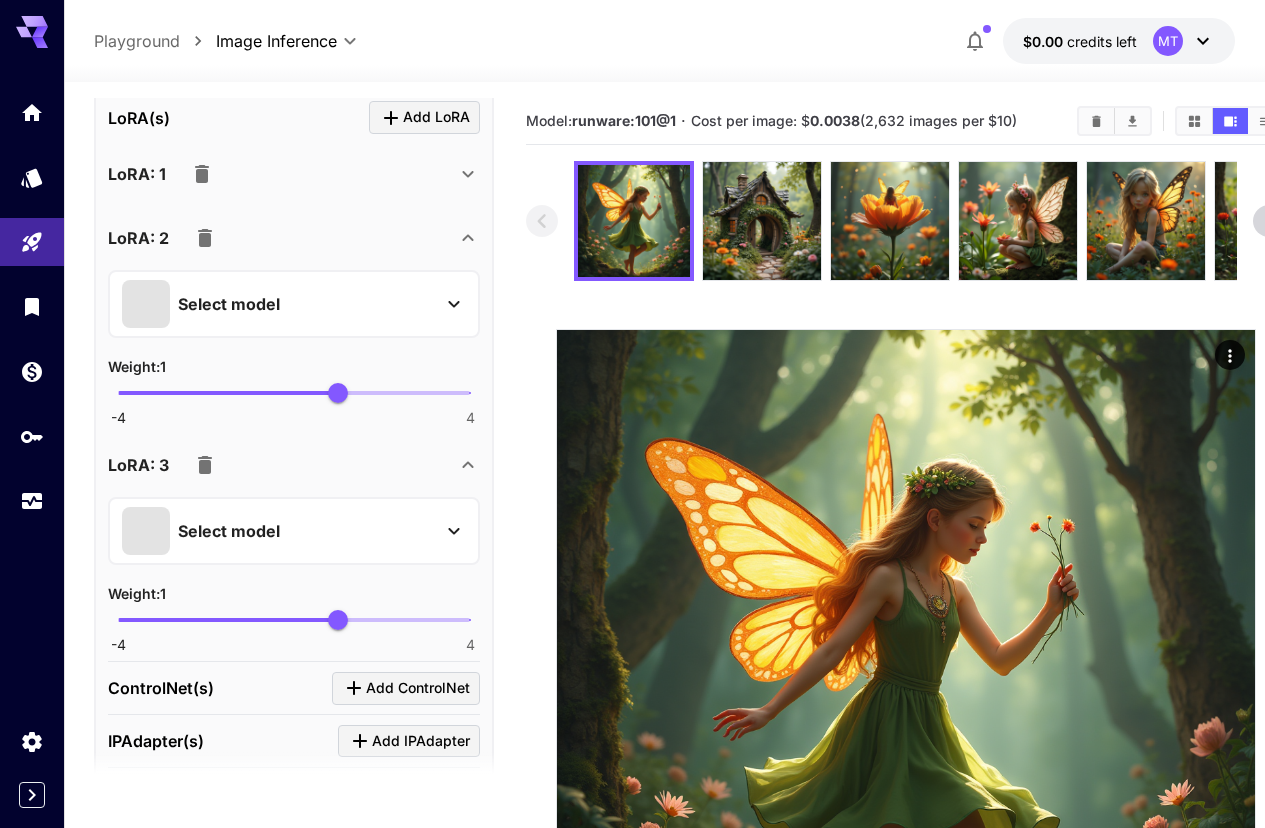 click 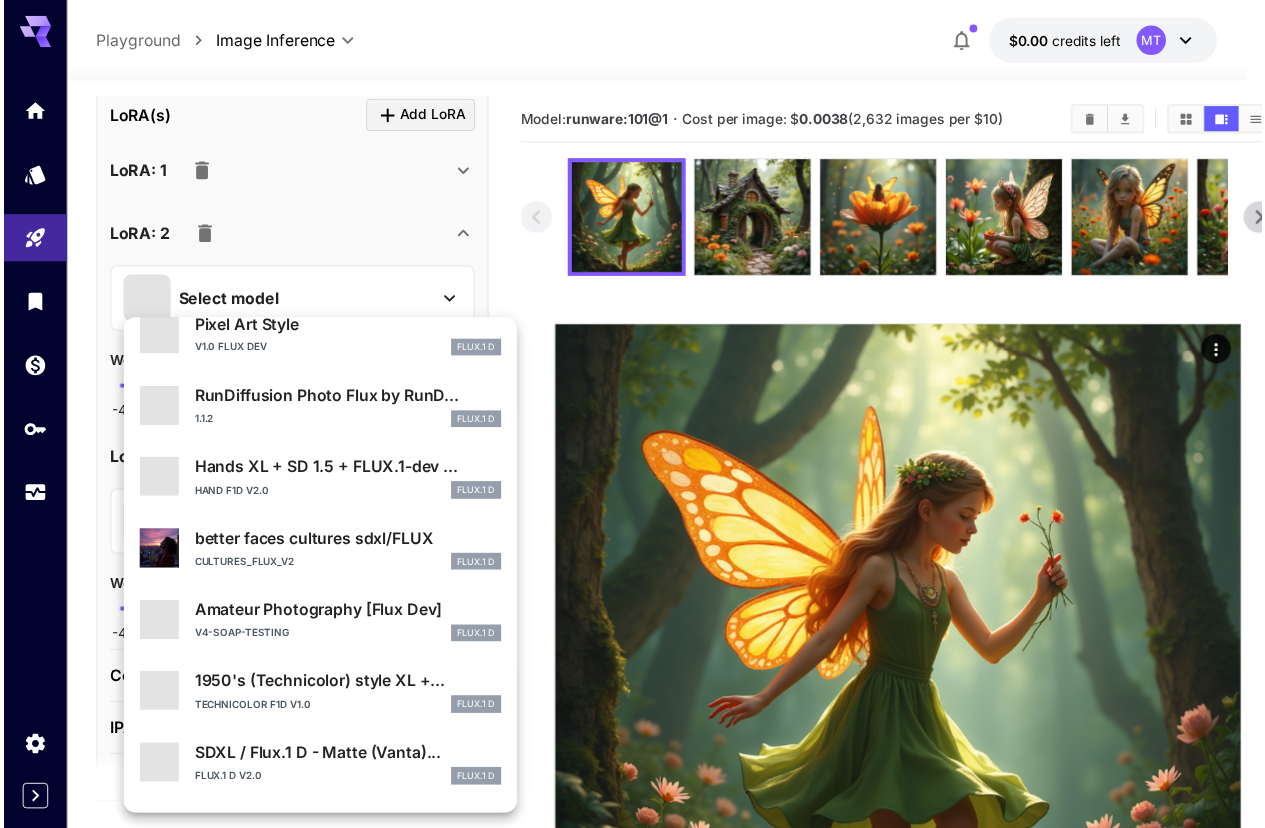 scroll, scrollTop: 110, scrollLeft: 0, axis: vertical 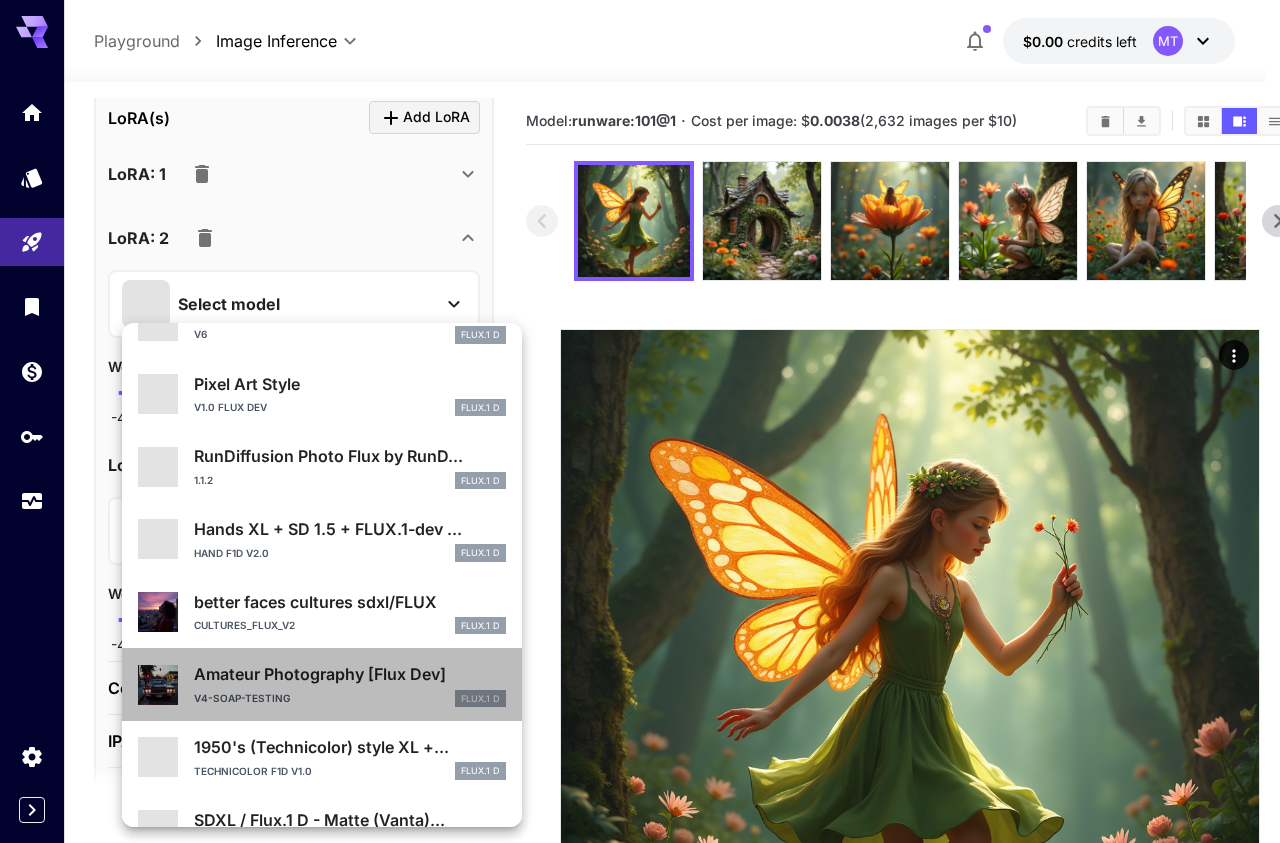 click on "v4-soap-testing FLUX.1 D" at bounding box center (350, 699) 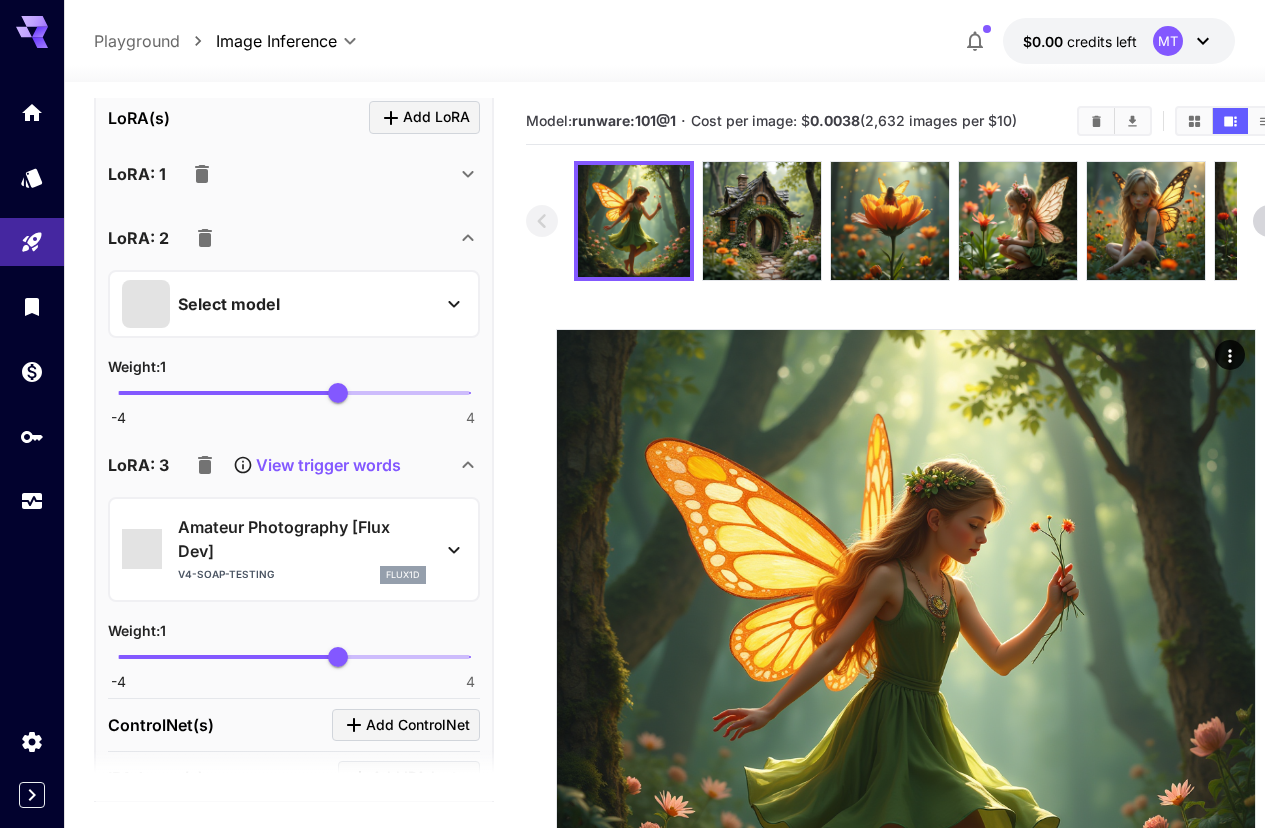 scroll, scrollTop: 1059, scrollLeft: 0, axis: vertical 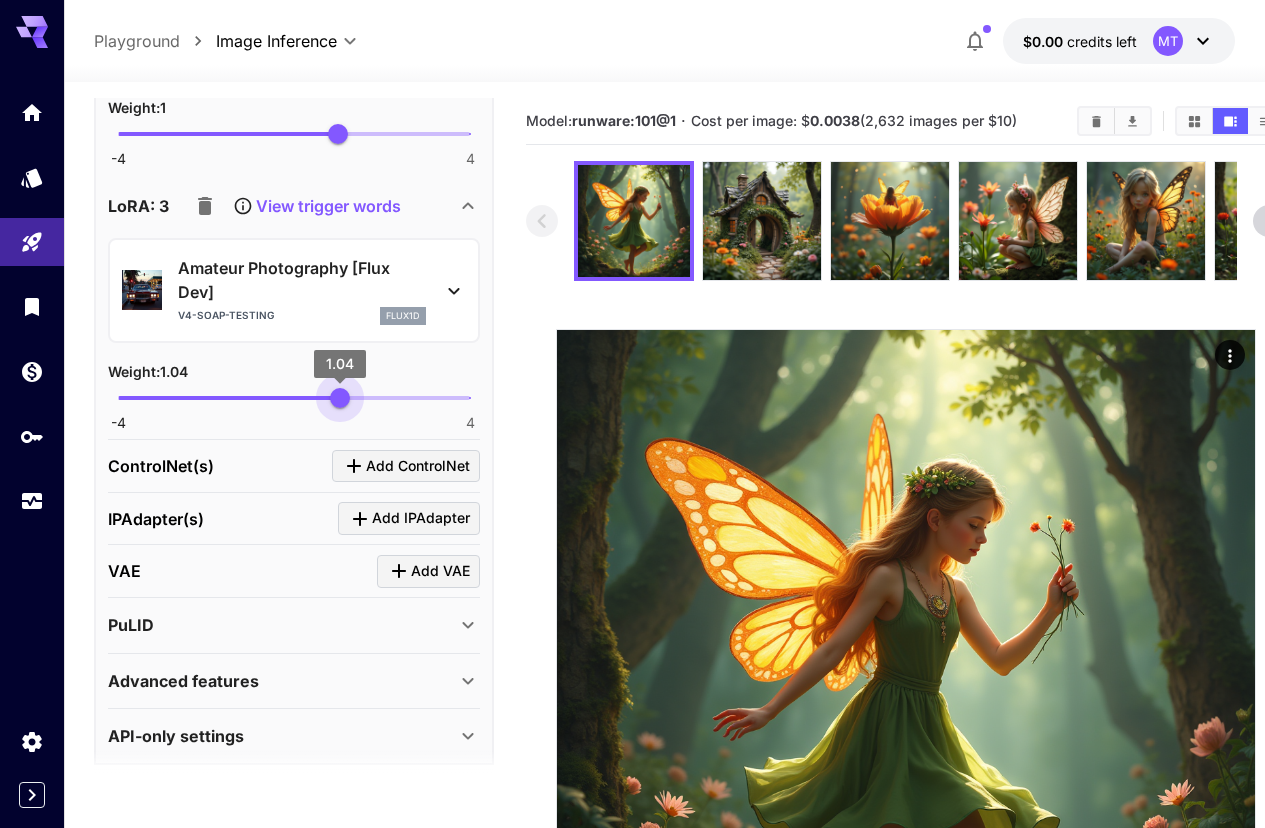 type on "*" 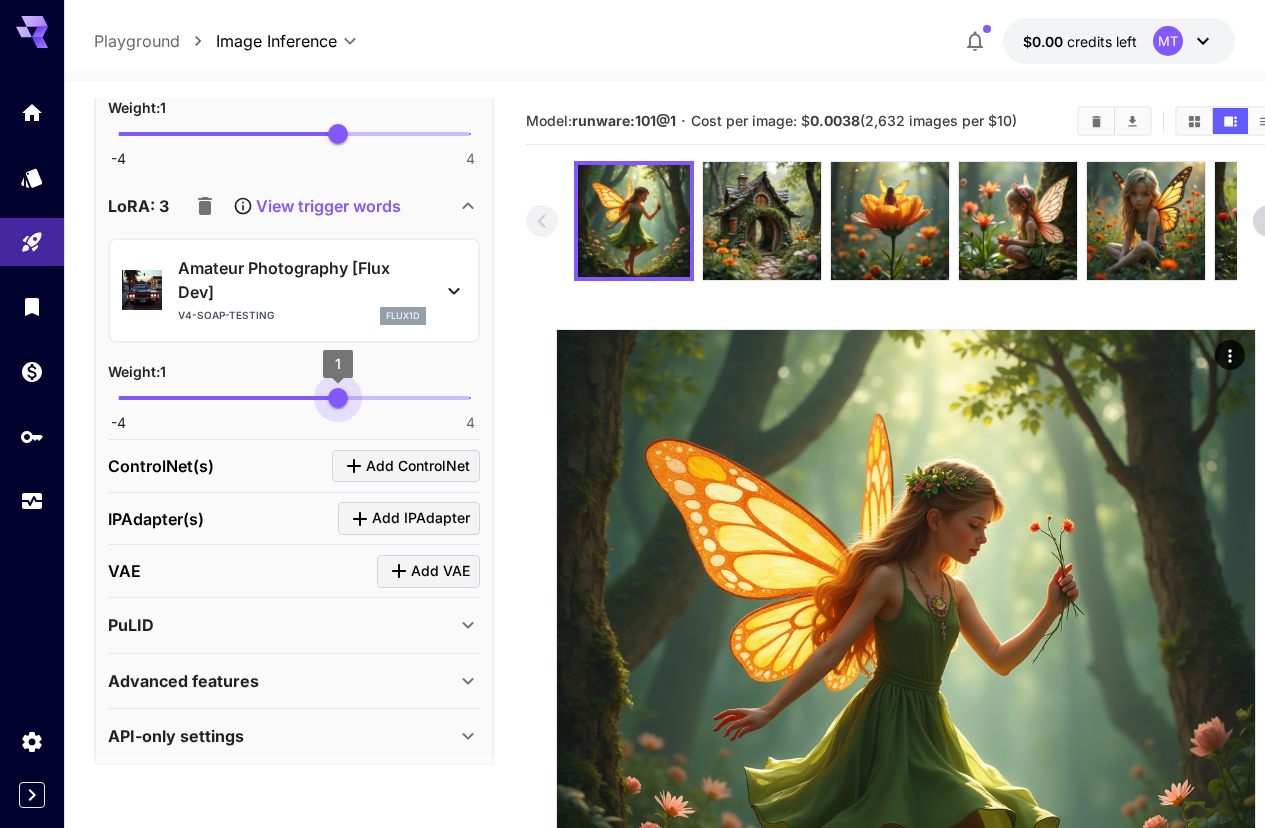 drag, startPoint x: 339, startPoint y: 399, endPoint x: 338, endPoint y: 410, distance: 11.045361 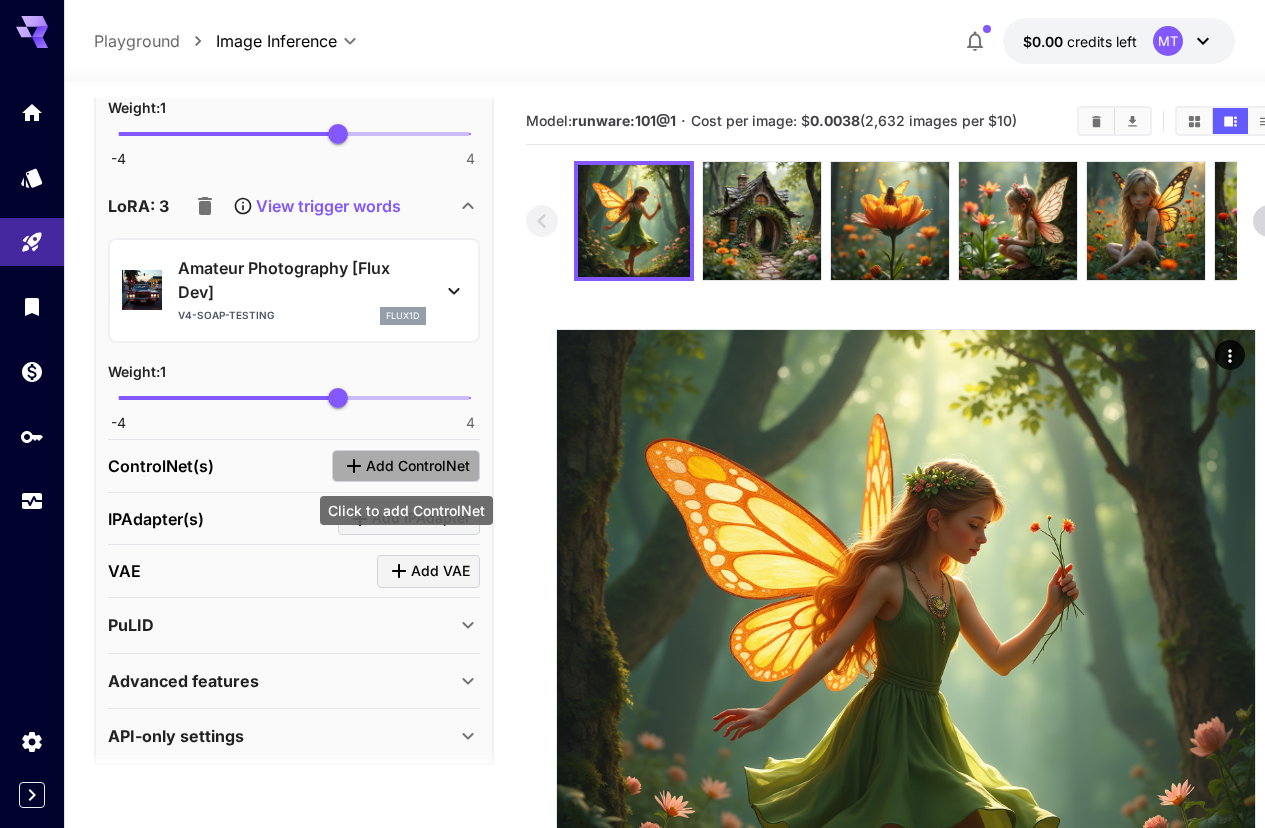 click on "Add ControlNet" at bounding box center (418, 466) 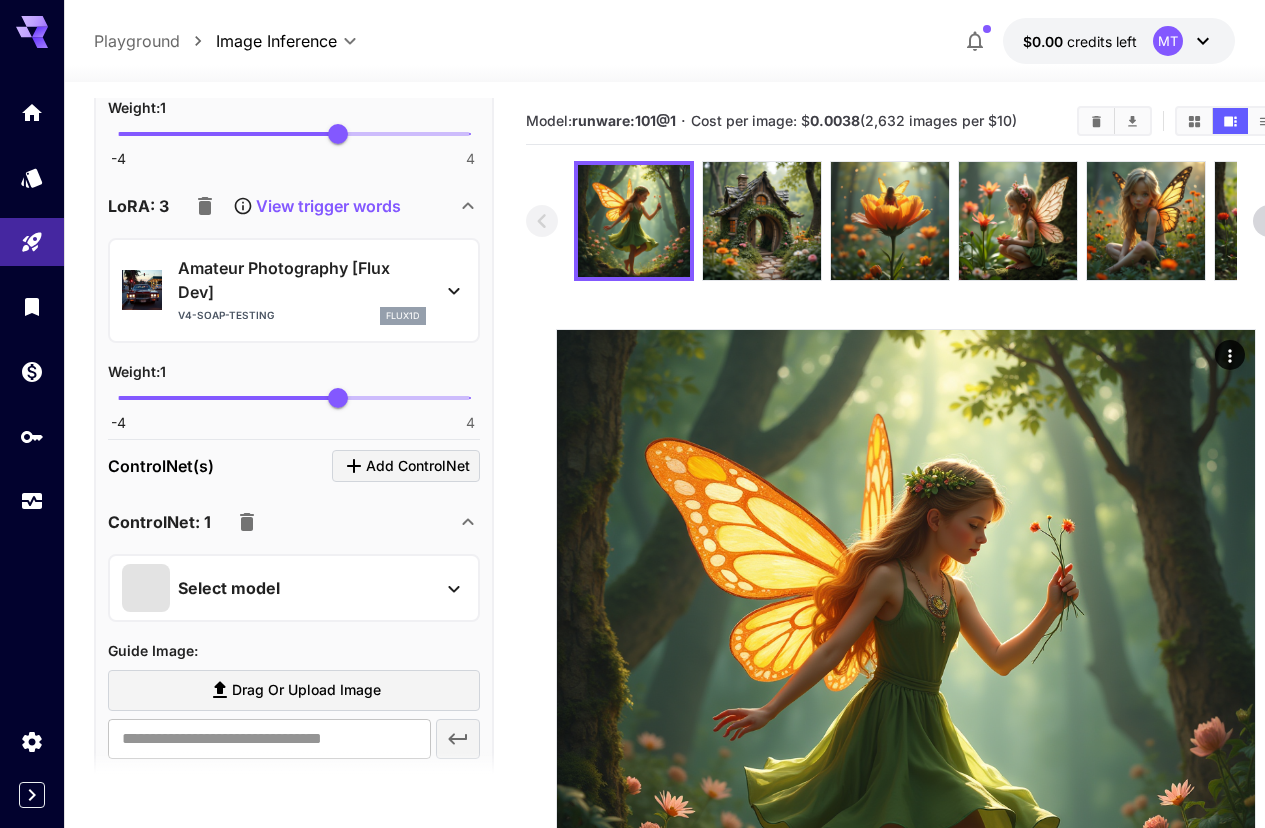 click on "ControlNet: 1" at bounding box center (159, 522) 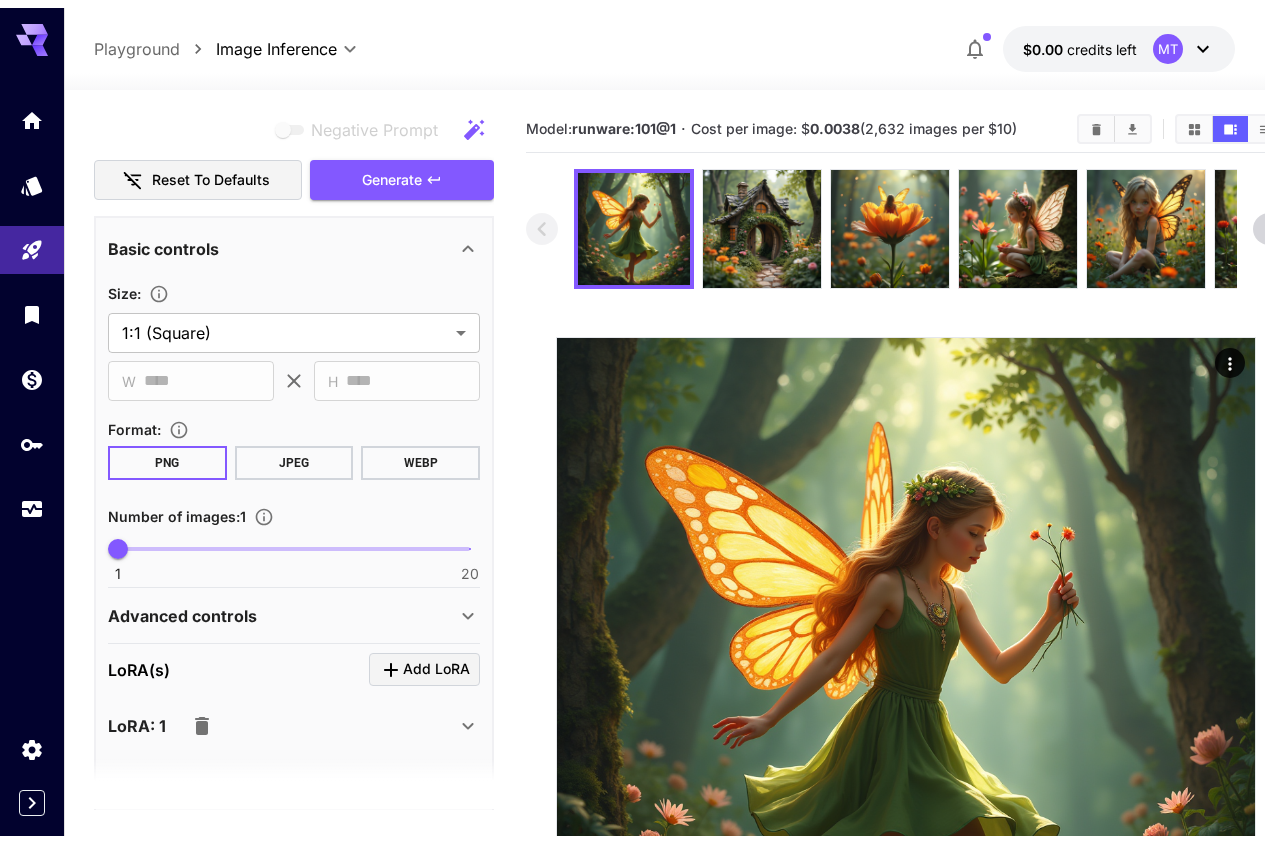 scroll, scrollTop: 0, scrollLeft: 0, axis: both 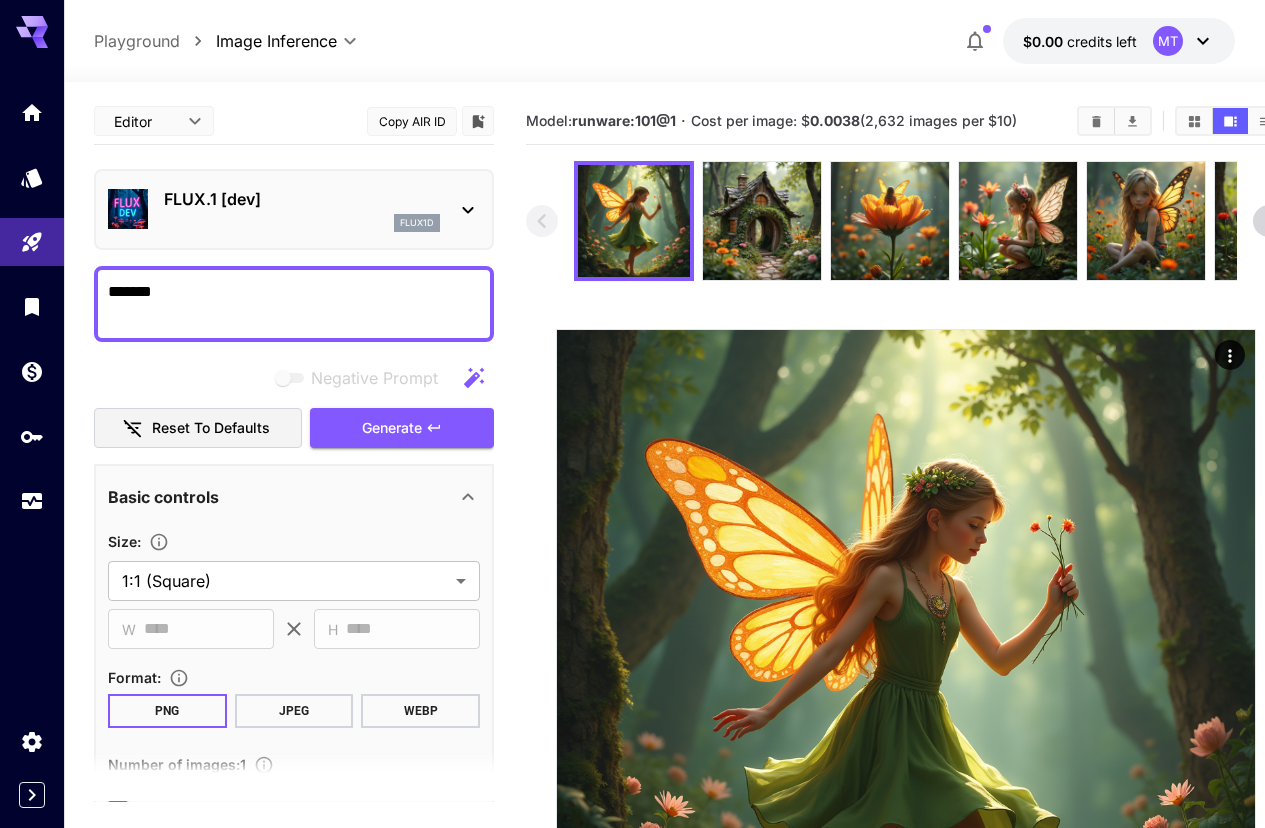 click on "Playground" at bounding box center [137, 41] 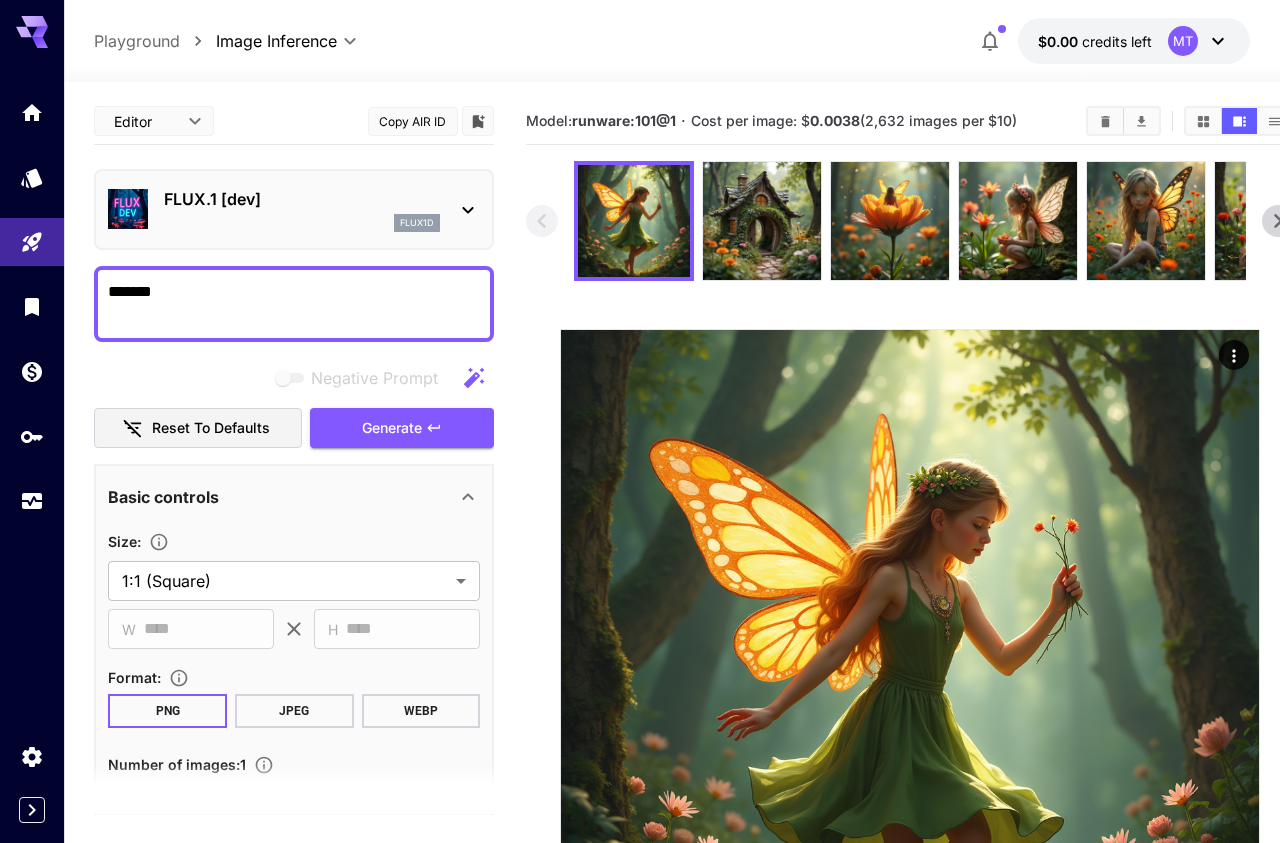 click on "**********" at bounding box center [640, 544] 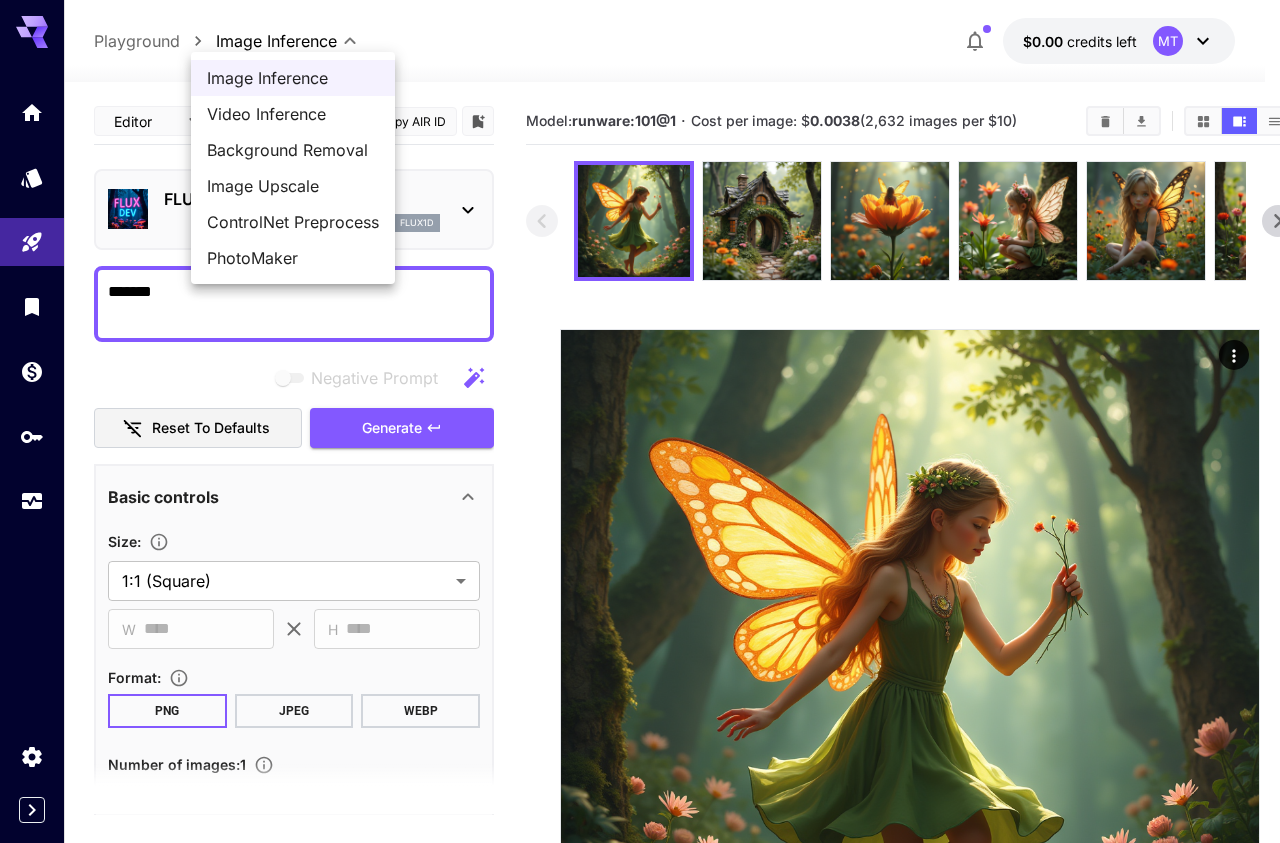 click on "Video Inference" at bounding box center (293, 114) 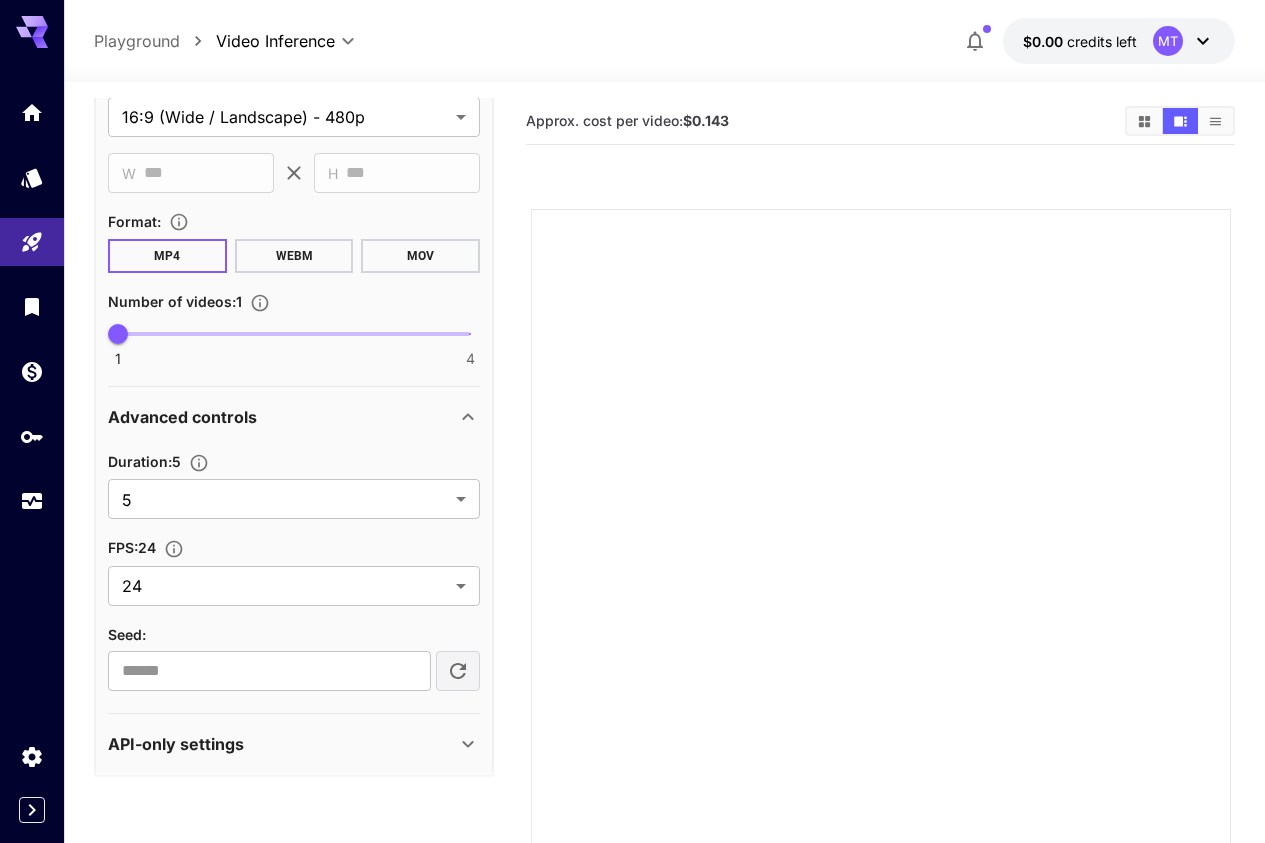 scroll, scrollTop: 755, scrollLeft: 0, axis: vertical 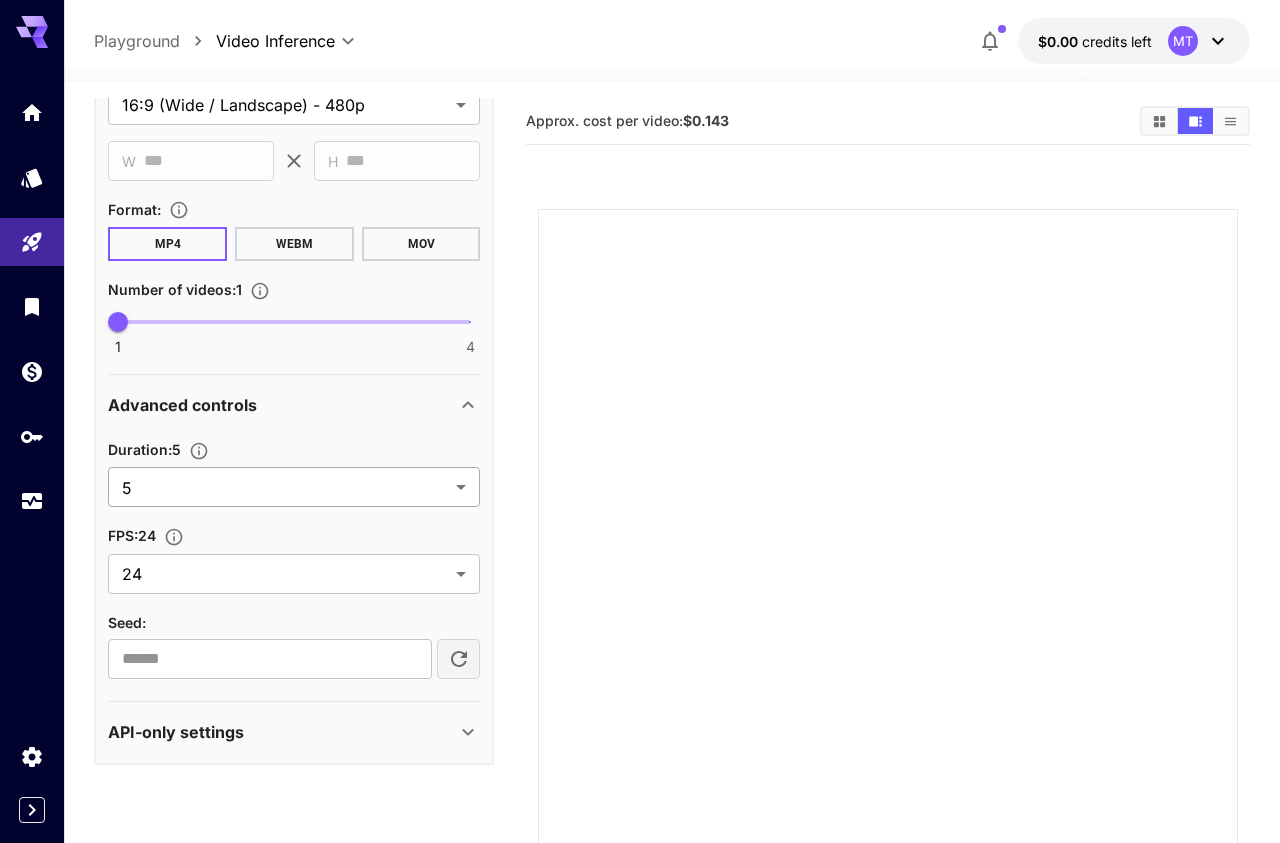 click on "**********" at bounding box center [640, 500] 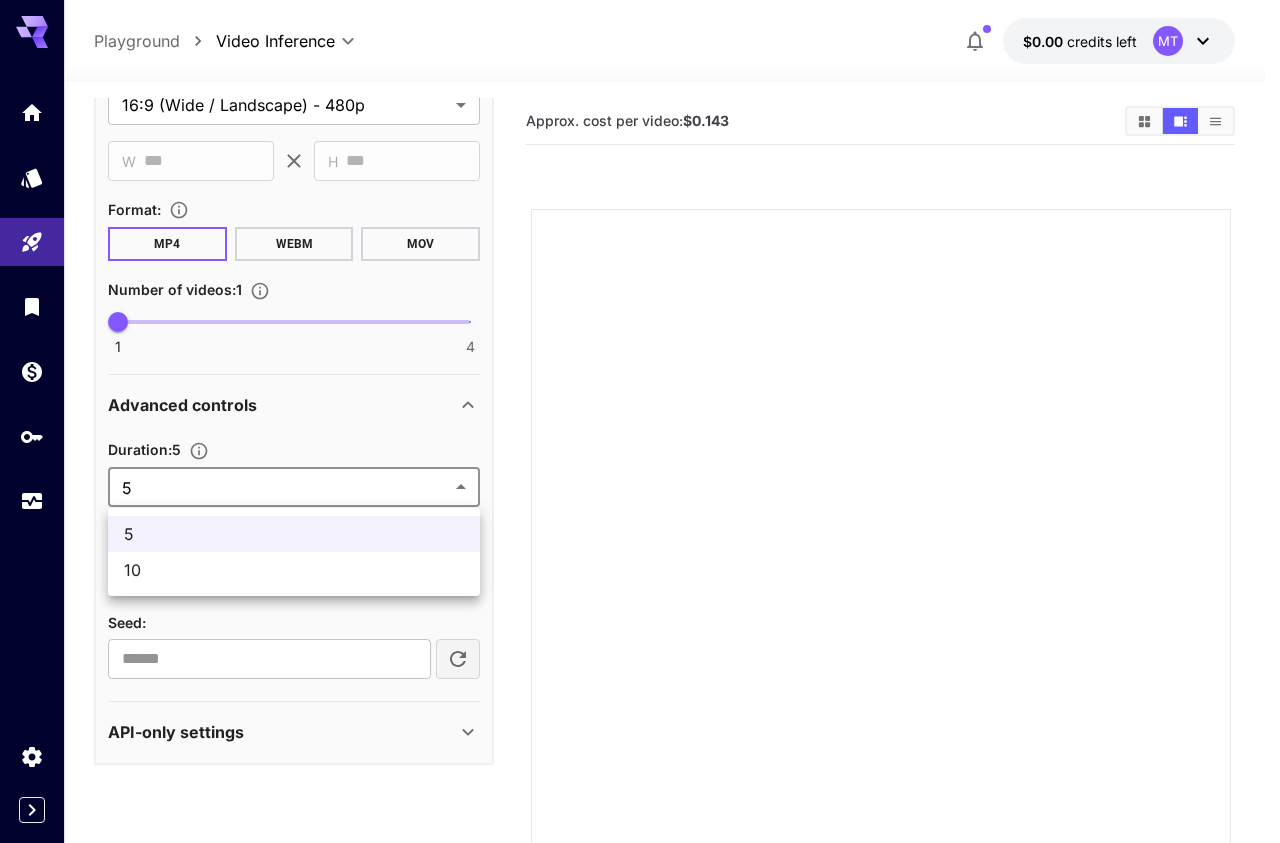 click at bounding box center (640, 421) 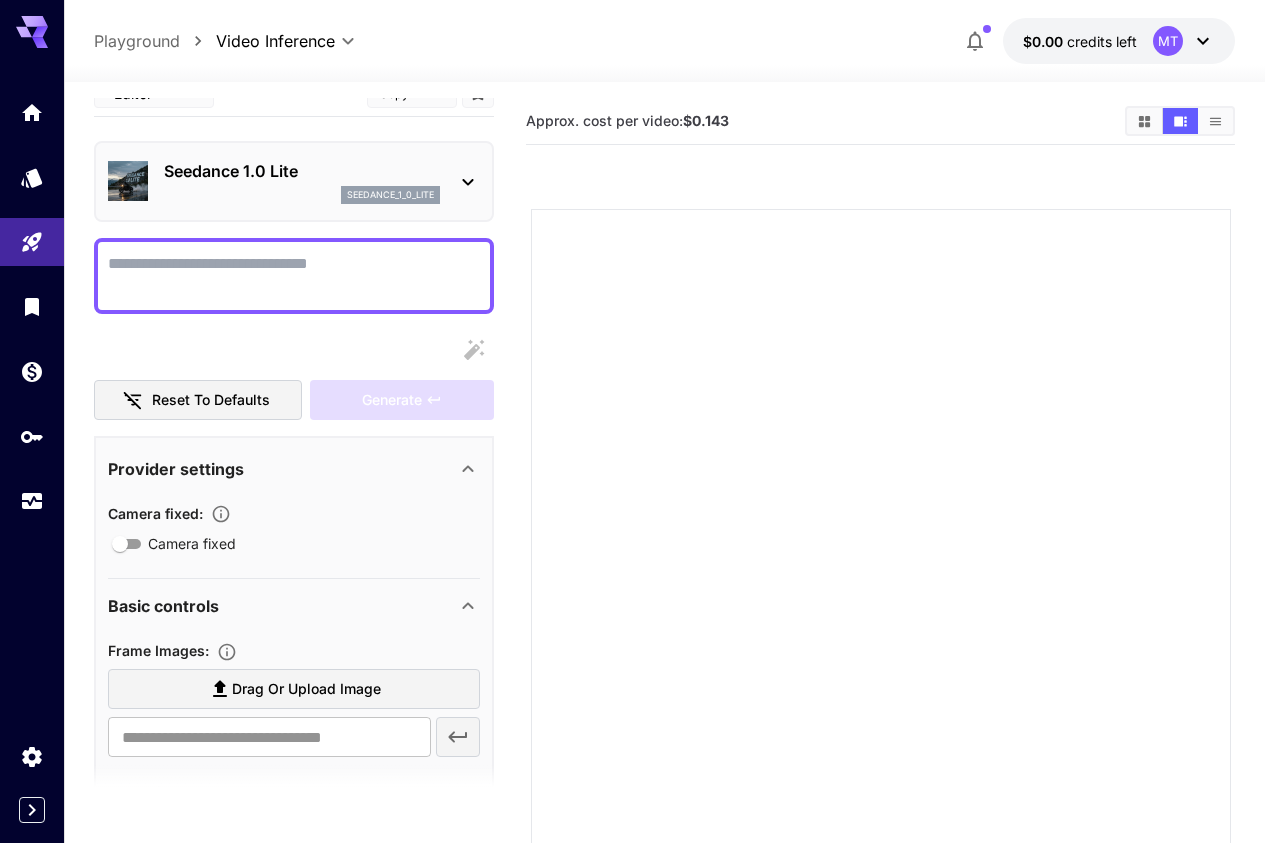 scroll, scrollTop: 0, scrollLeft: 0, axis: both 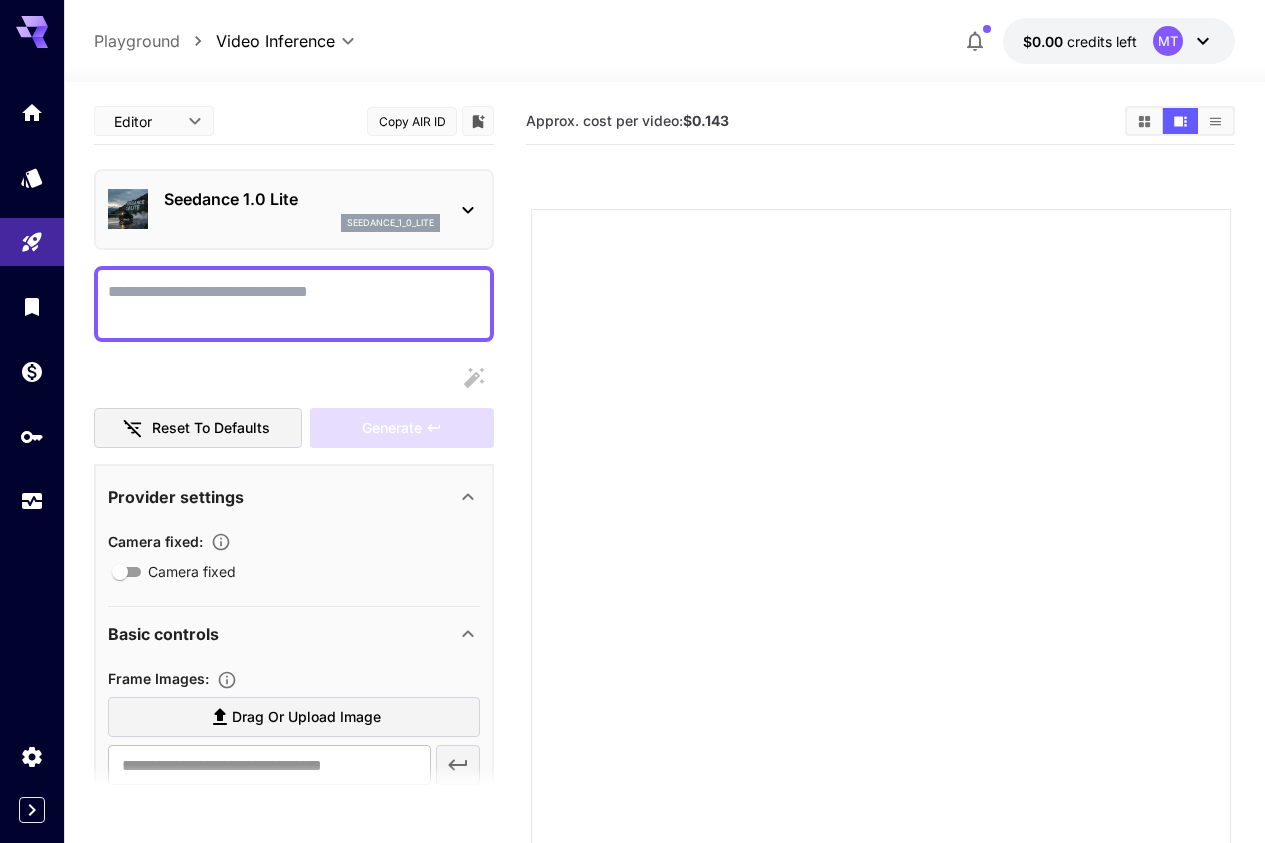 click on "Camera fixed" at bounding box center [294, 304] 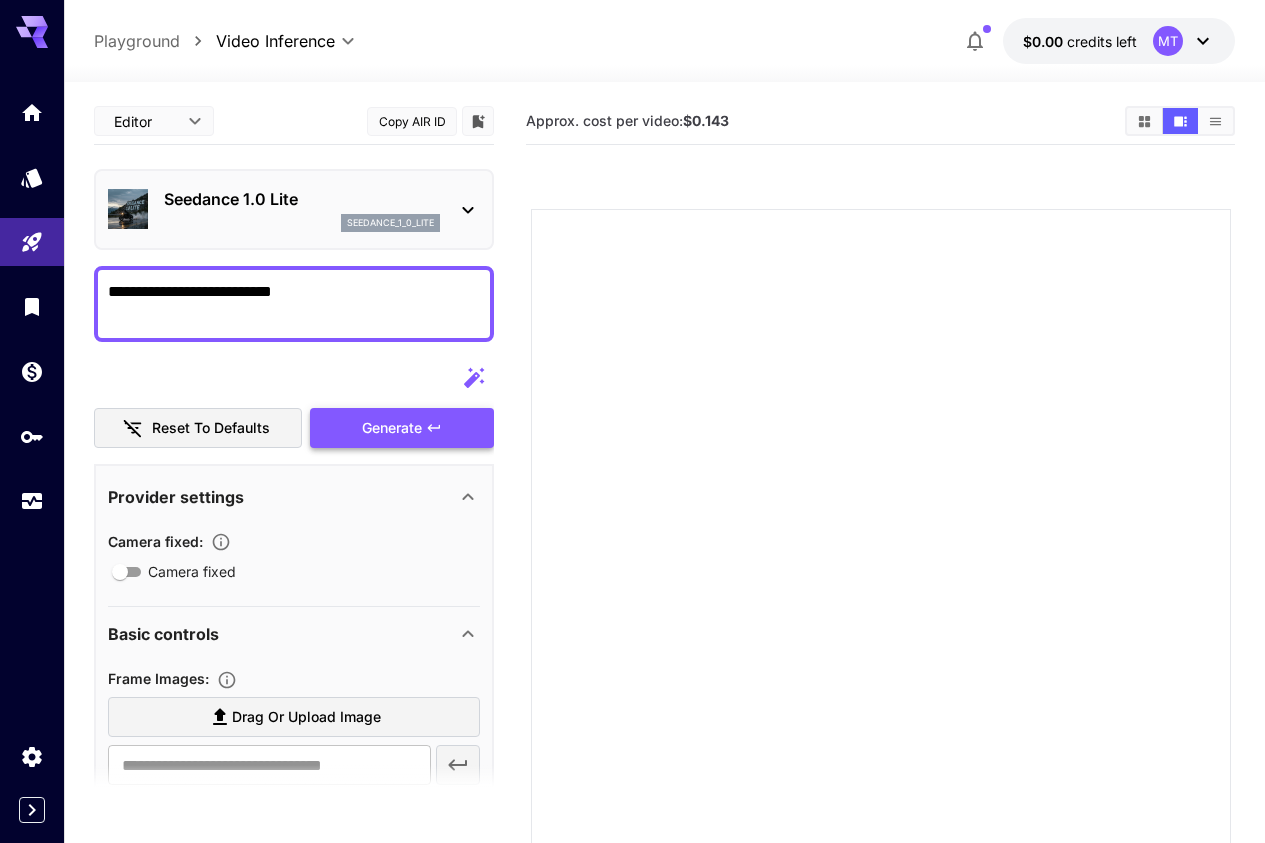 type on "**********" 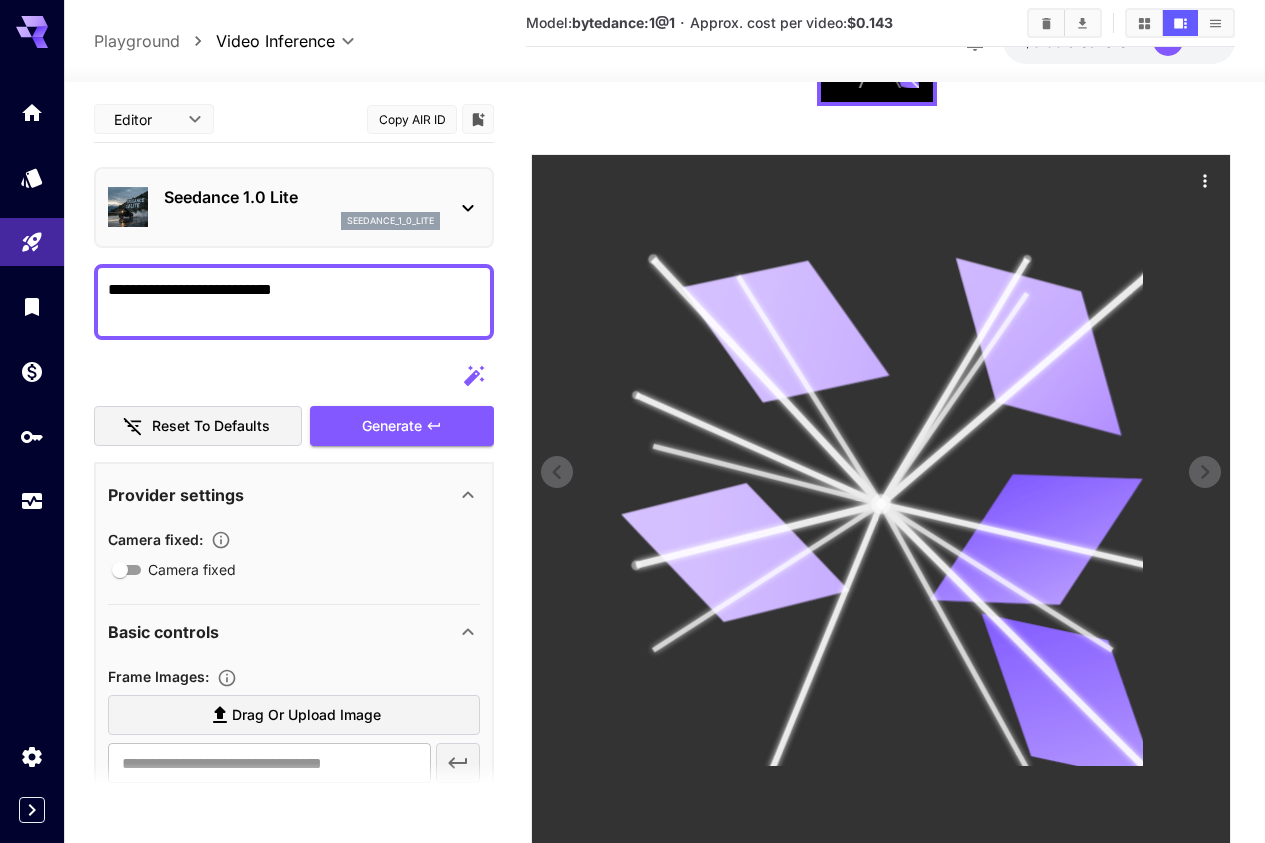 scroll, scrollTop: 362, scrollLeft: 0, axis: vertical 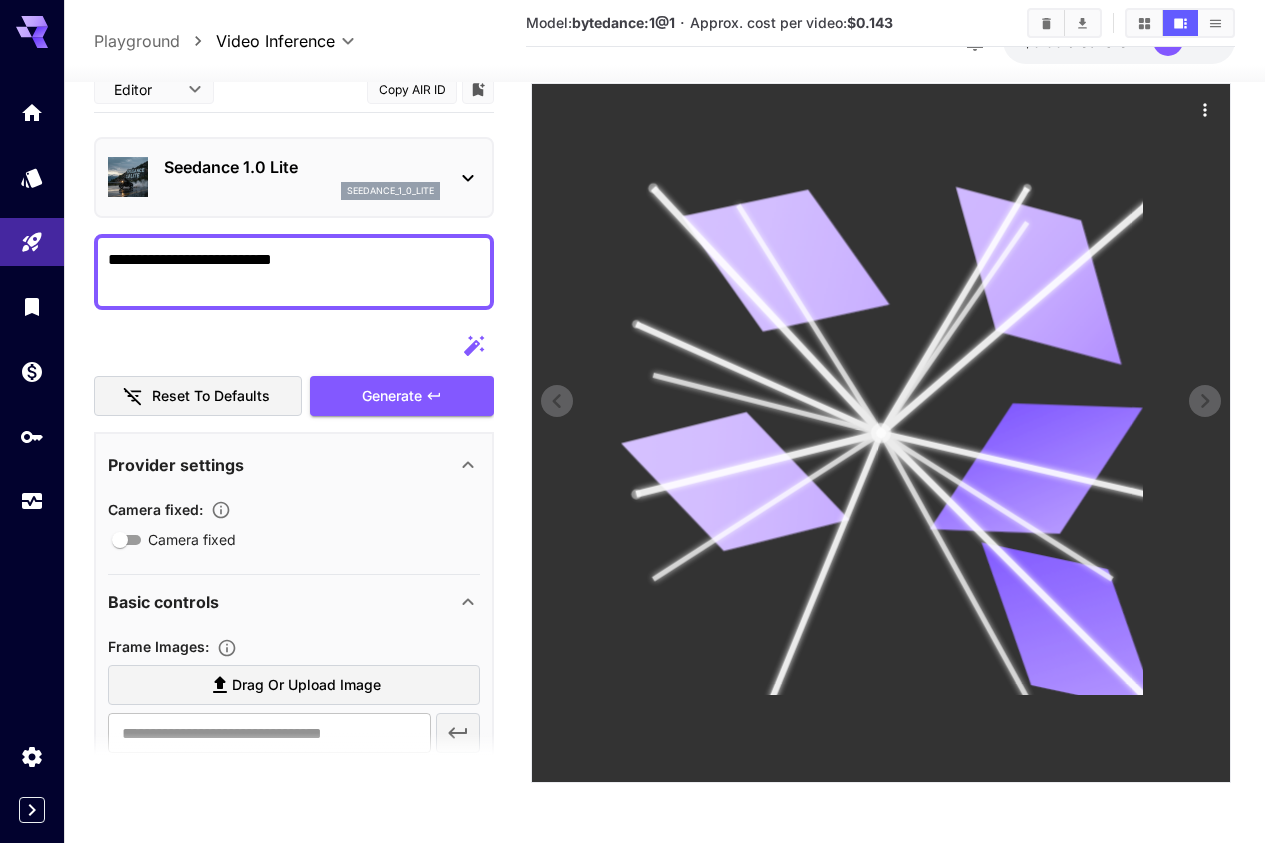 click 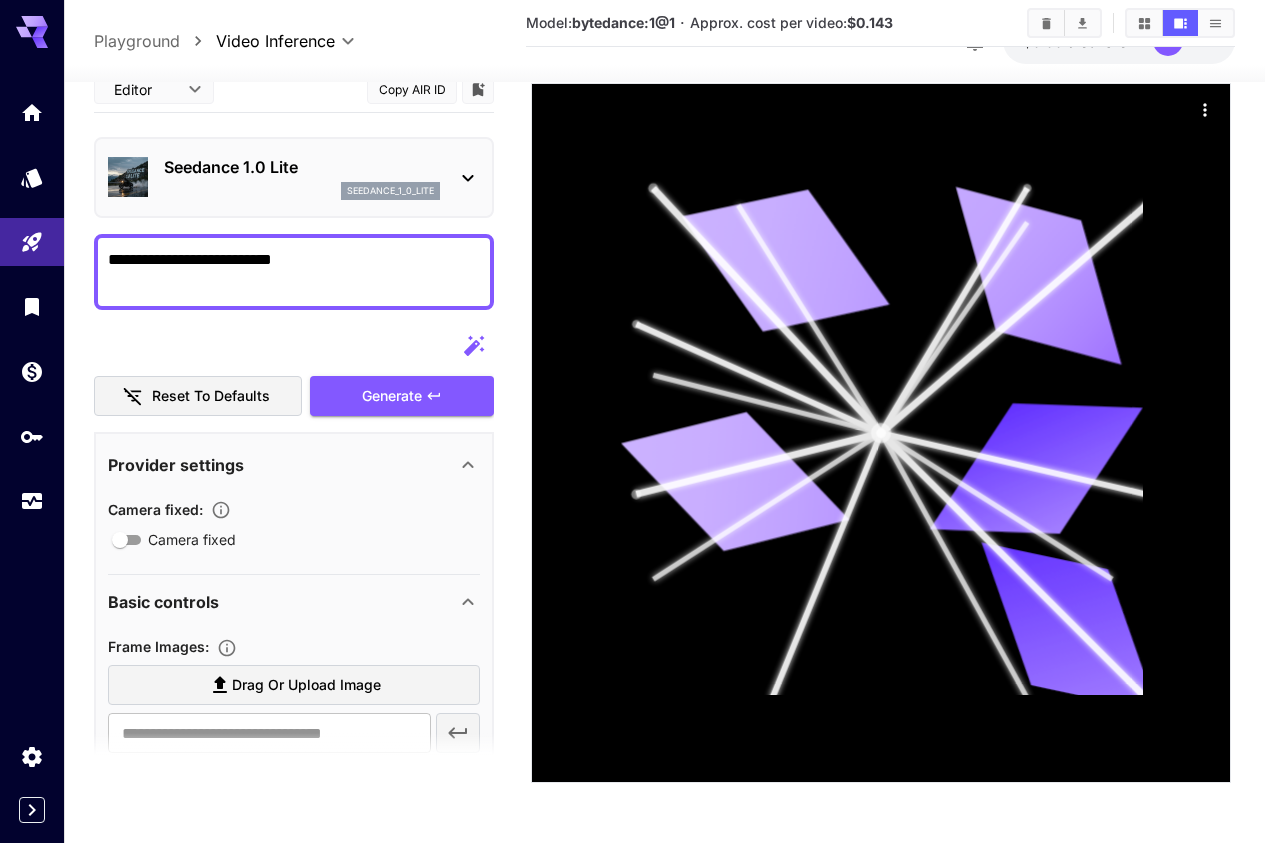click on "Drag or upload image" at bounding box center [306, 685] 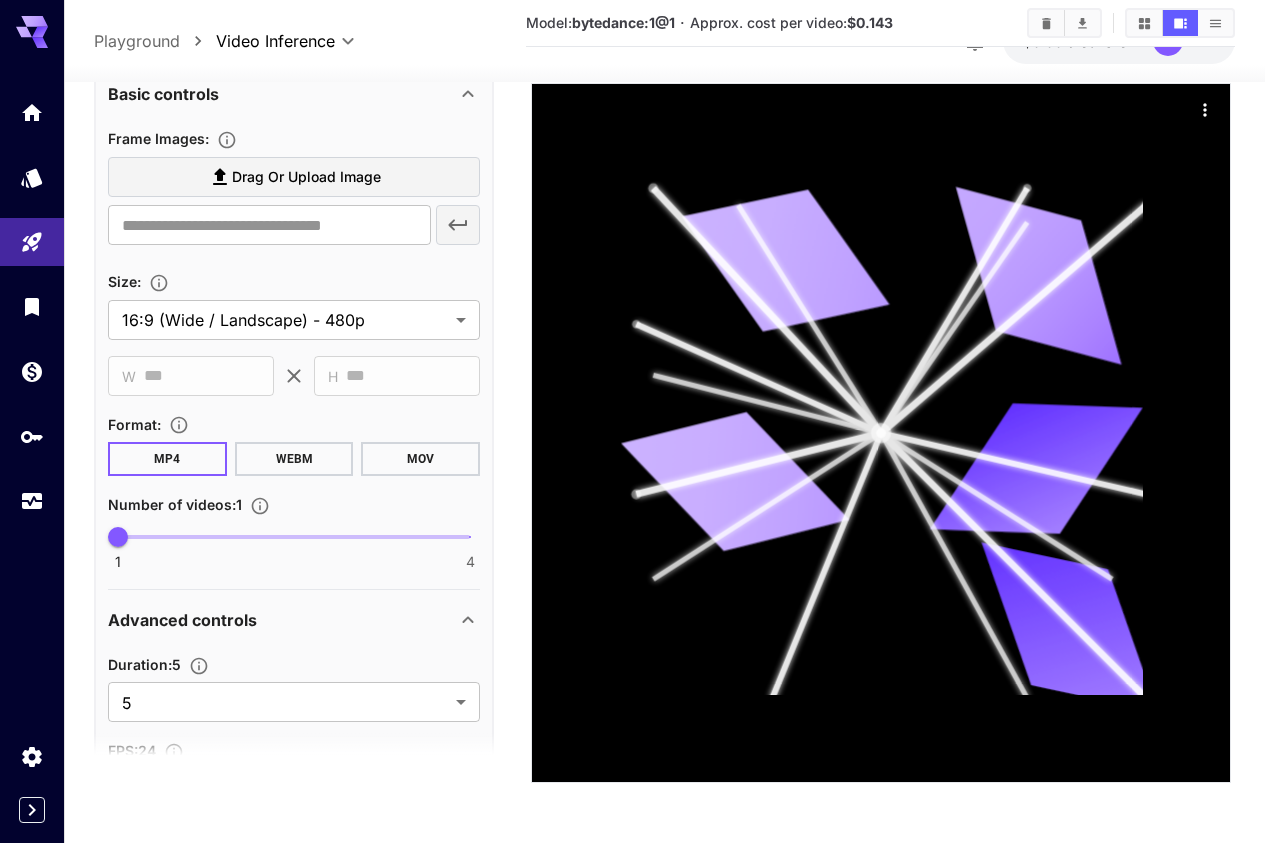 scroll, scrollTop: 667, scrollLeft: 0, axis: vertical 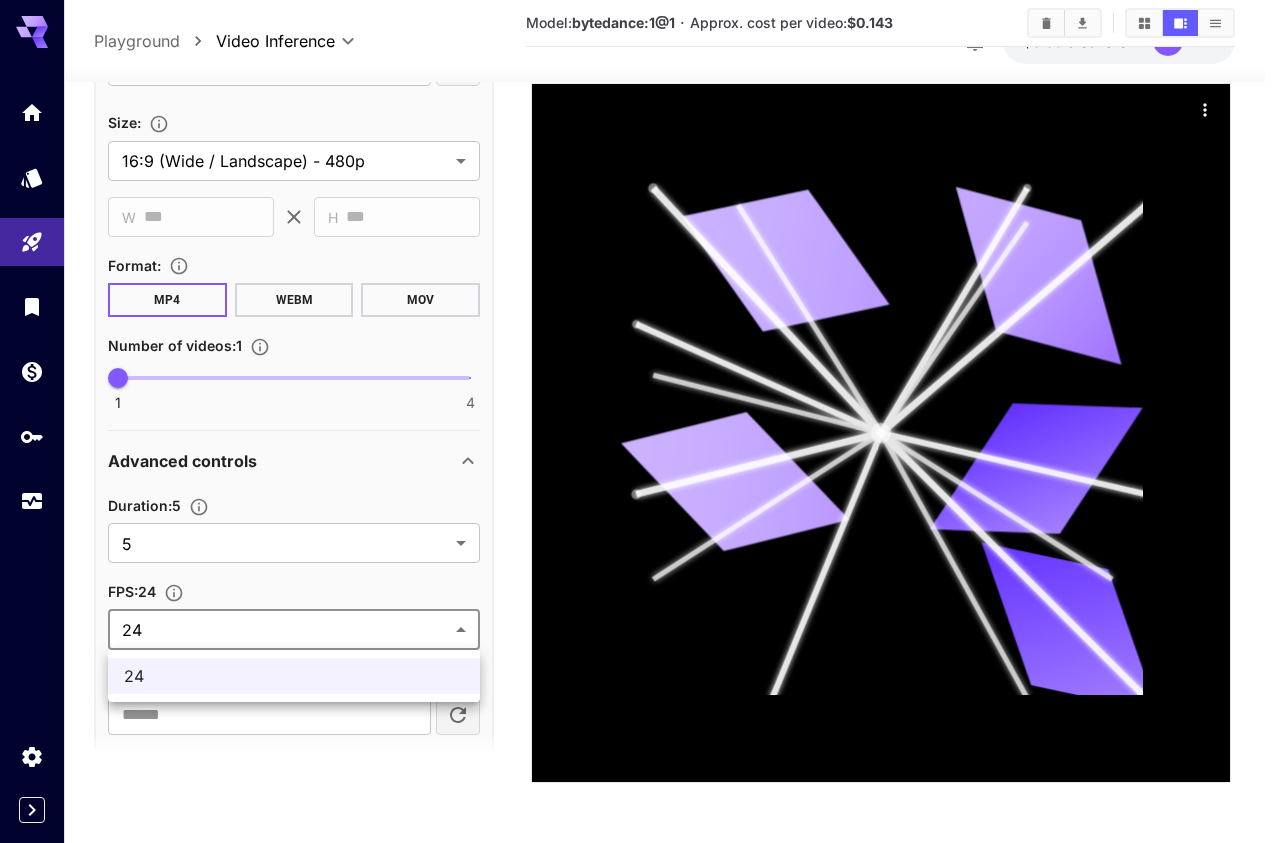 click on "**********" at bounding box center [640, 240] 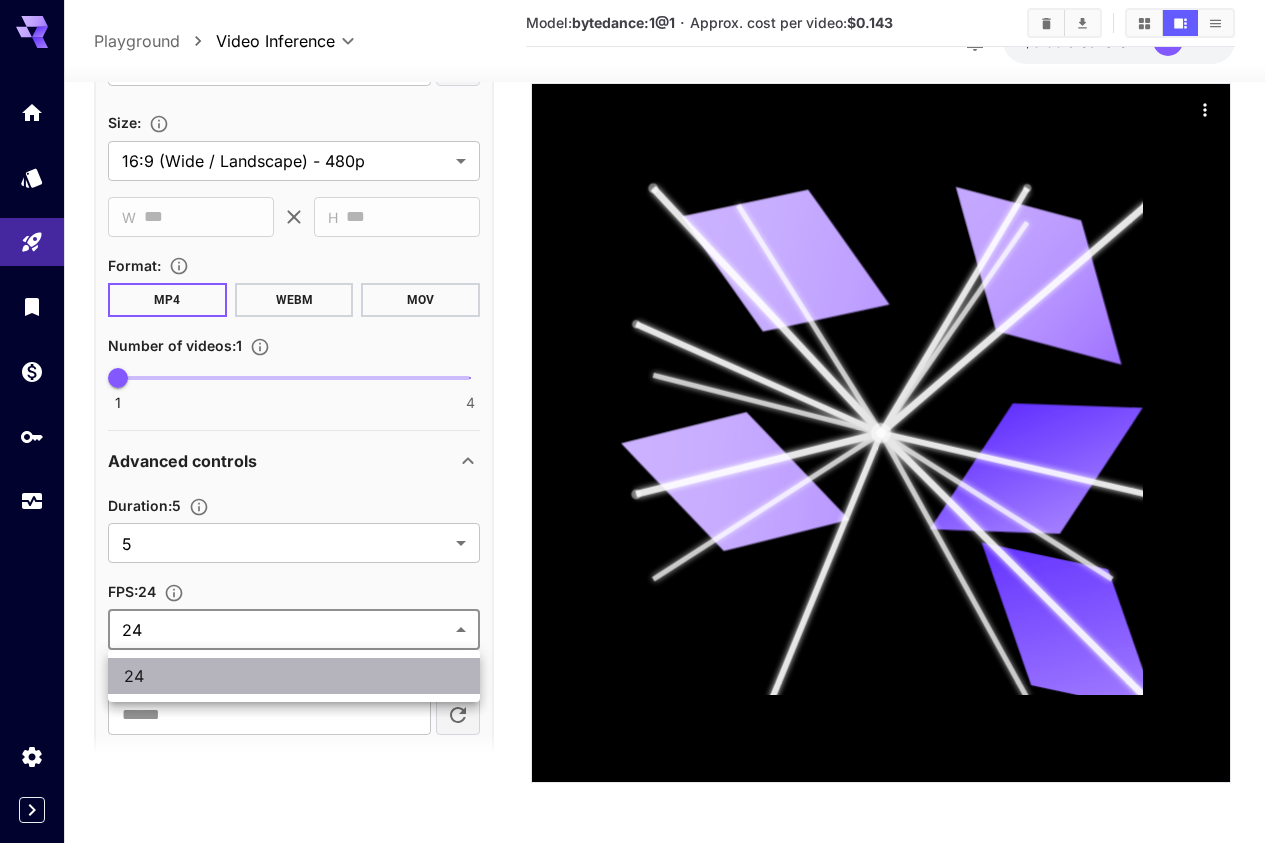 click on "24" at bounding box center (294, 676) 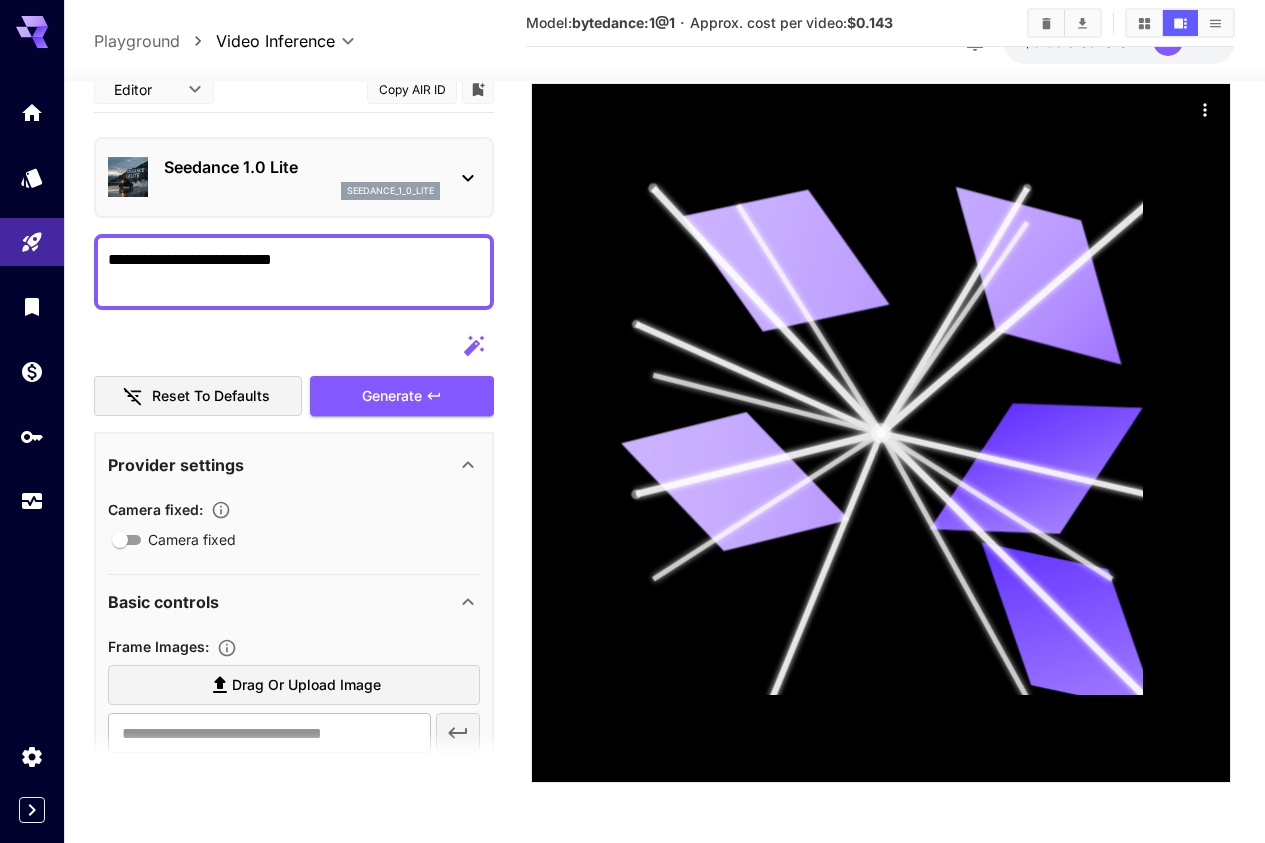 scroll, scrollTop: 133, scrollLeft: 0, axis: vertical 